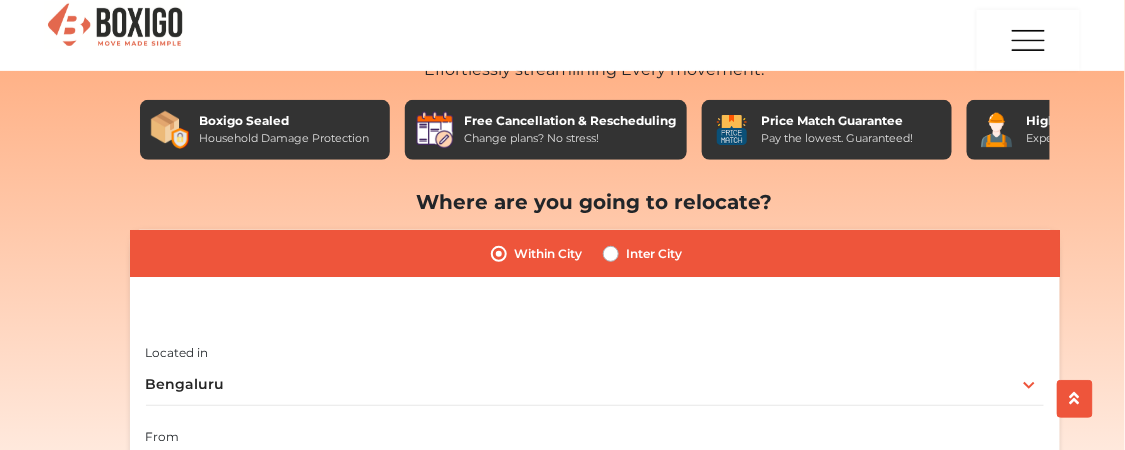scroll, scrollTop: 250, scrollLeft: 0, axis: vertical 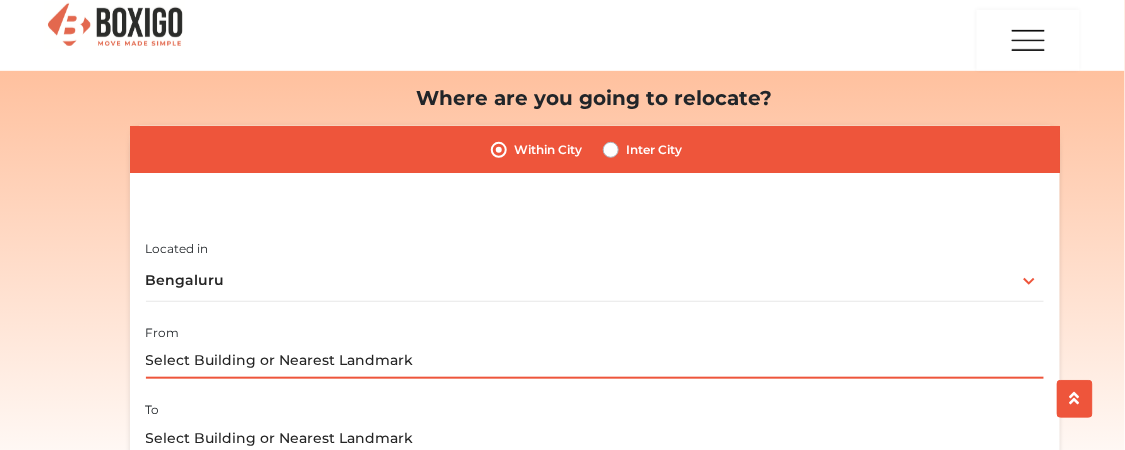 click at bounding box center [595, 361] 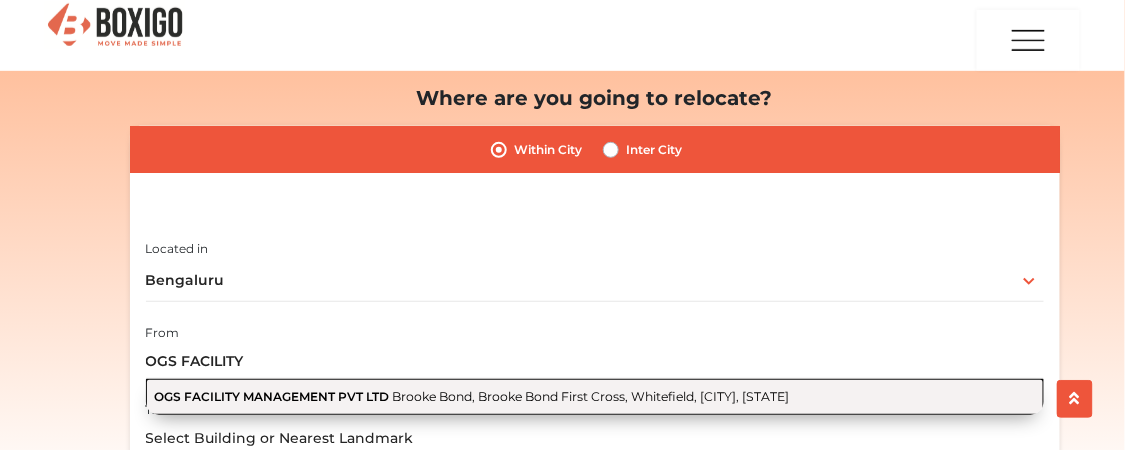 click on "OGS FACILITY MANAGEMENT PVT LTD" at bounding box center (271, 396) 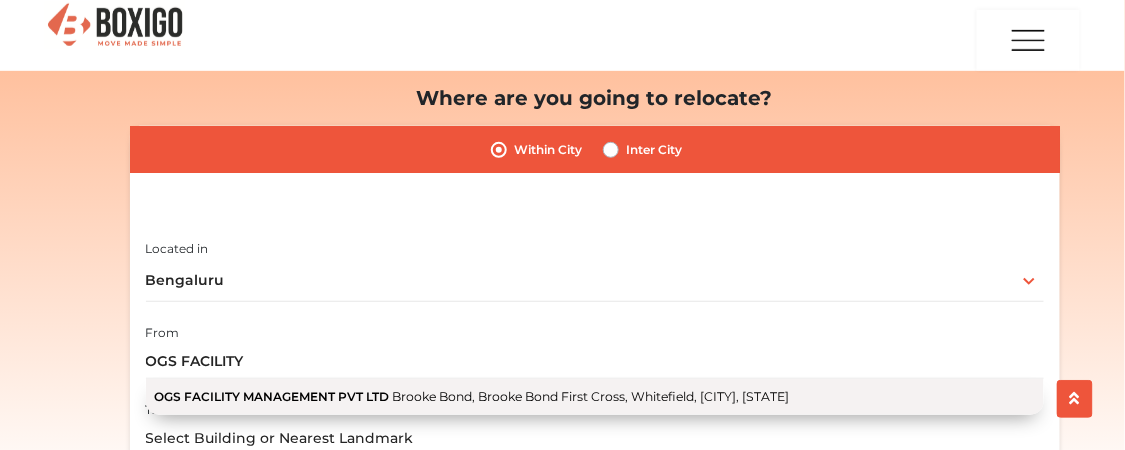 type on "OGS FACILITY MANAGEMENT PVT LTD, Brooke Bond, Brooke Bond First Cross, Whitefield, [CITY], [STATE]" 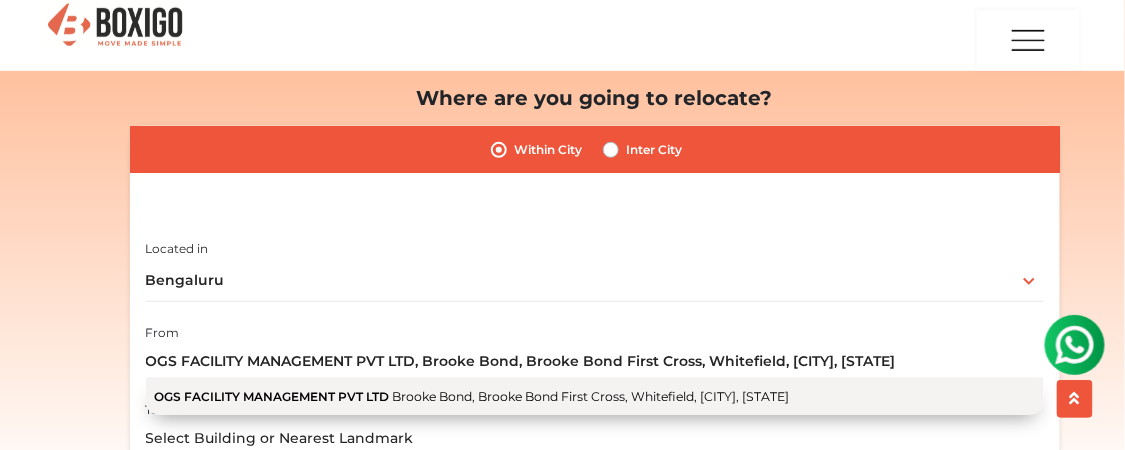 scroll, scrollTop: 0, scrollLeft: 0, axis: both 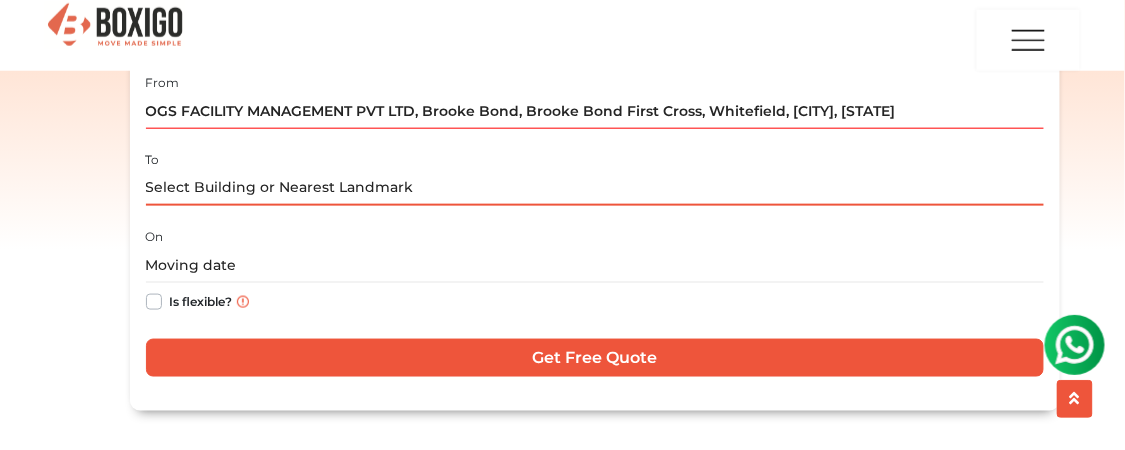 click at bounding box center (595, 188) 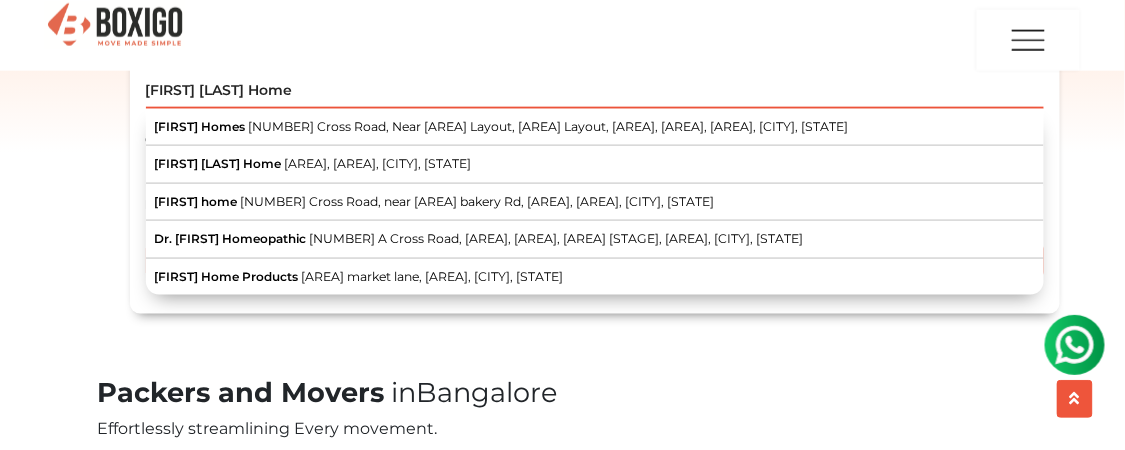 scroll, scrollTop: 625, scrollLeft: 0, axis: vertical 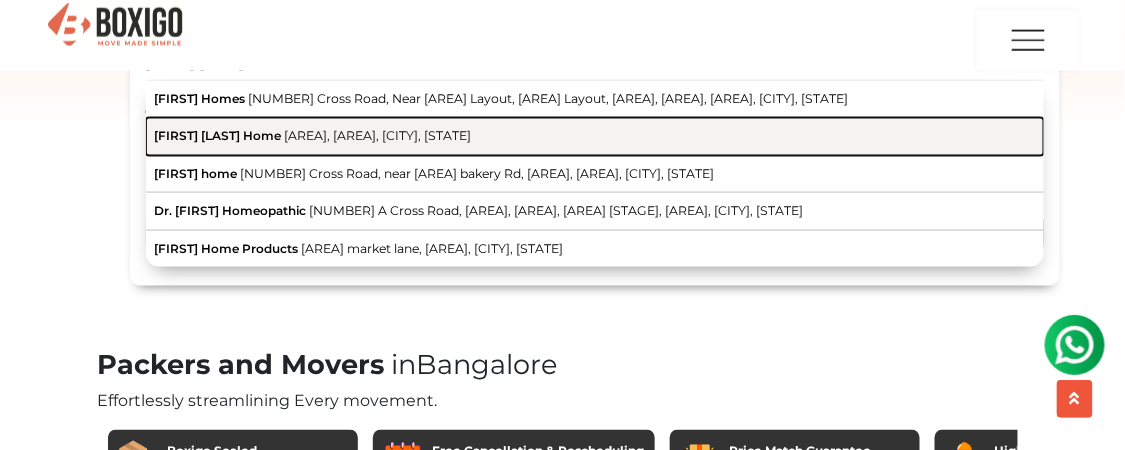 click on "[FIRST] [LAST] Home
[AREA], [AREA], [CITY], [STATE]" at bounding box center [595, 137] 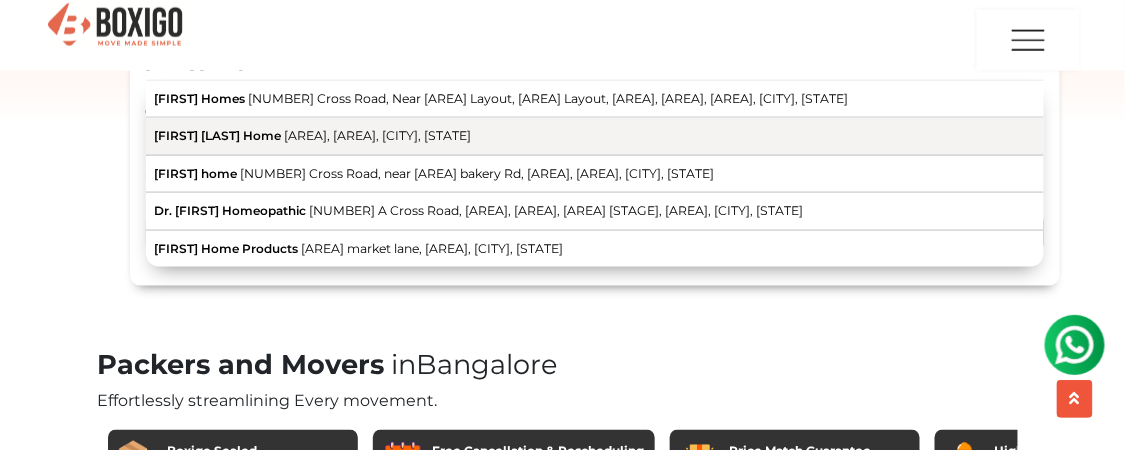 type on "[FIRST] [LAST] Home, [AREA], [AREA], [CITY], [STATE]" 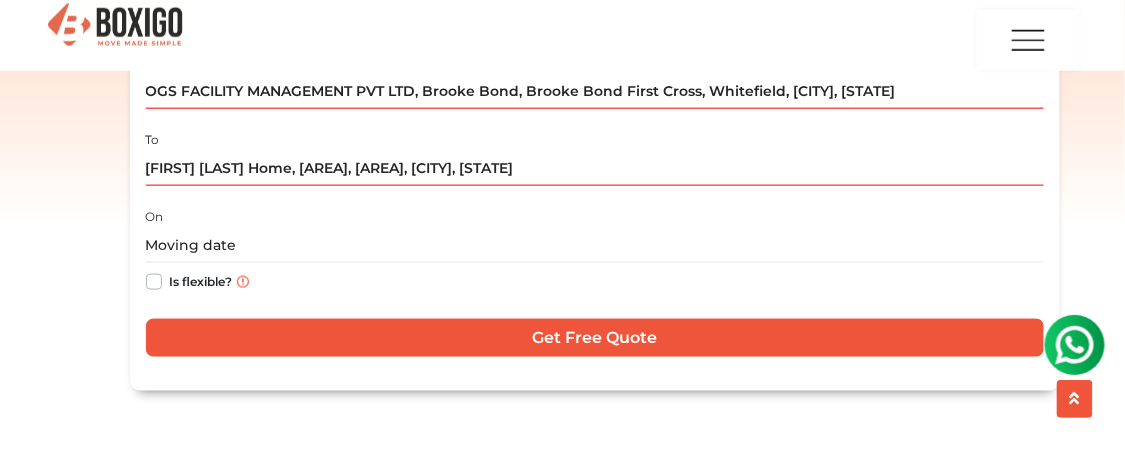 scroll, scrollTop: 500, scrollLeft: 0, axis: vertical 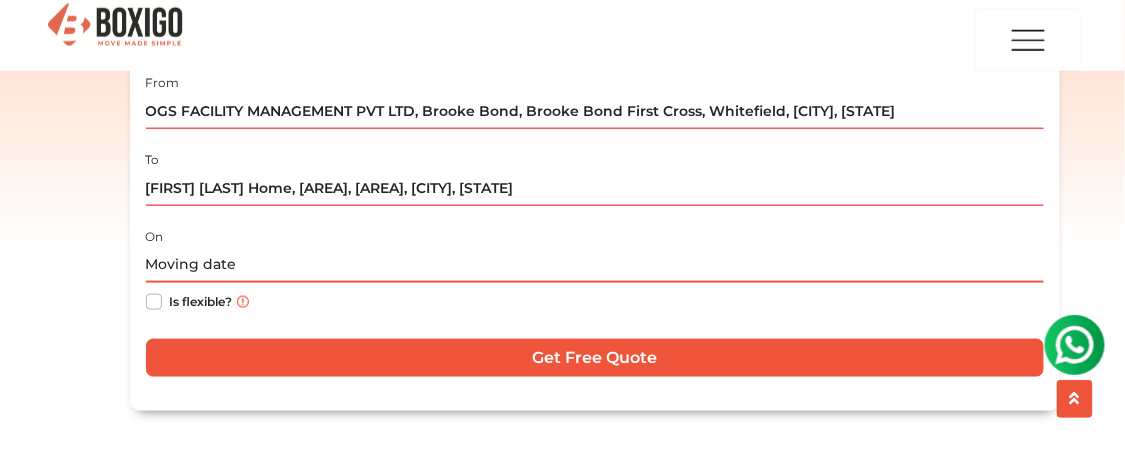click at bounding box center (595, 265) 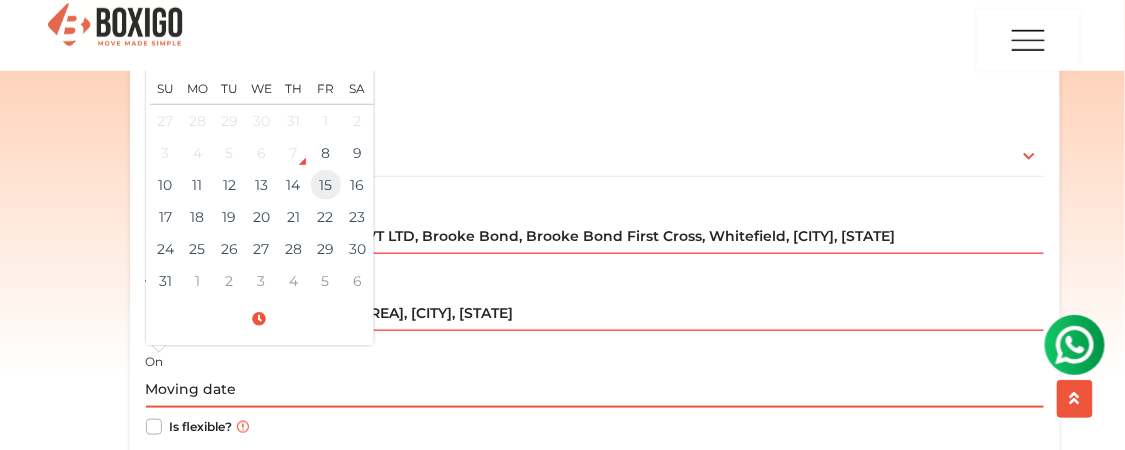 scroll, scrollTop: 250, scrollLeft: 0, axis: vertical 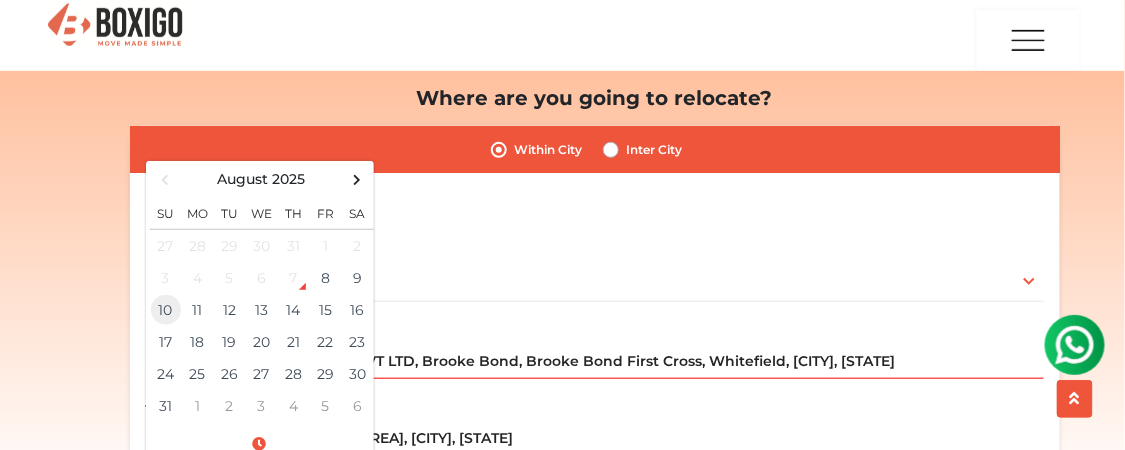 click on "10" at bounding box center (166, 310) 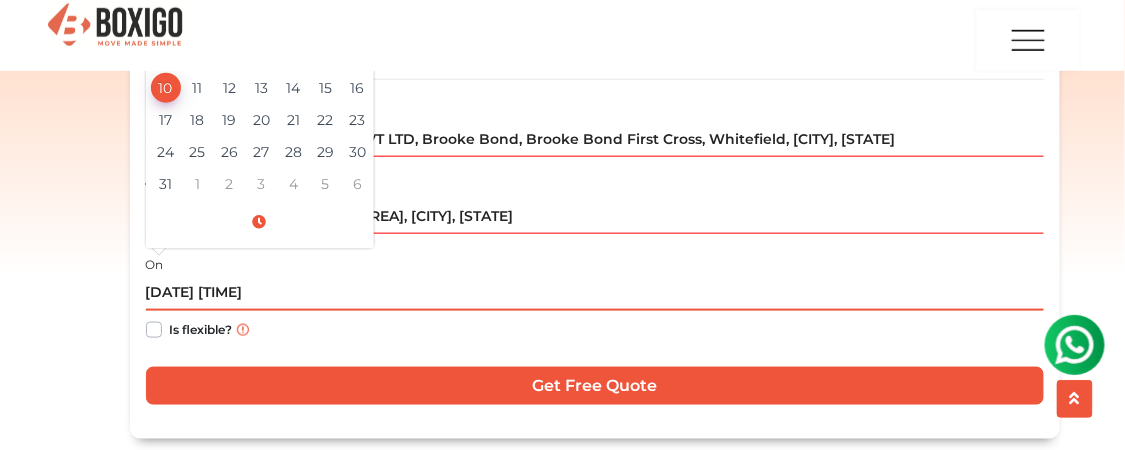 scroll, scrollTop: 500, scrollLeft: 0, axis: vertical 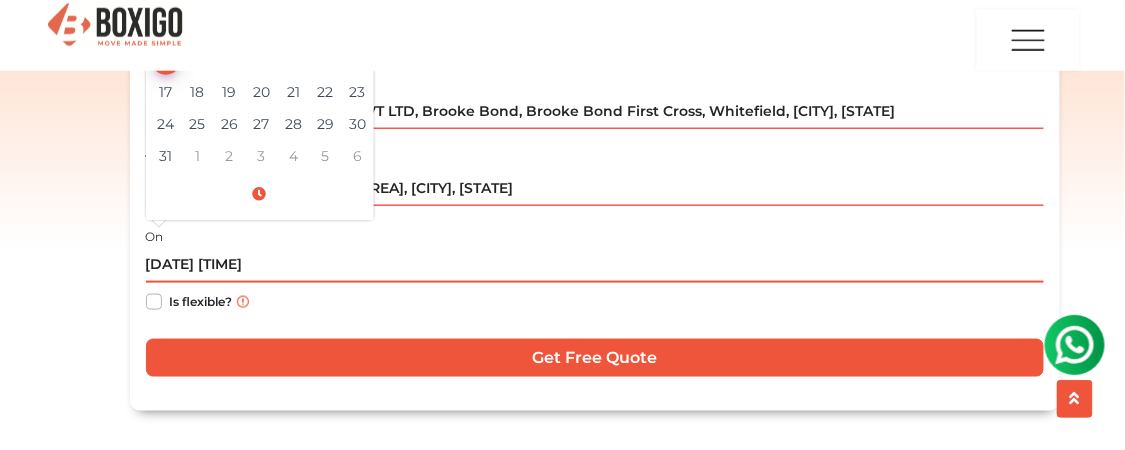 click on "[DATE] [TIME]" at bounding box center [595, 265] 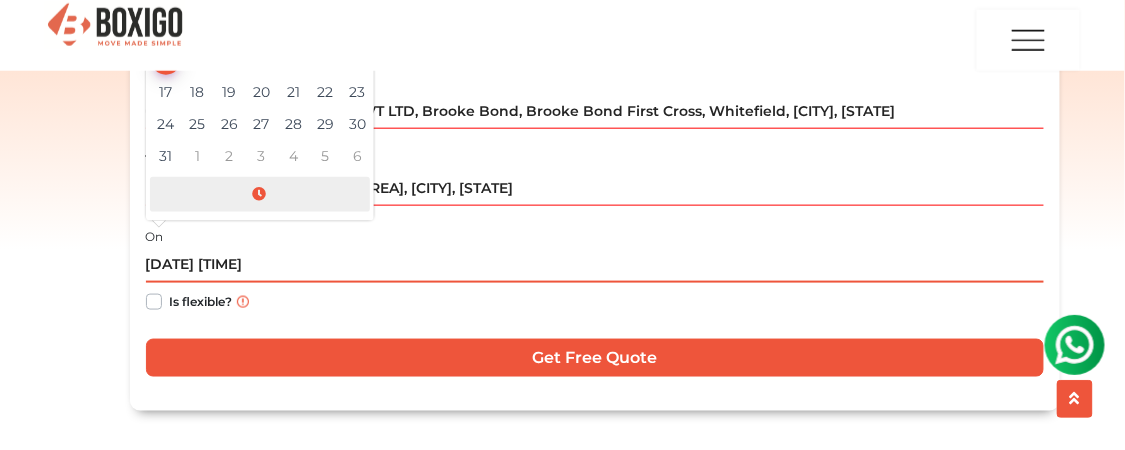 click at bounding box center [260, 194] 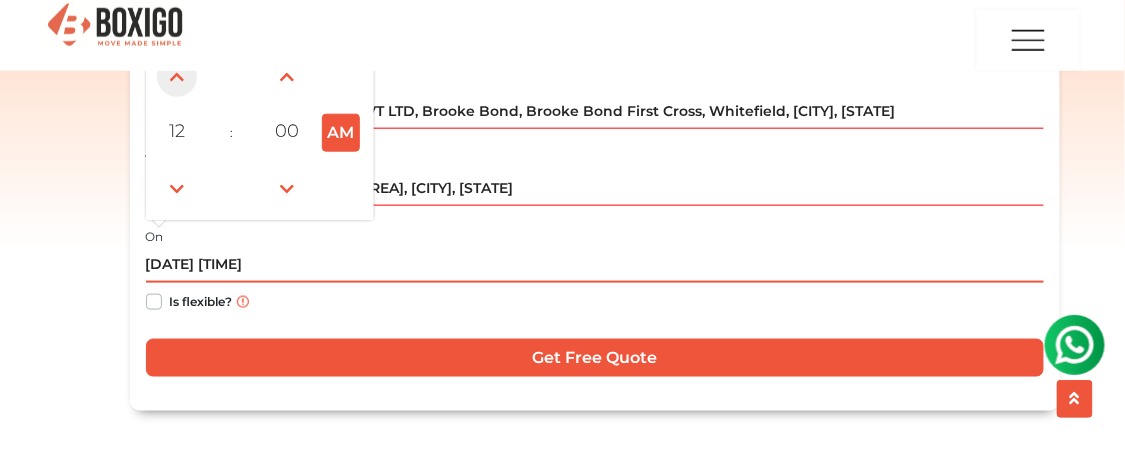 click at bounding box center [177, 77] 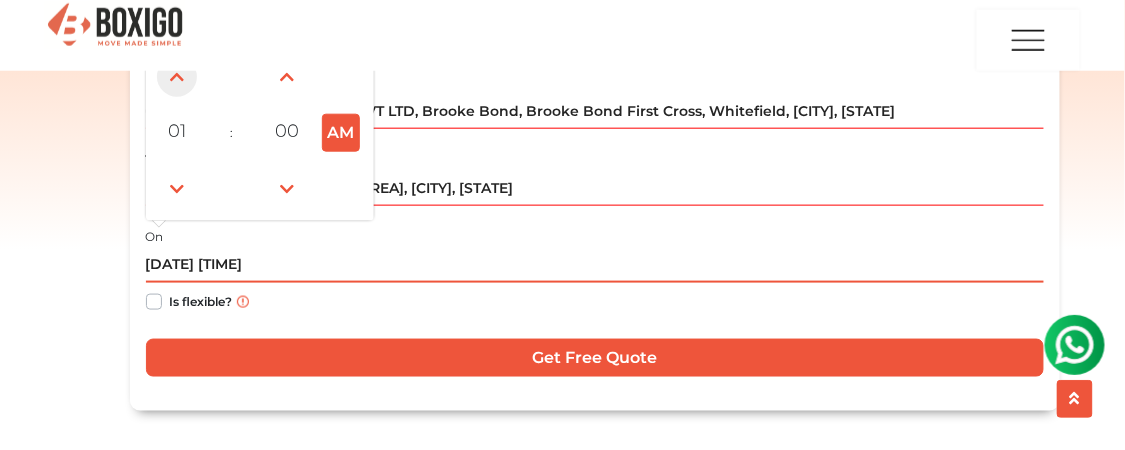 click at bounding box center [177, 77] 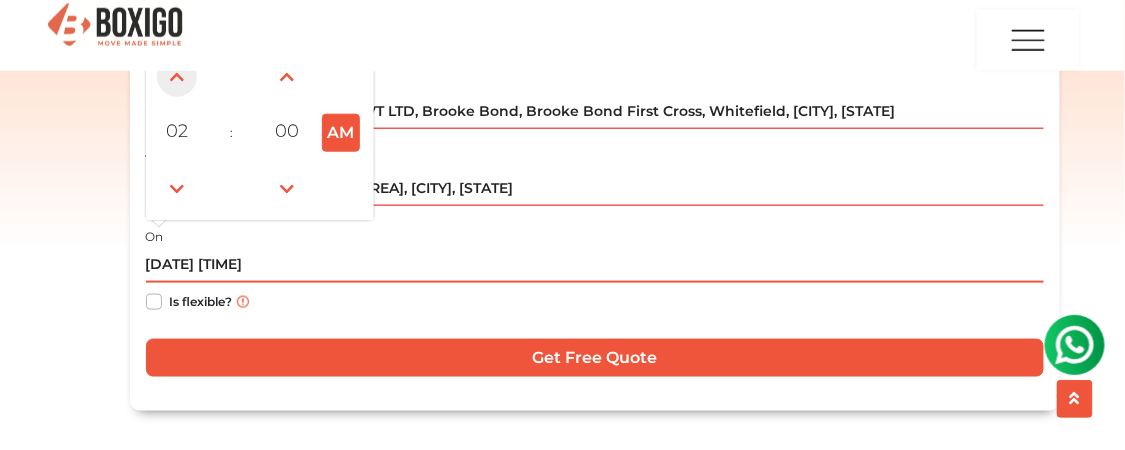 click at bounding box center (177, 77) 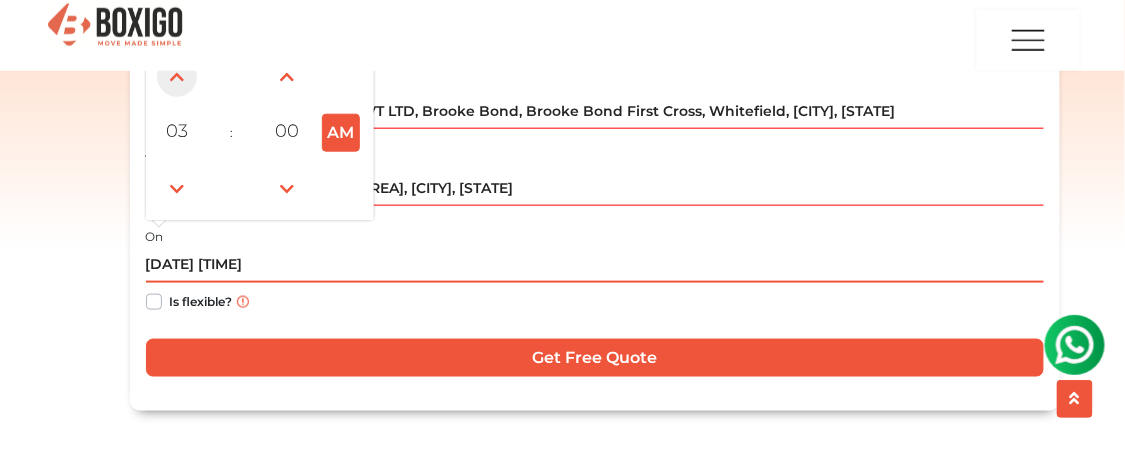 click at bounding box center [177, 77] 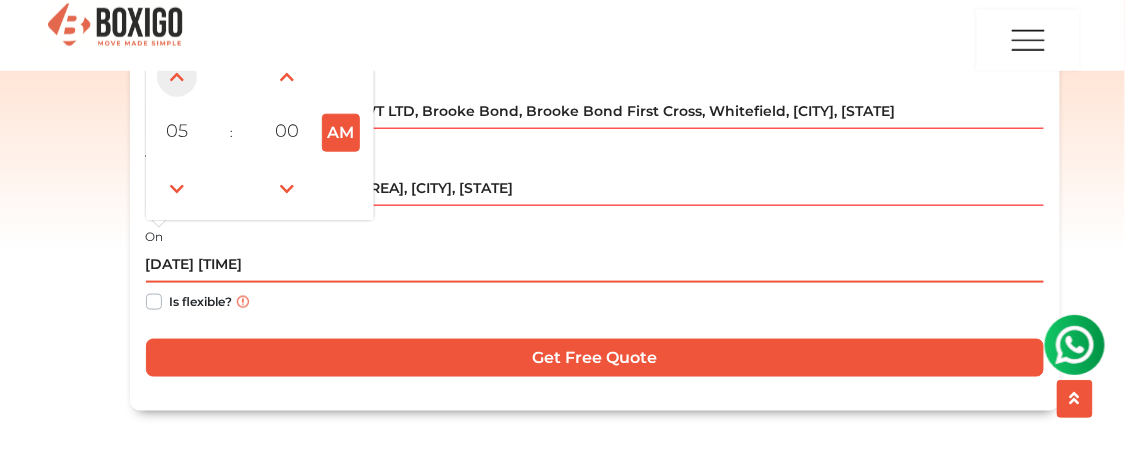 click at bounding box center [177, 77] 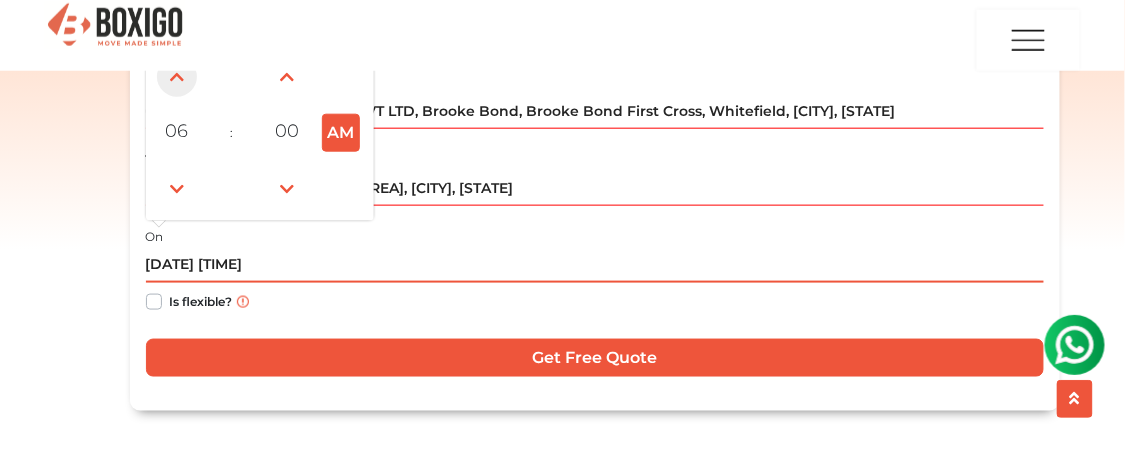 click at bounding box center (177, 77) 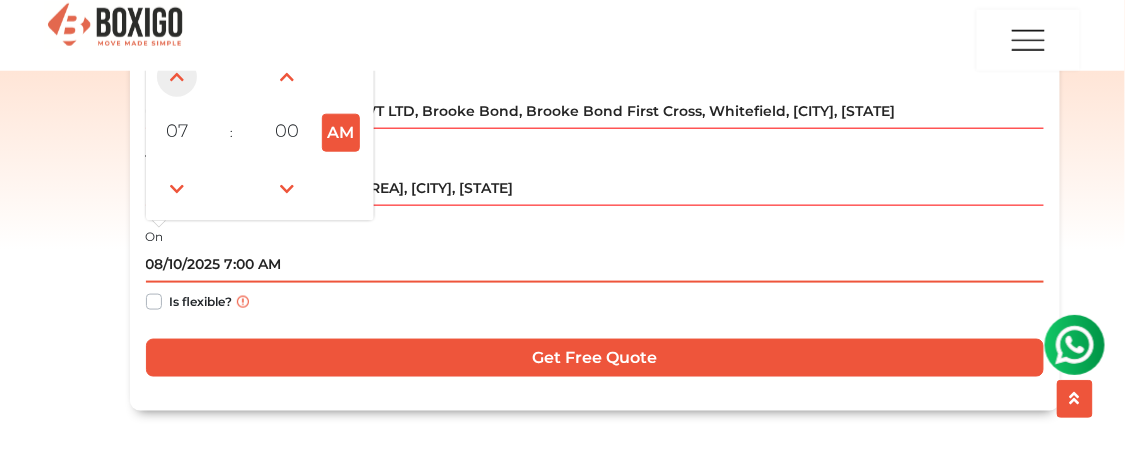 click at bounding box center [177, 77] 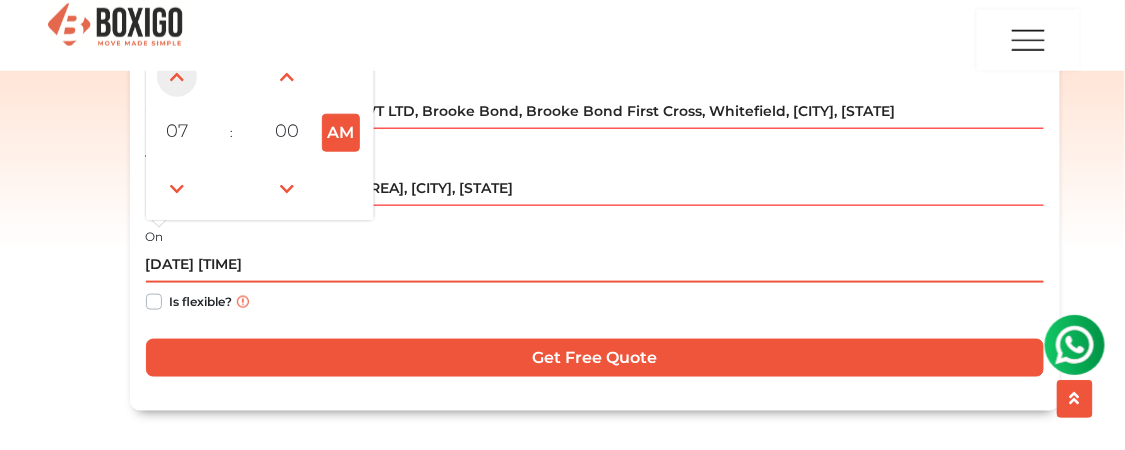 click at bounding box center (177, 77) 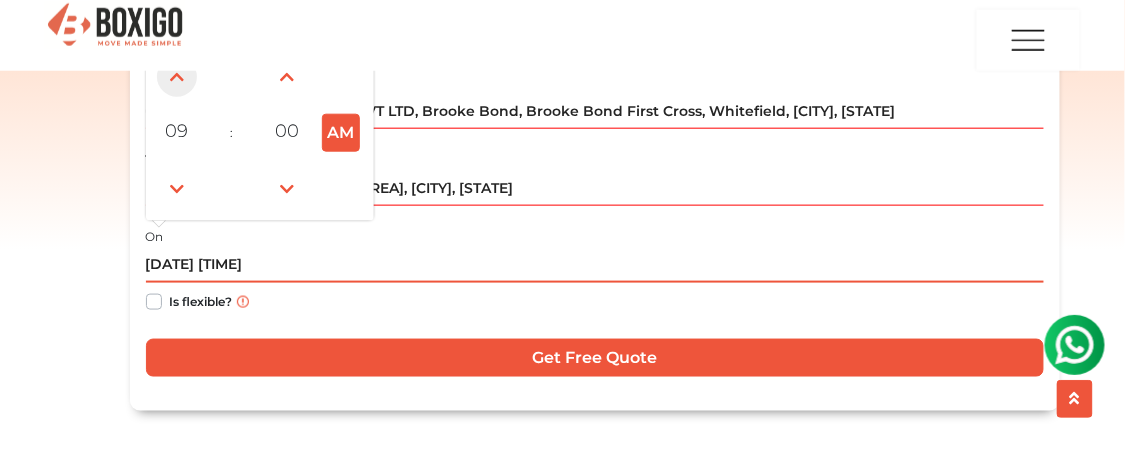 click at bounding box center [177, 77] 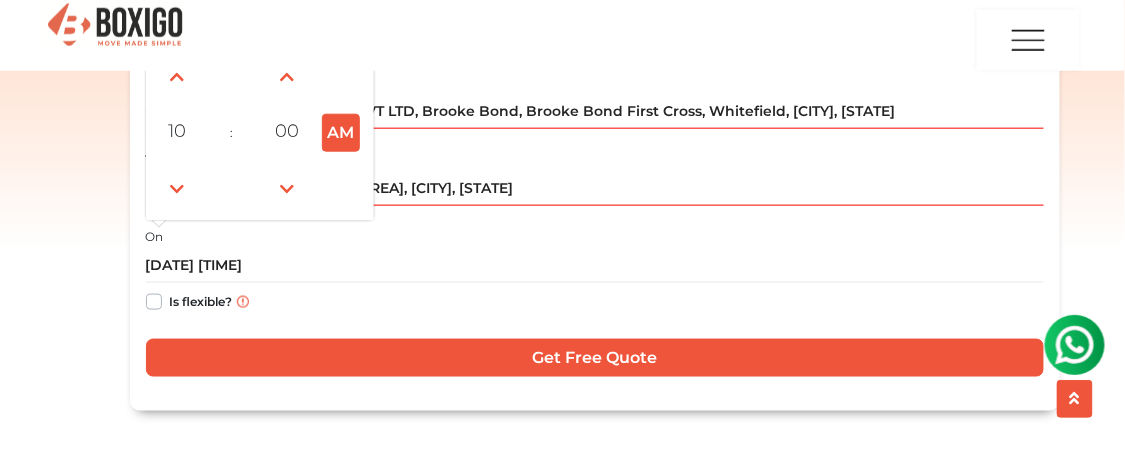 click on "On
[DATE] [TIME] August 2025 Su Mo Tu We Th Fr Sa 27 28 29 30 31 1 2 3 4 5 6 7 8 9 10 11 12 13 14 15 16 17 18 19 20 21 22 23 24 25 26 27 28 29 30 31 1 2 3 4 5 6 2025 Jan Feb Mar Apr May Jun Jul Aug Sep Oct Nov Dec 2020-2031 2020 2021 2022 2023 2024 2025 2026 2027 2028 2029 2030 2031 2000-2107 2000 - 2011 2012 - 2023 2024 - 2035 2036 - 2047 2048 - 2059 2060 - 2071 2072 - 2083 2084 - 2095 2096 - 2107 10 : 00 AM 12 01 02 03 04 05 06 07 08 09 10 11 00 05 10 15 20 25 30 35 40 45 50 55
Is flexible?" at bounding box center (595, 273) 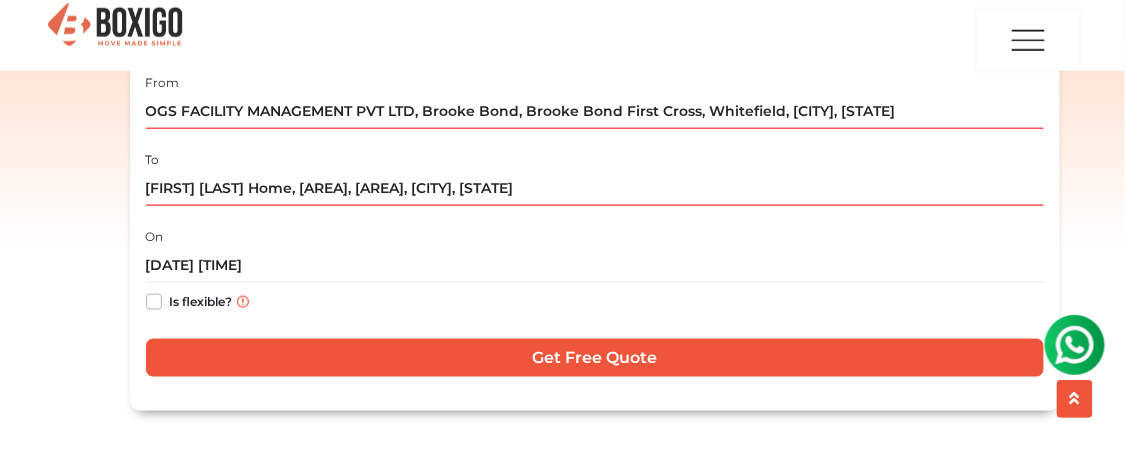 click on "Is flexible?" at bounding box center (595, 302) 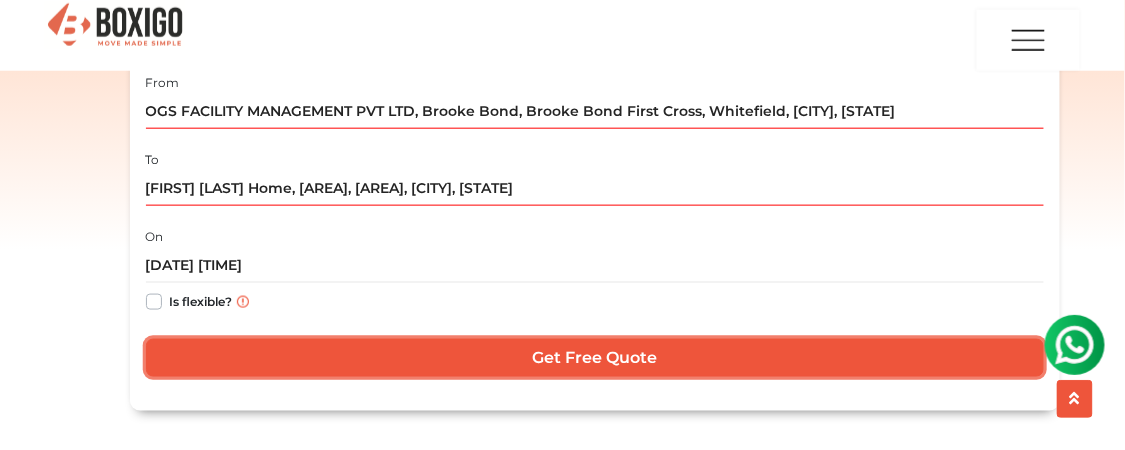 click on "Get Free Quote" at bounding box center [595, 358] 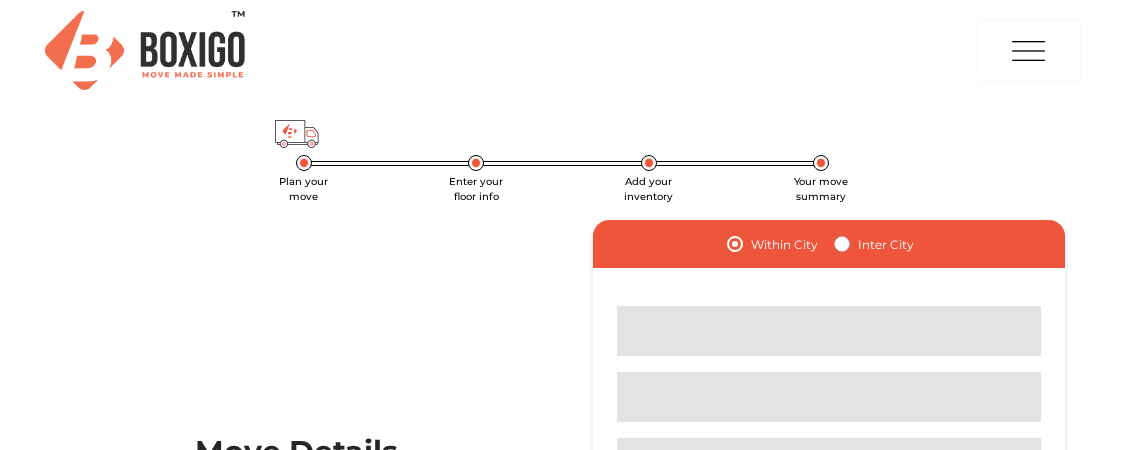 scroll, scrollTop: 0, scrollLeft: 0, axis: both 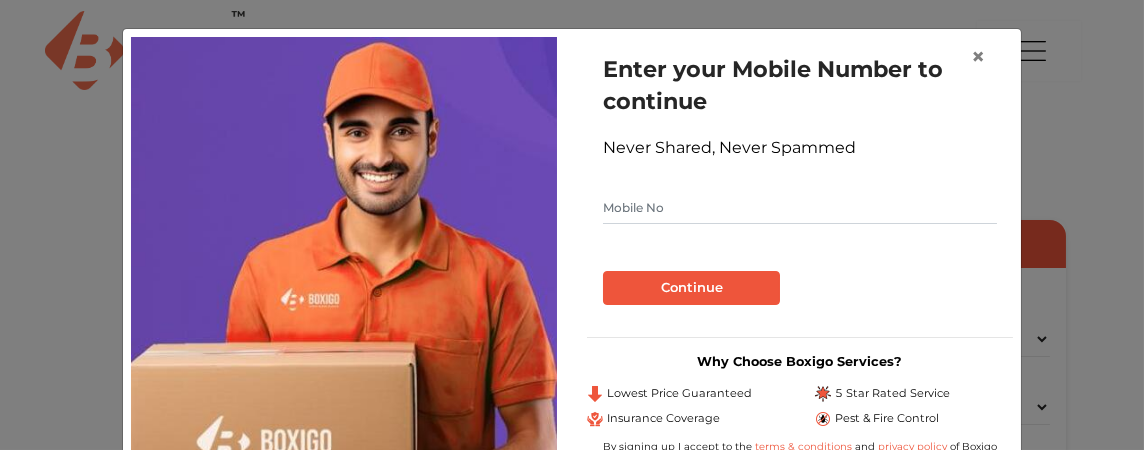 click at bounding box center (800, 208) 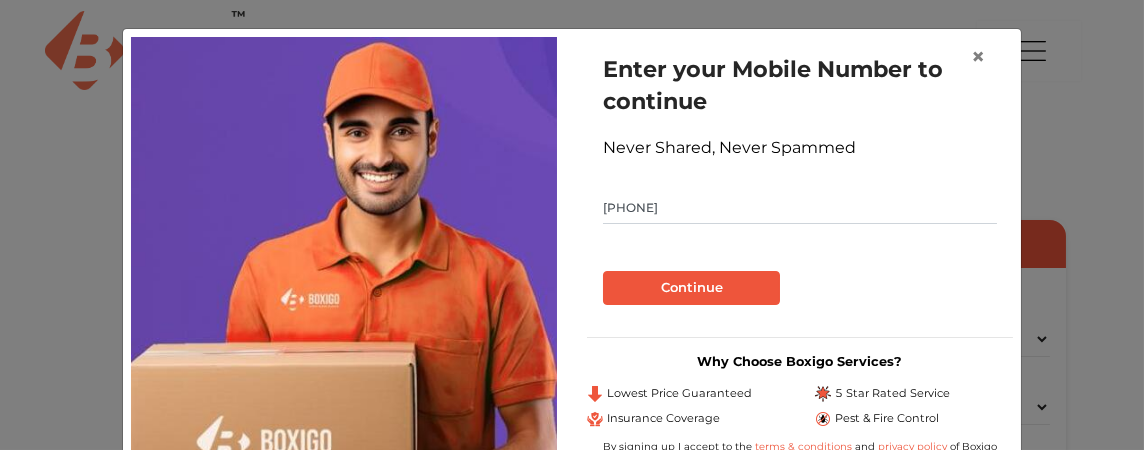 type on "9989092387" 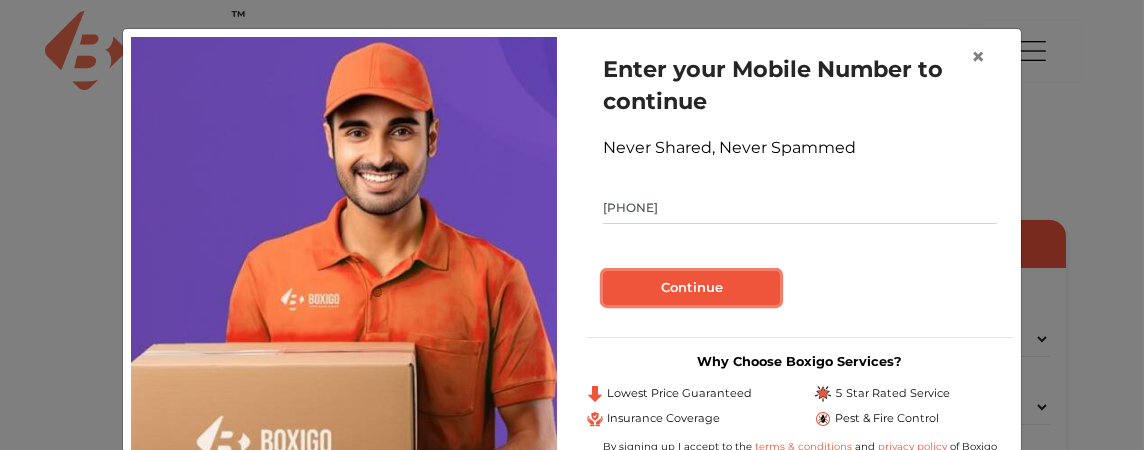 click on "Continue" at bounding box center [691, 288] 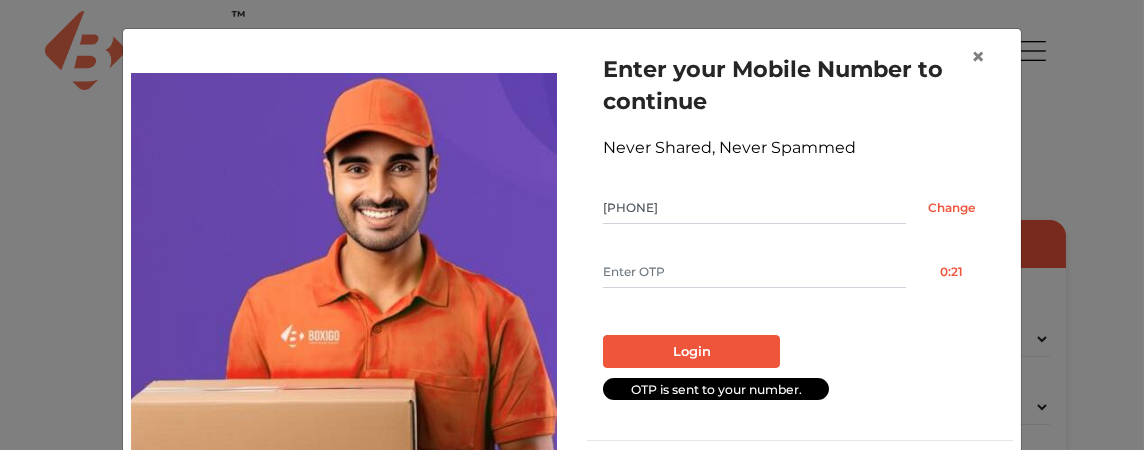click at bounding box center (754, 272) 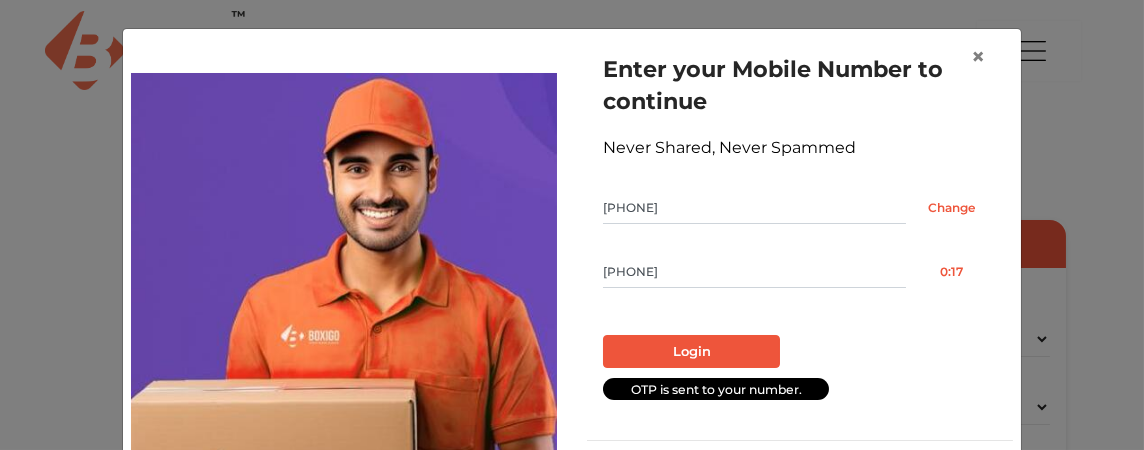 type on "7837" 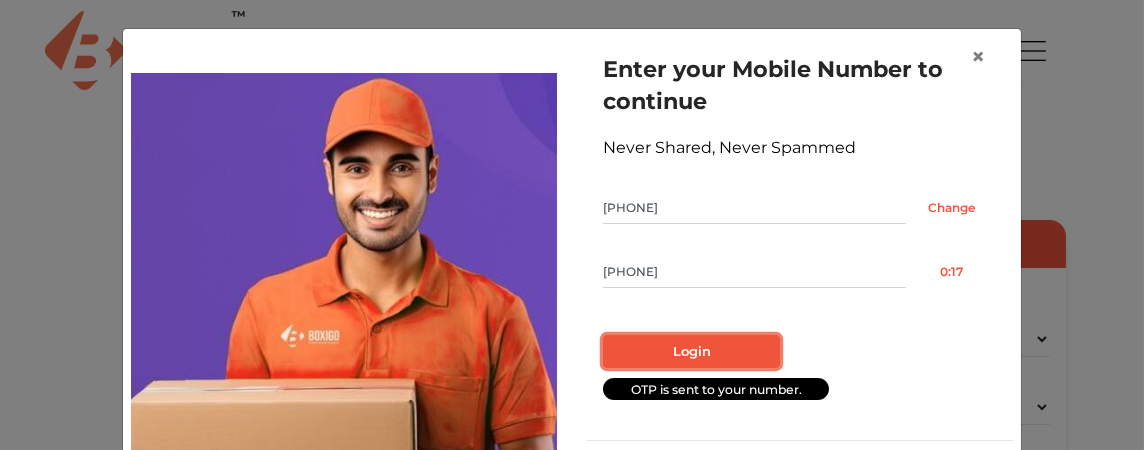 click on "Login" at bounding box center [691, 352] 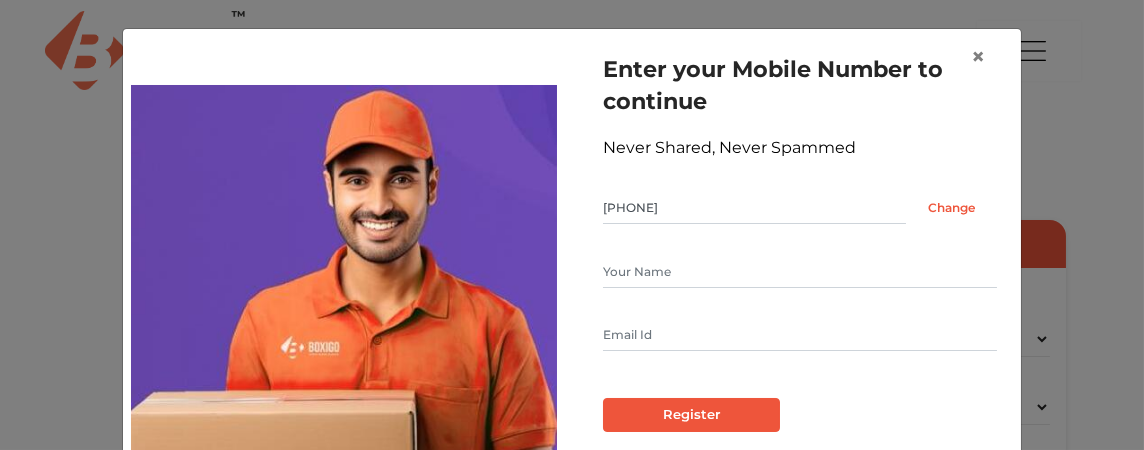 click at bounding box center (800, 272) 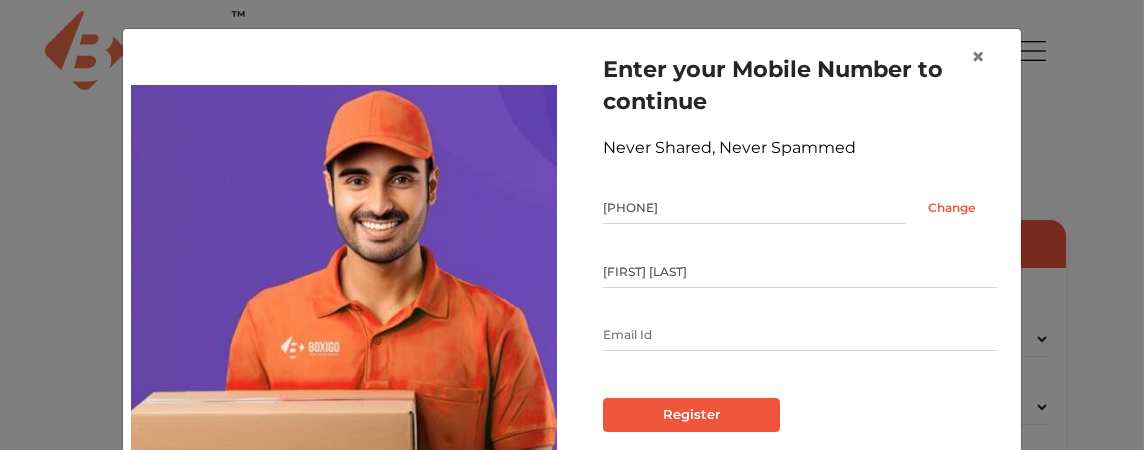 type on "Sivann Guntupalli" 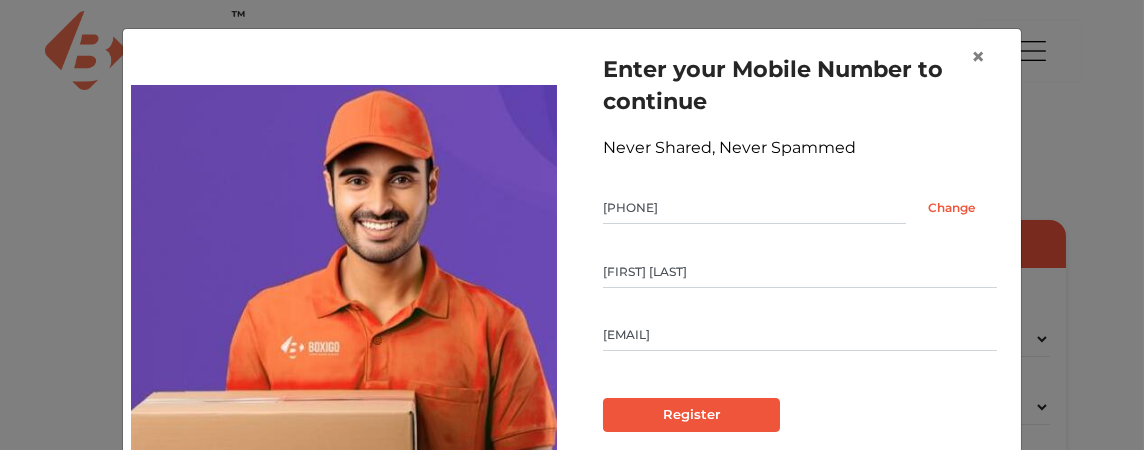 type on "gsivannarayana7@gmail.com" 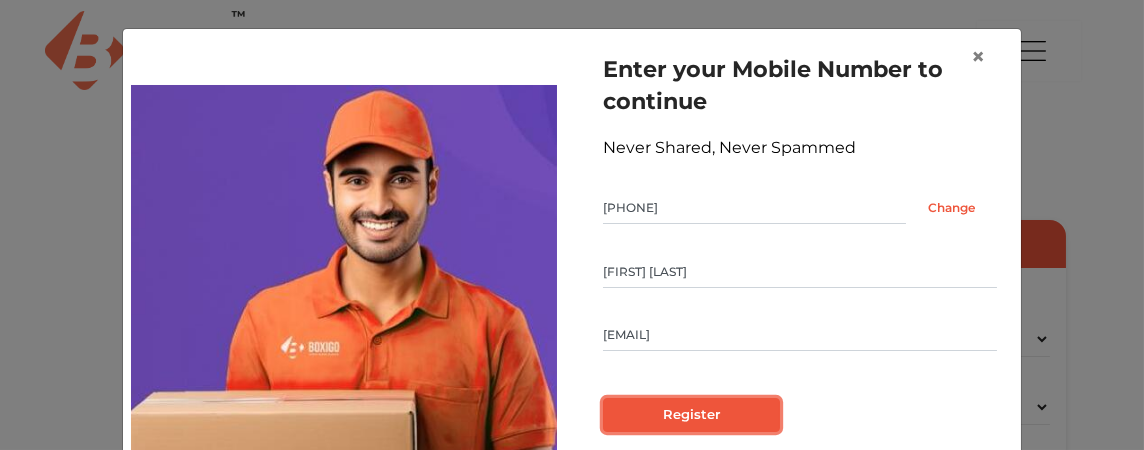 click on "Register" at bounding box center (691, 415) 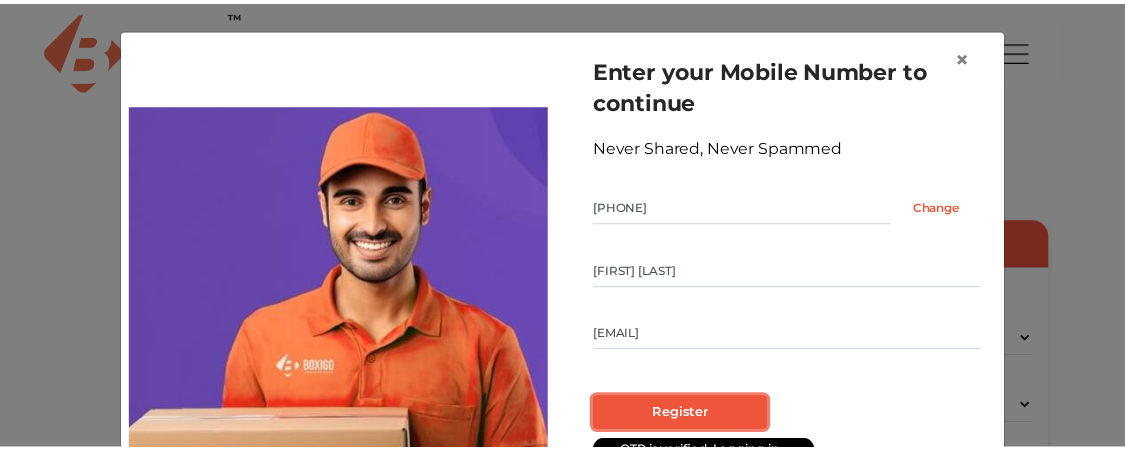 scroll, scrollTop: 205, scrollLeft: 0, axis: vertical 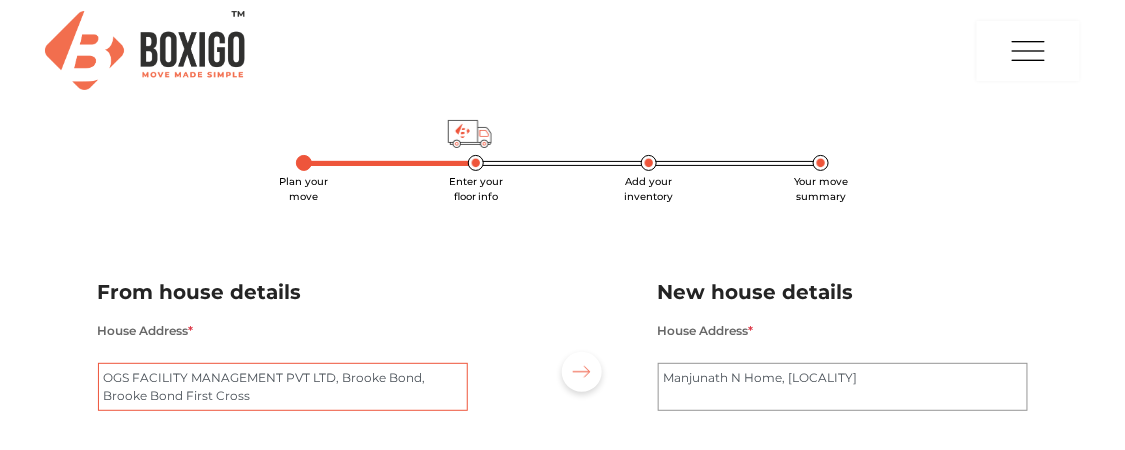 click on "OGS FACILITY MANAGEMENT PVT LTD, Brooke Bond, Brooke Bond First Cross" at bounding box center (283, 387) 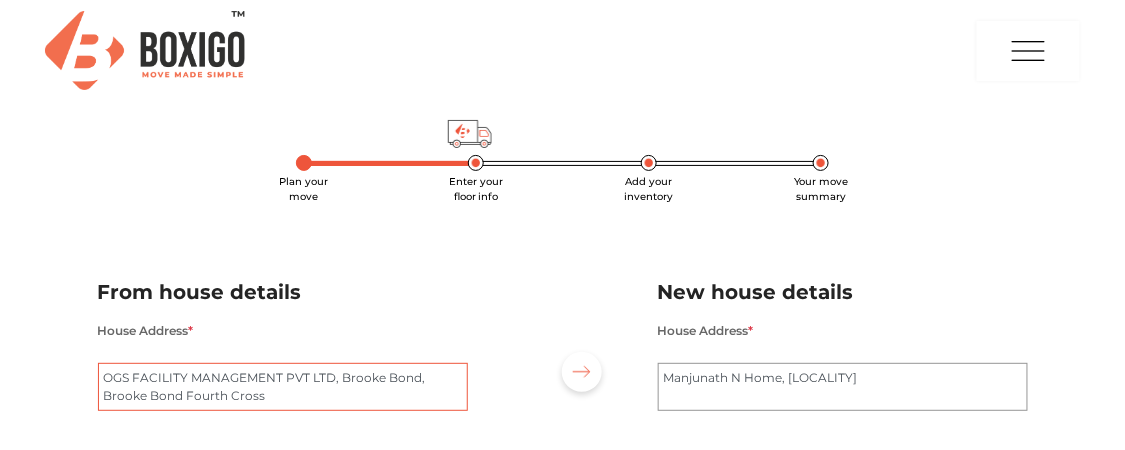 scroll, scrollTop: 250, scrollLeft: 0, axis: vertical 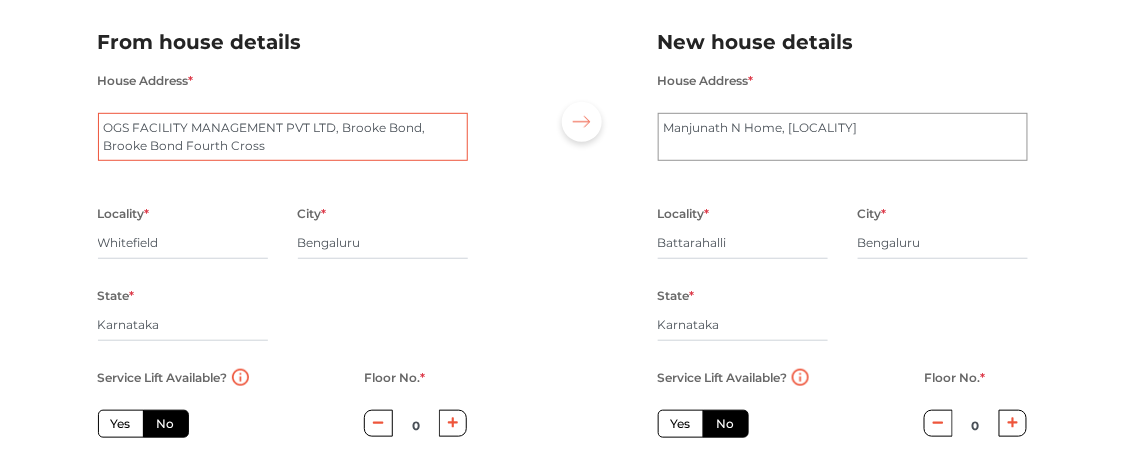 type on "OGS FACILITY MANAGEMENT PVT LTD, Brooke Bond, Brooke Bond Fourth Cross" 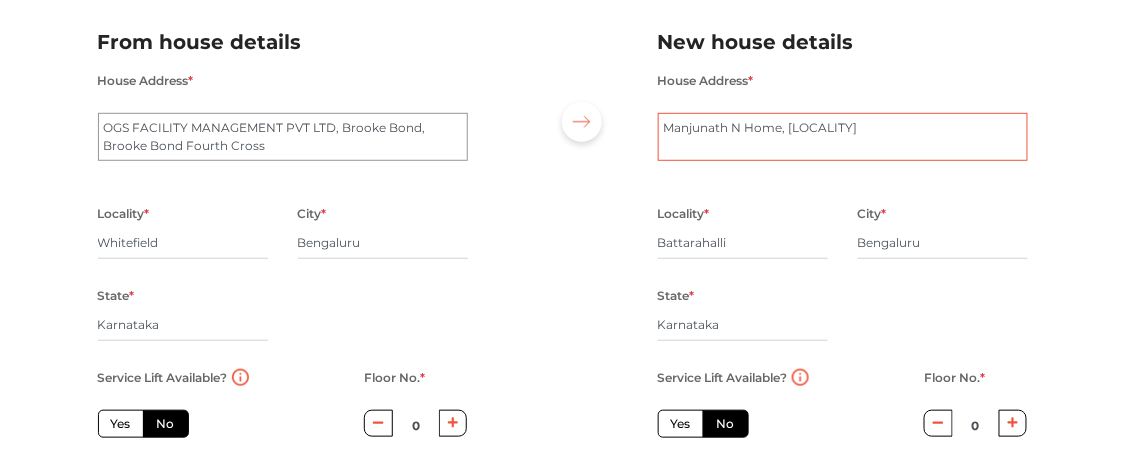 drag, startPoint x: 915, startPoint y: 131, endPoint x: 599, endPoint y: 143, distance: 316.22775 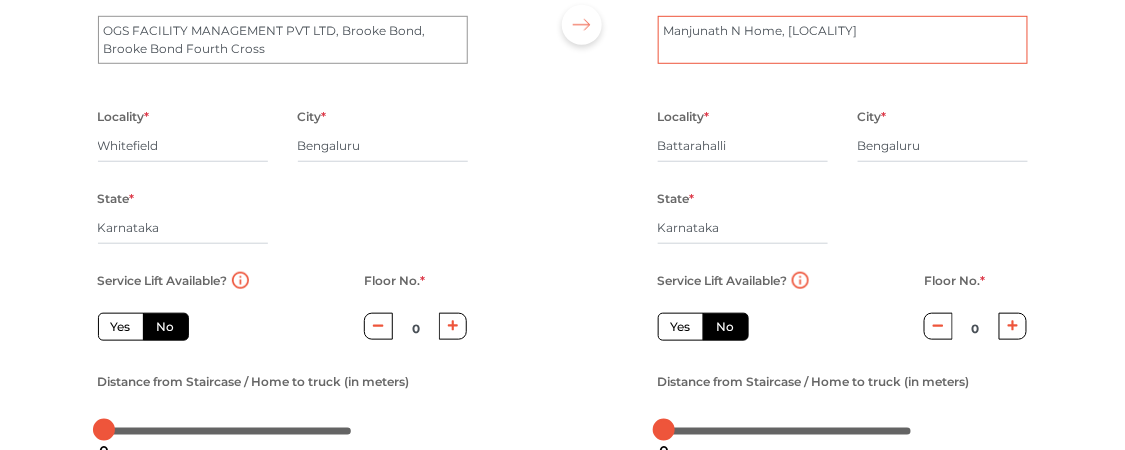 scroll, scrollTop: 375, scrollLeft: 0, axis: vertical 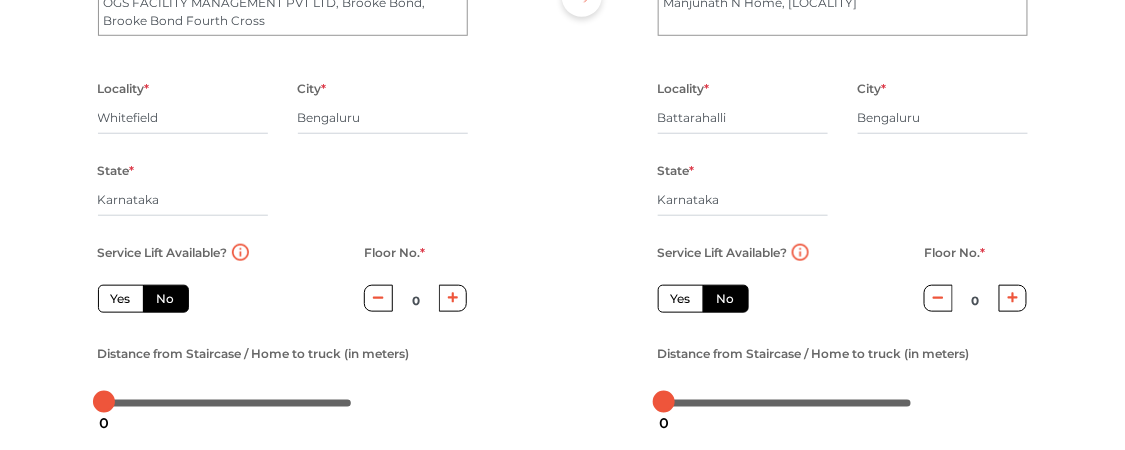 click at bounding box center [453, 298] 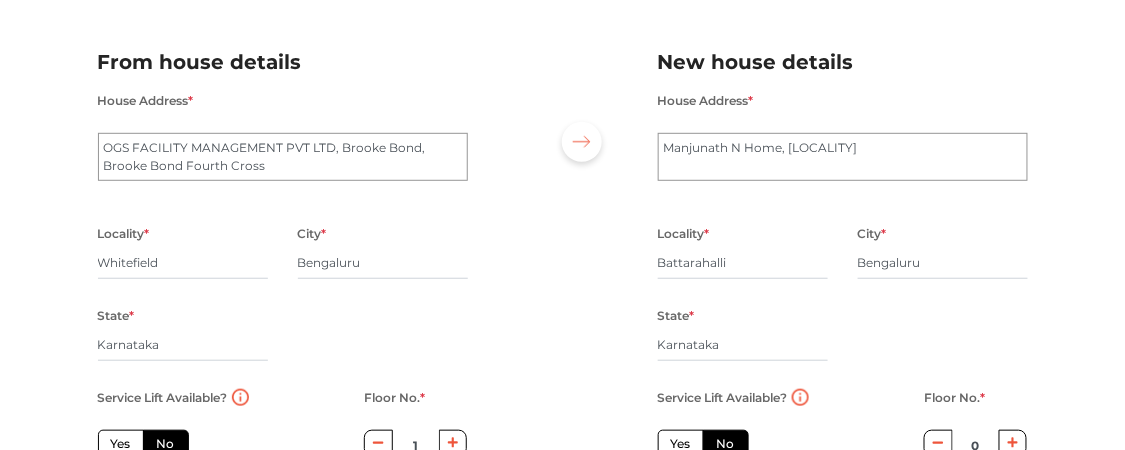 scroll, scrollTop: 480, scrollLeft: 0, axis: vertical 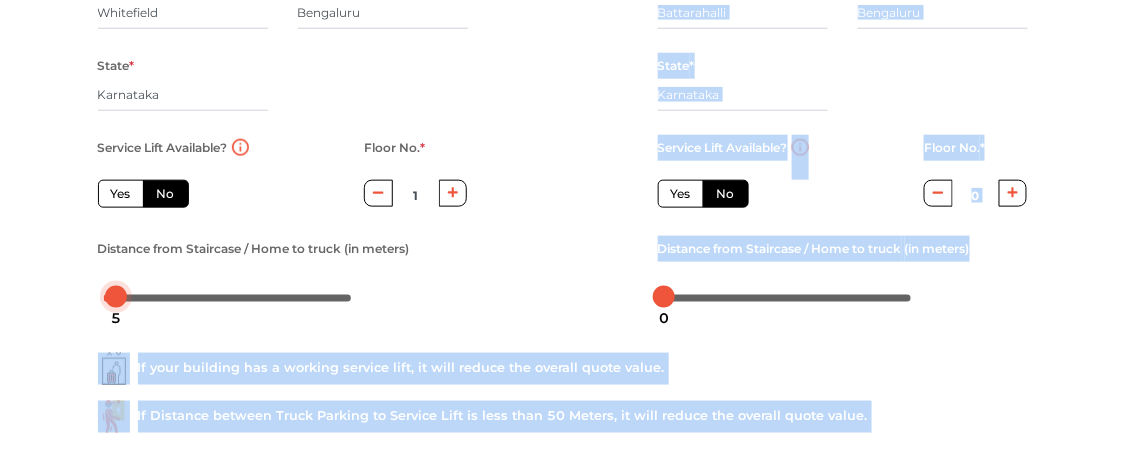 click on "Plan your   move Enter your   floor info Add your   inventory Your move   summary My Moves My Profile Make Estimate LOGOUT Plan your   move Enter your   floor info Add your   inventory Your move   summary  From house details  House Address  *   OGS FACILITY MANAGEMENT PVT LTD, Brooke Bond, Brooke Bond First Cross Locality  * Whitefield City  * Bengaluru State  * Karnataka Pincode  * Service Lift Available?  Yes No   Floor No.  * 1 Distance from Staircase / Home to truck   (in meters)  New house details  House Address  * Manjunath N Home, Padmeshwari Nagar Locality  * Battarahalli City  * Bengaluru State  * Karnataka Pincode  * Service Lift Available?  Yes No   Floor No.  * 0 Distance from Staircase / Home to truck   (in meters) If your building has a working service lift, it will reduce the overall quote value. If Distance between Truck Parking to Service Lift is less than 50 Meters, it will reduce the overall quote value.  Move details Inventory  5 0" at bounding box center [562, -255] 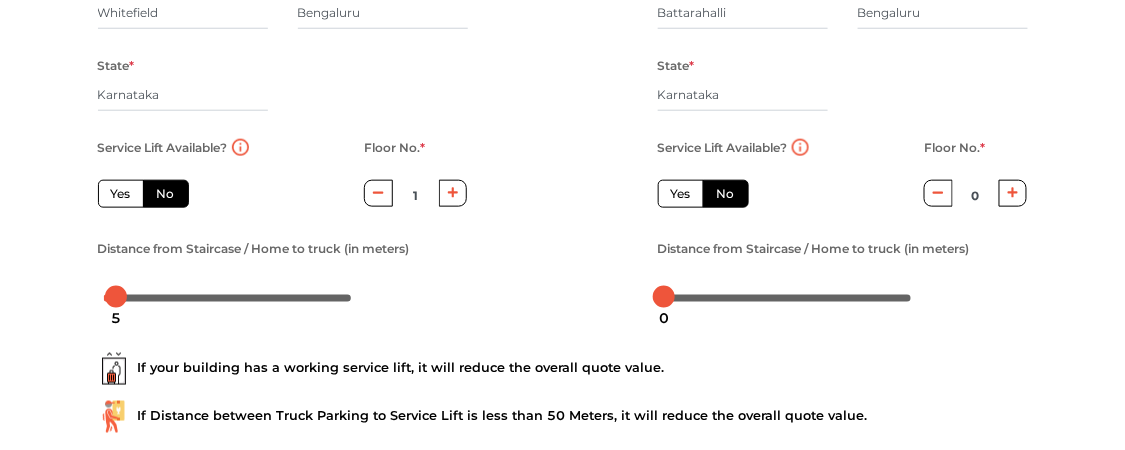 click on "Plan your   move Enter your   floor info Add your   inventory Your move   summary My Moves My Profile Make Estimate LOGOUT Plan your   move Enter your   floor info Add your   inventory Your move   summary  From house details  House Address  *   OGS FACILITY MANAGEMENT PVT LTD, Brooke Bond, Brooke Bond First Cross Locality  * Whitefield City  * Bengaluru State  * Karnataka Pincode  * Service Lift Available?  Yes No   Floor No.  * 1 Distance from Staircase / Home to truck   (in meters)  New house details  House Address  * Manjunath N Home, Padmeshwari Nagar Locality  * Battarahalli City  * Bengaluru State  * Karnataka Pincode  * Service Lift Available?  Yes No   Floor No.  * 0 Distance from Staircase / Home to truck   (in meters) If your building has a working service lift, it will reduce the overall quote value. If Distance between Truck Parking to Service Lift is less than 50 Meters, it will reduce the overall quote value.  Move details Inventory" at bounding box center [562, 48] 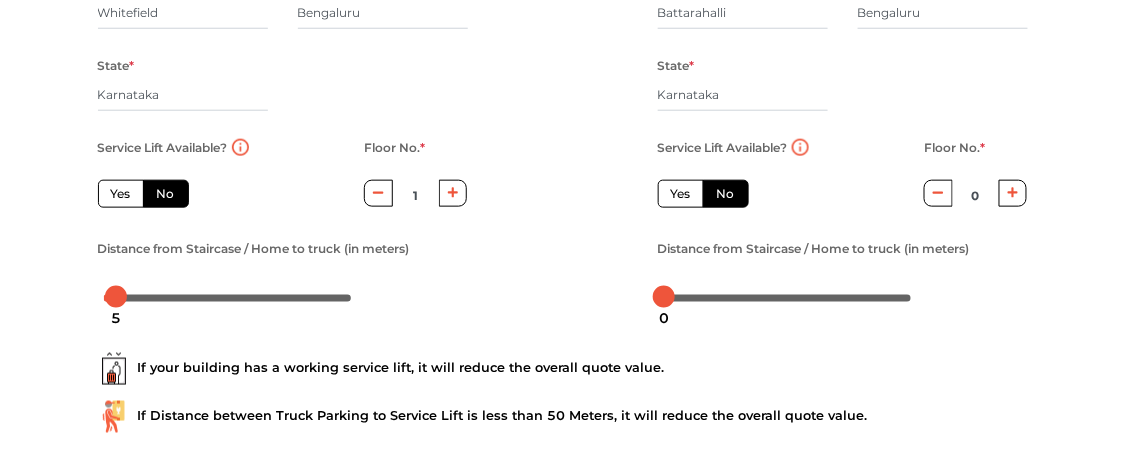 scroll, scrollTop: 605, scrollLeft: 0, axis: vertical 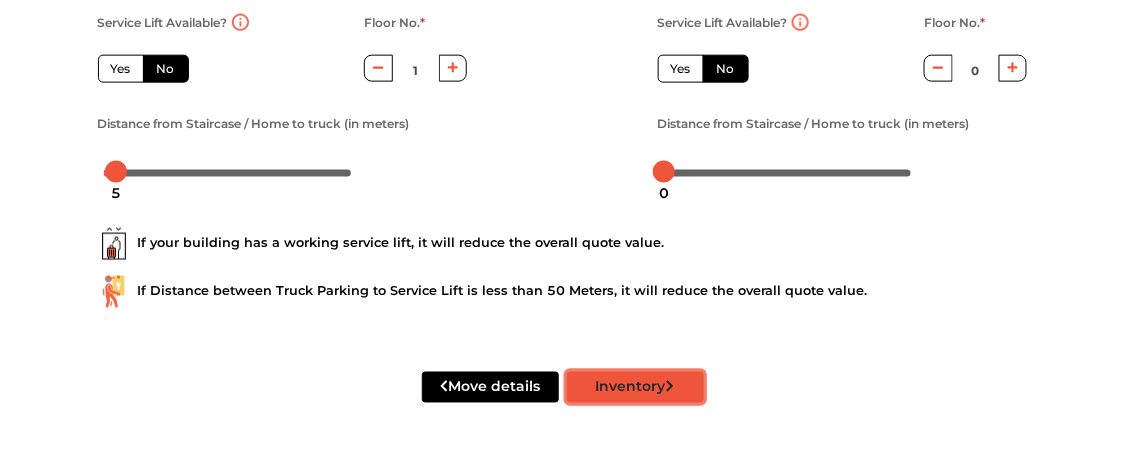click 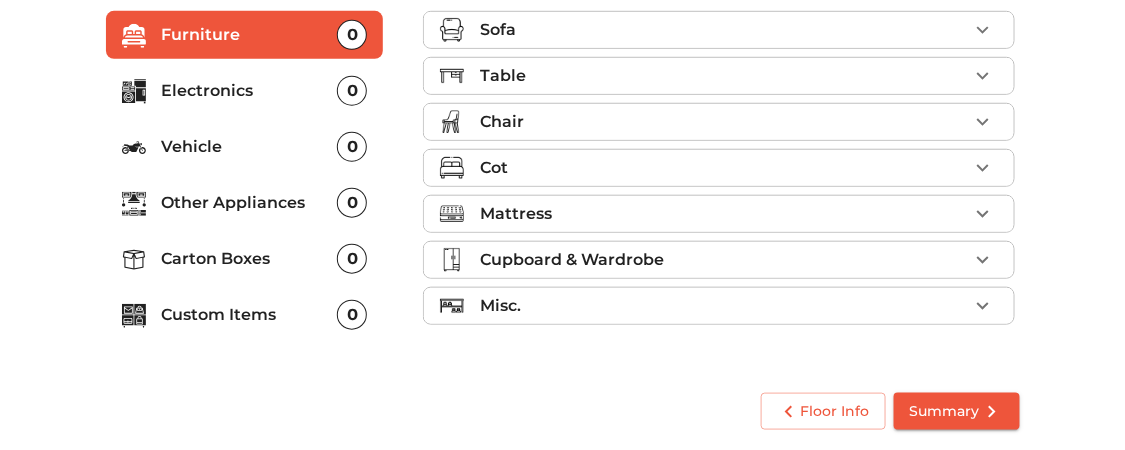 scroll, scrollTop: 347, scrollLeft: 0, axis: vertical 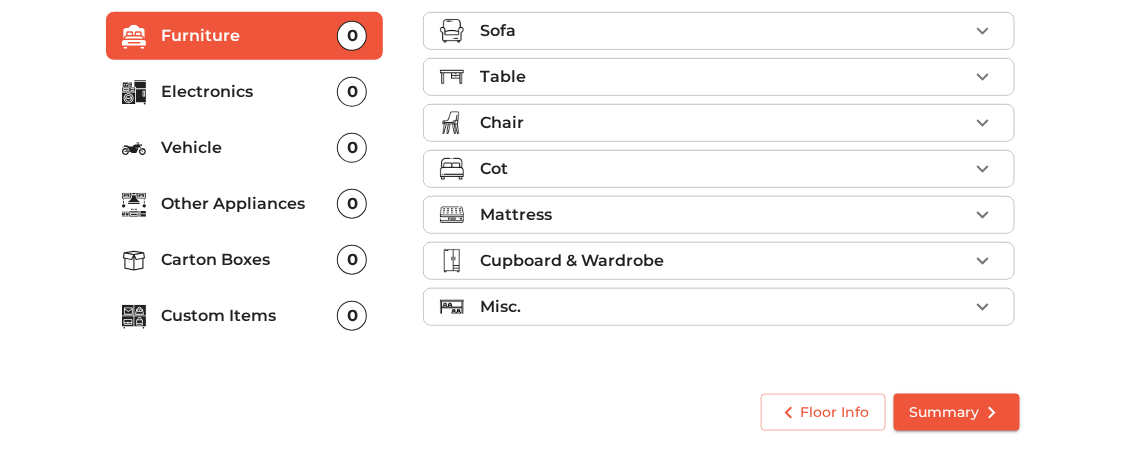 click on "Sofa" at bounding box center [724, 31] 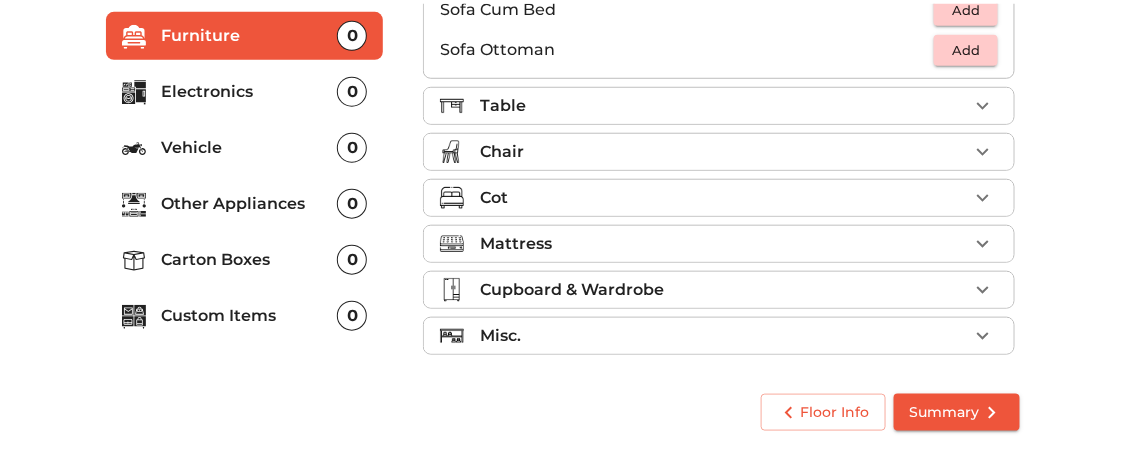 click on "Table" at bounding box center [724, 106] 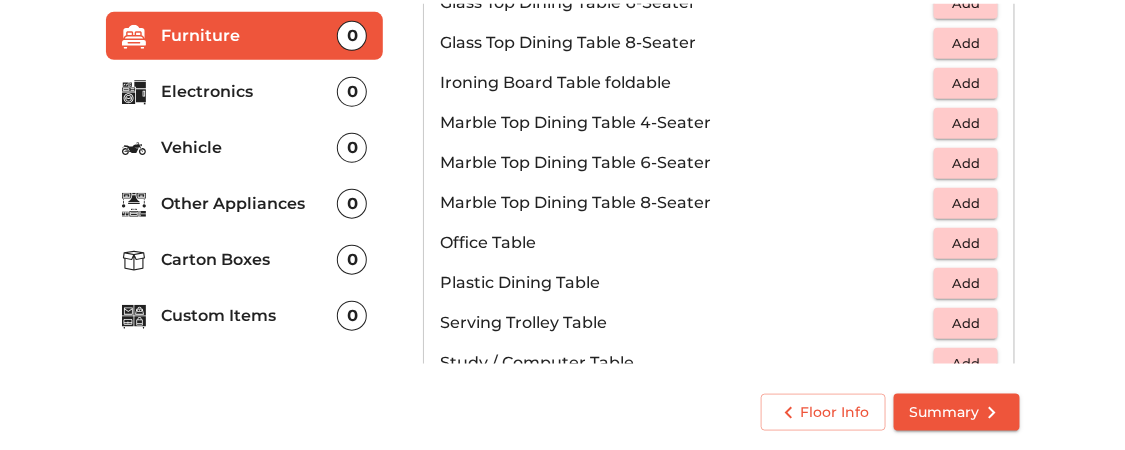 scroll, scrollTop: 875, scrollLeft: 0, axis: vertical 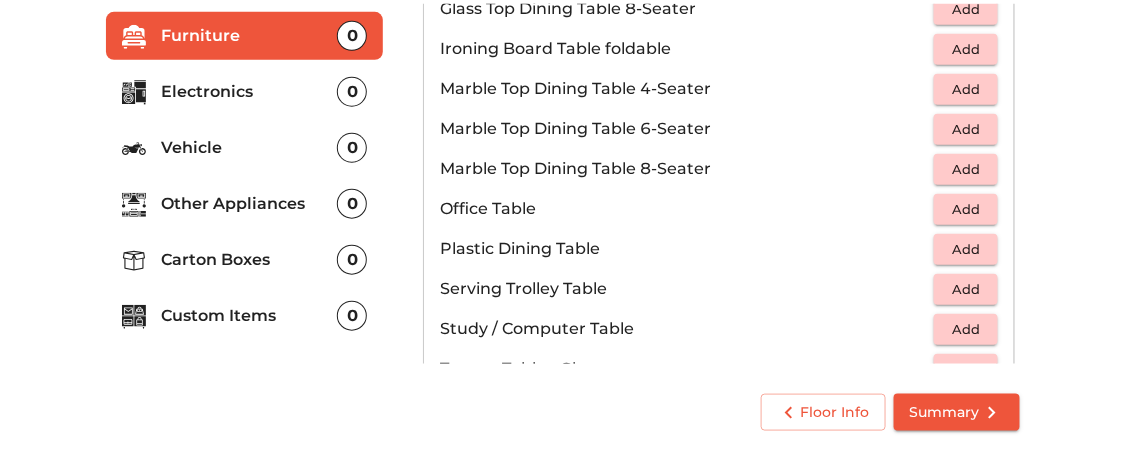 click on "Add" at bounding box center [966, 209] 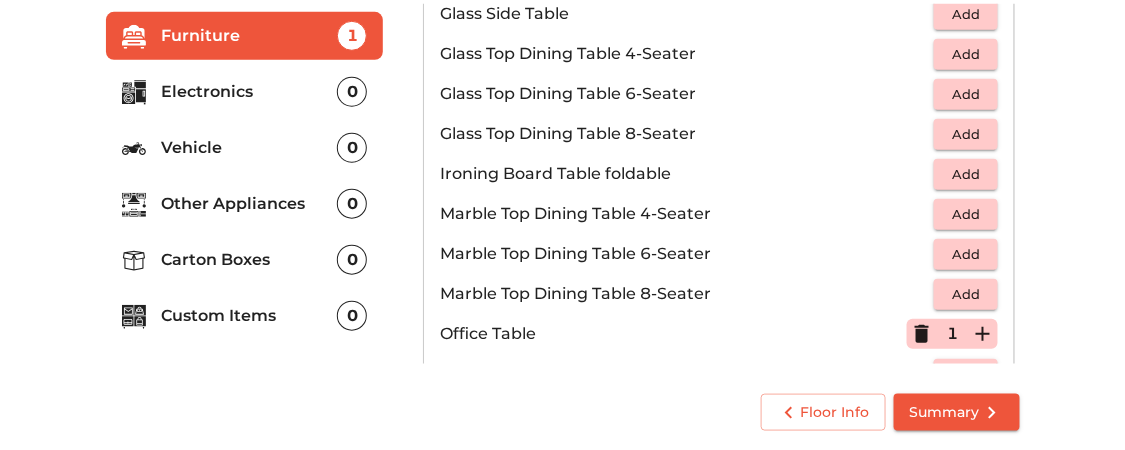 scroll, scrollTop: 875, scrollLeft: 0, axis: vertical 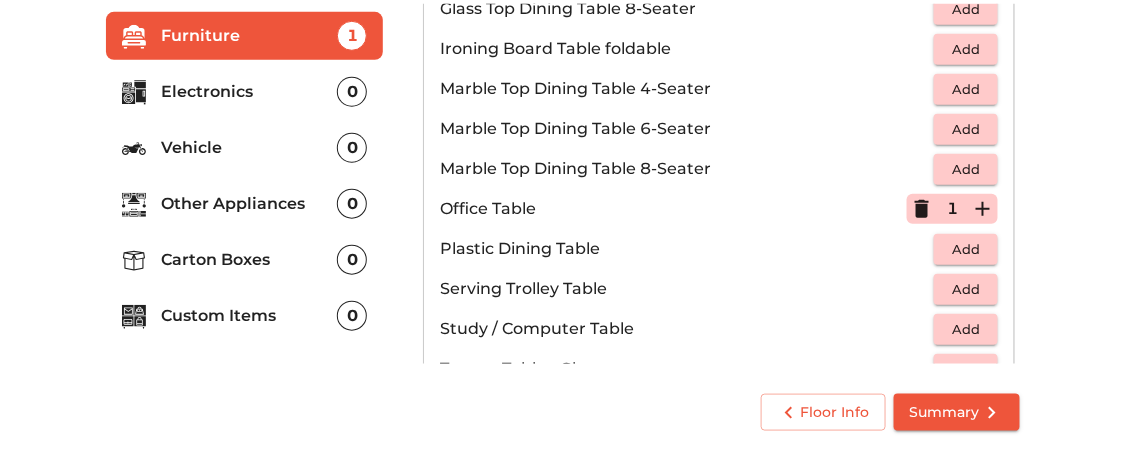 click 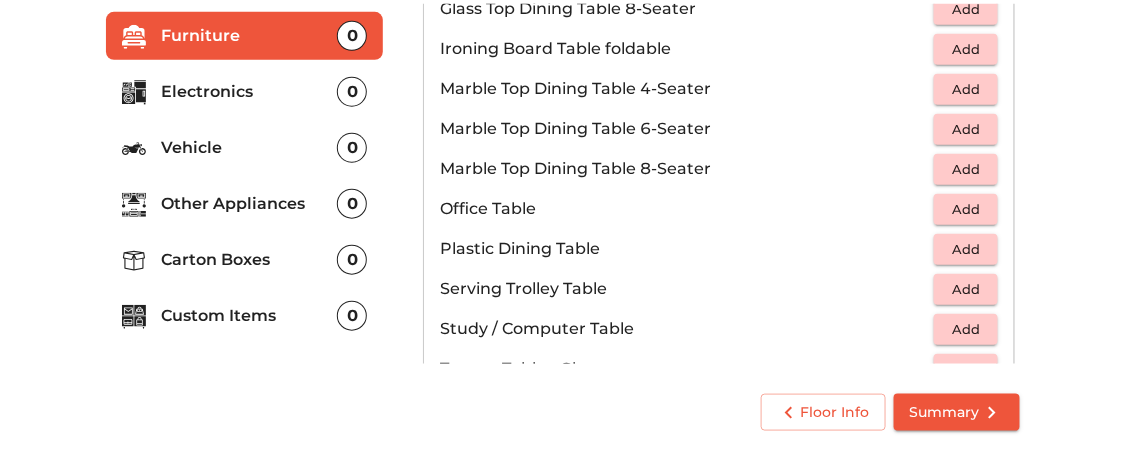 scroll, scrollTop: 1125, scrollLeft: 0, axis: vertical 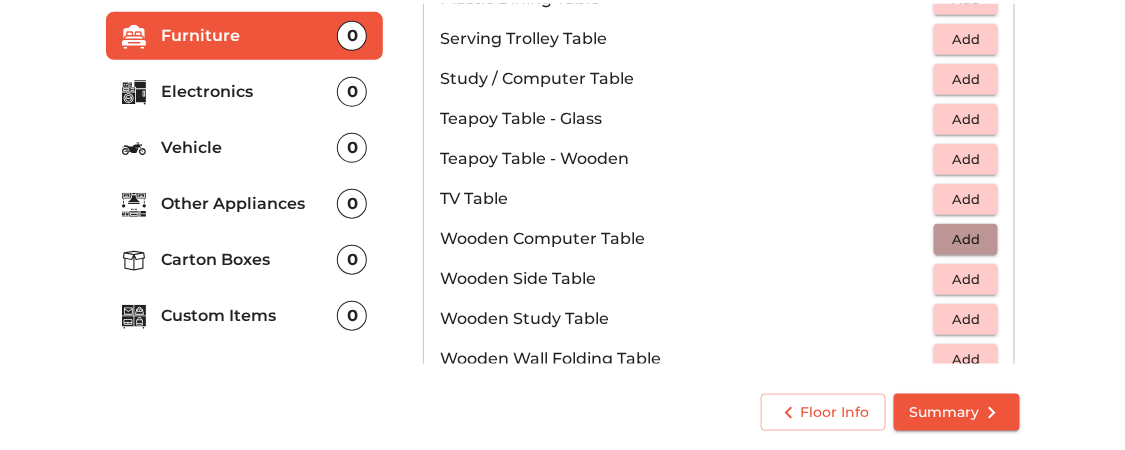 click on "Add" at bounding box center [966, 239] 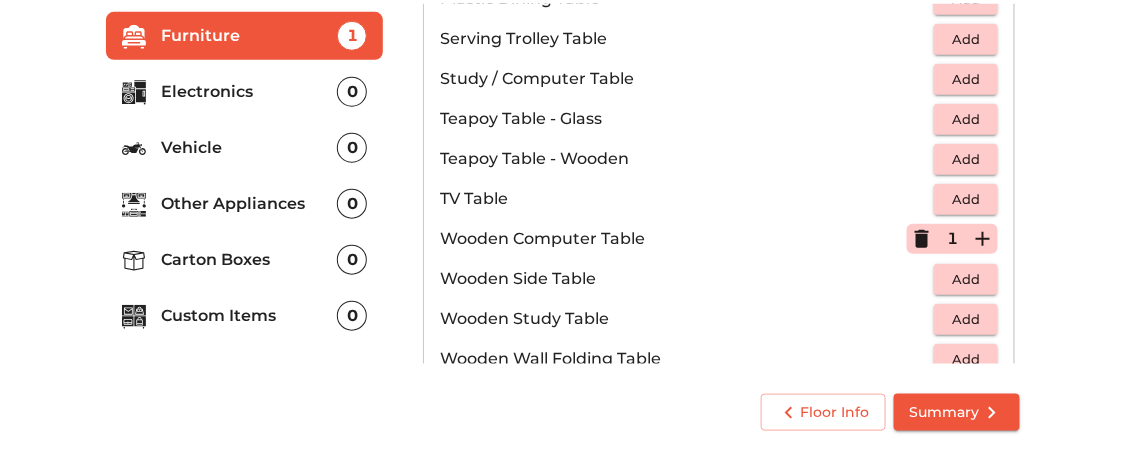 scroll, scrollTop: 1250, scrollLeft: 0, axis: vertical 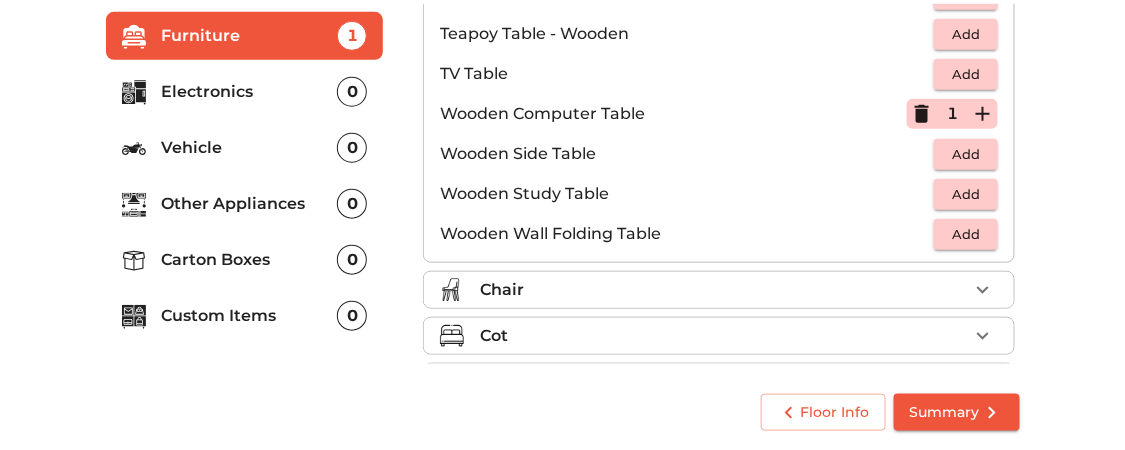click on "Chair" at bounding box center [724, 290] 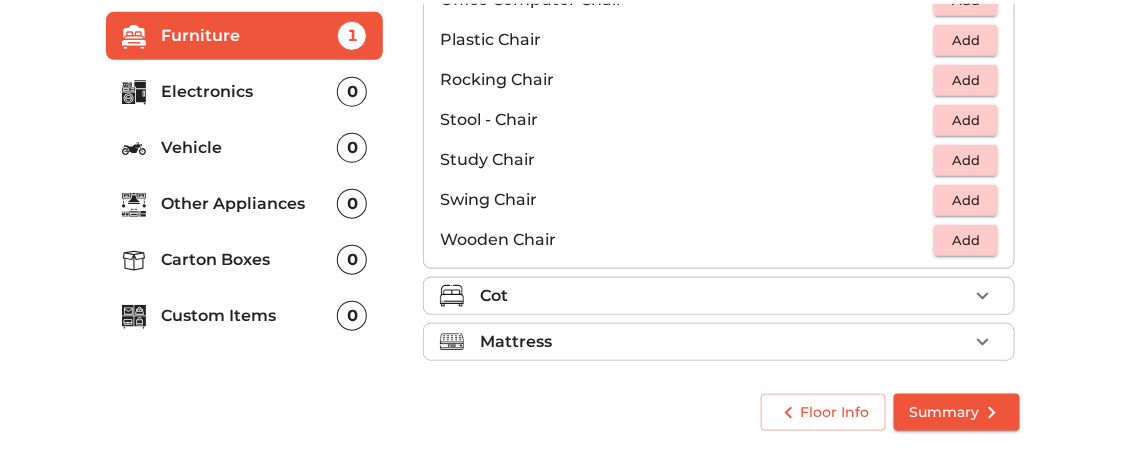 scroll, scrollTop: 702, scrollLeft: 0, axis: vertical 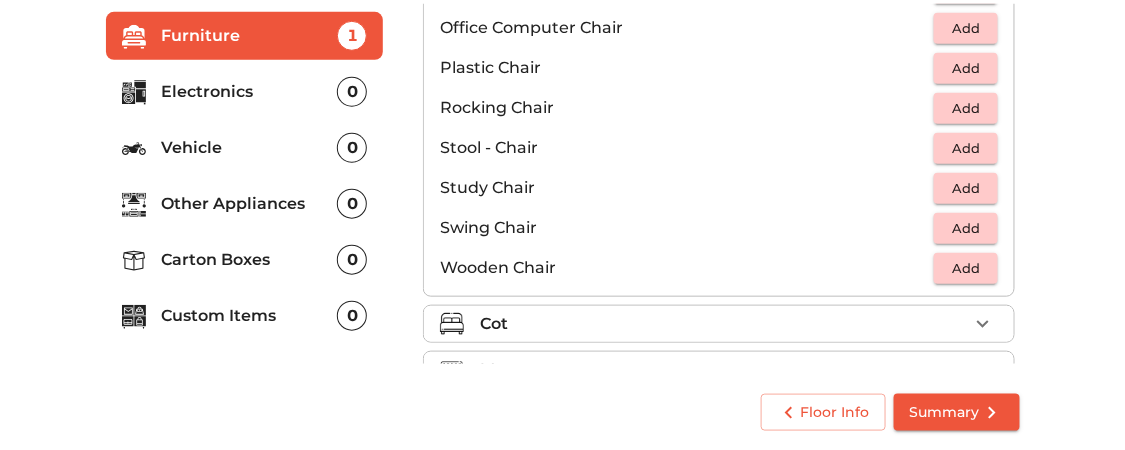click on "Add" at bounding box center [966, 28] 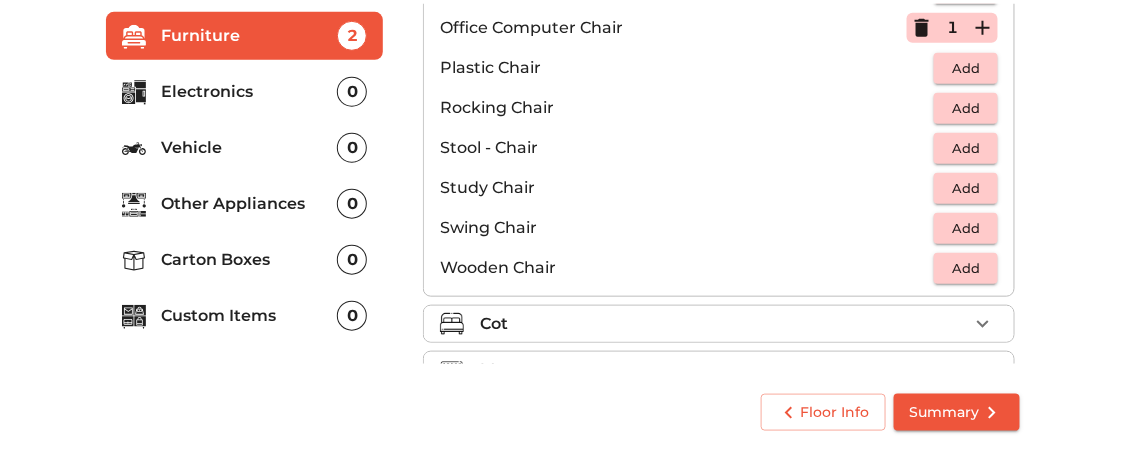 click on "Add" at bounding box center (966, 68) 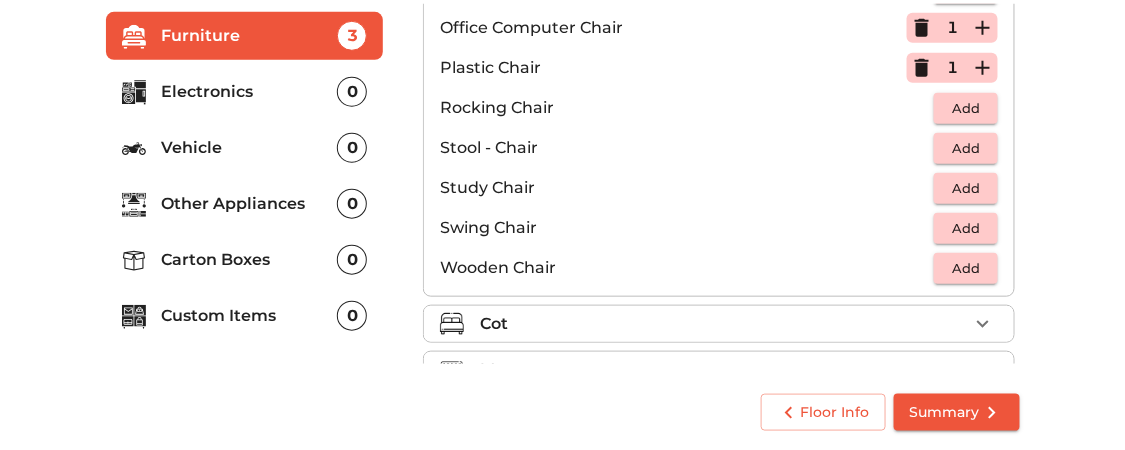 click 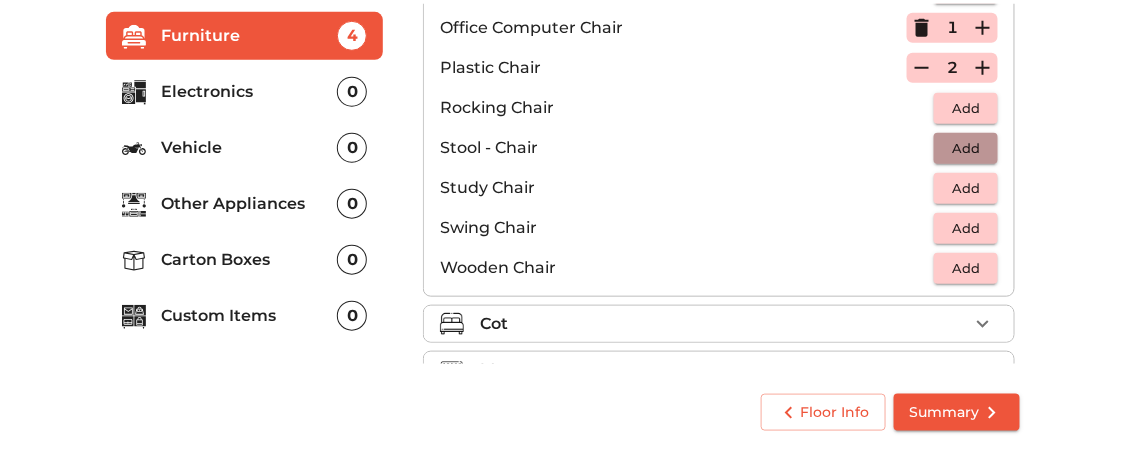 click on "Add" at bounding box center [966, 148] 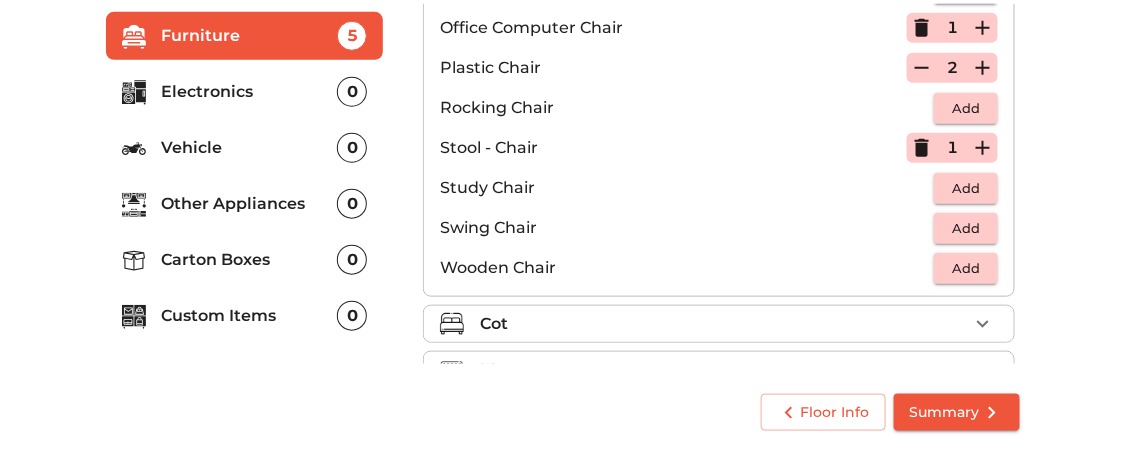 click on "Cot" at bounding box center [719, 324] 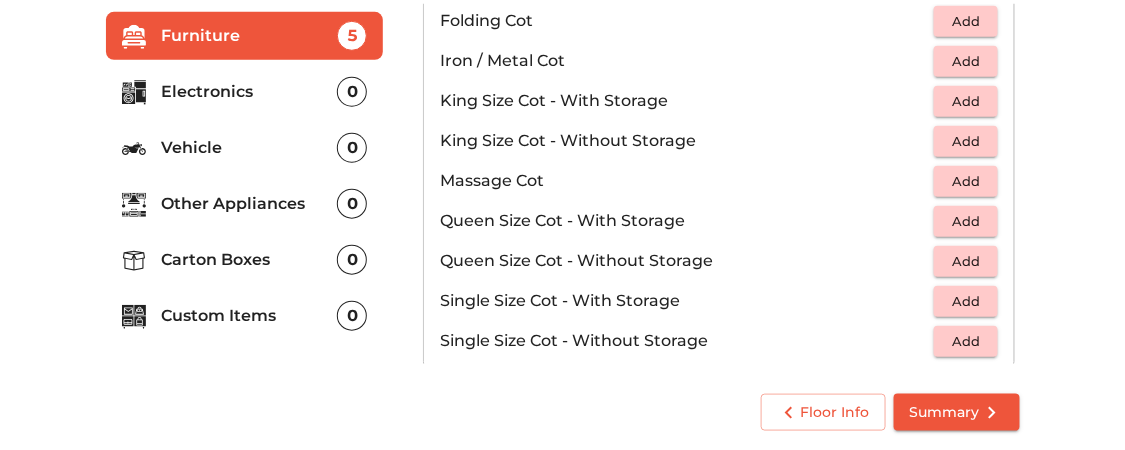 scroll, scrollTop: 502, scrollLeft: 0, axis: vertical 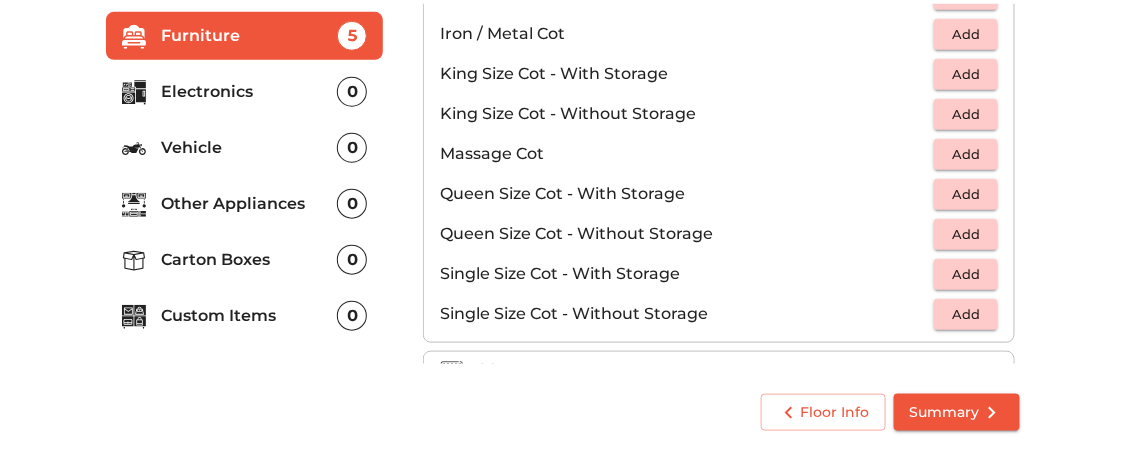 click on "Add" at bounding box center (966, 234) 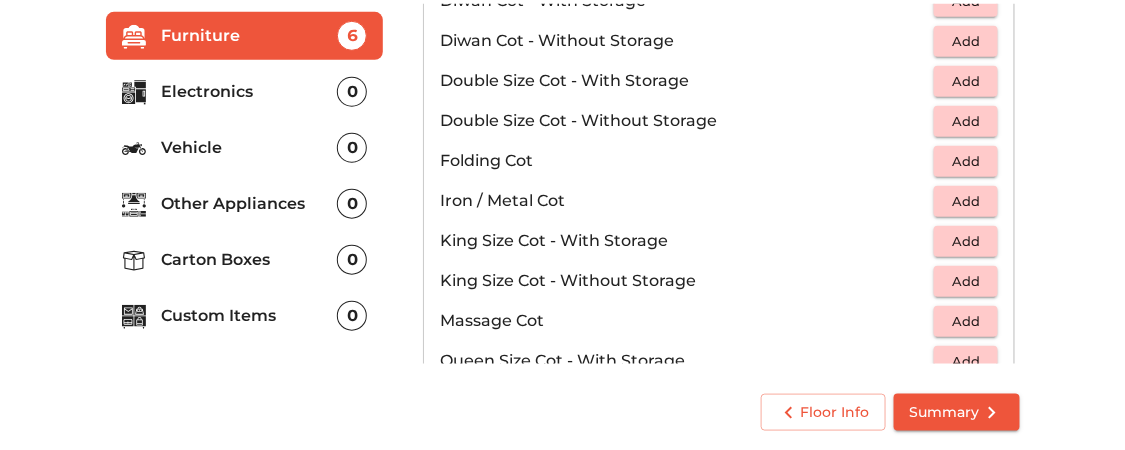 scroll, scrollTop: 377, scrollLeft: 0, axis: vertical 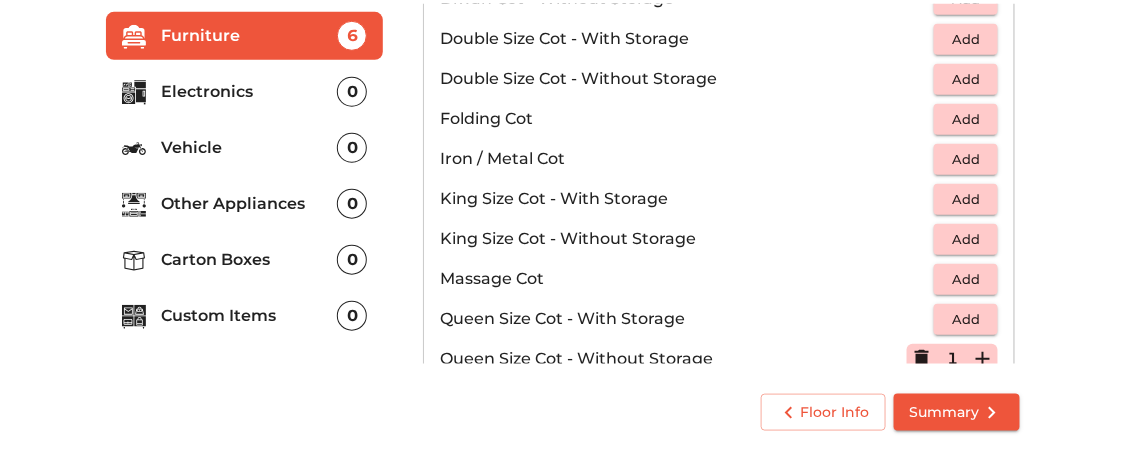 click on "Add" at bounding box center [966, 119] 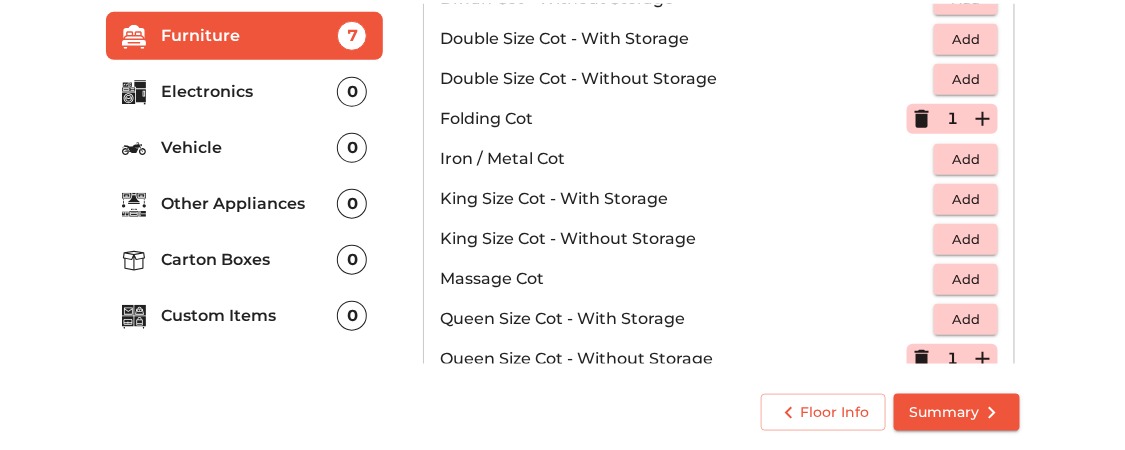 scroll, scrollTop: 627, scrollLeft: 0, axis: vertical 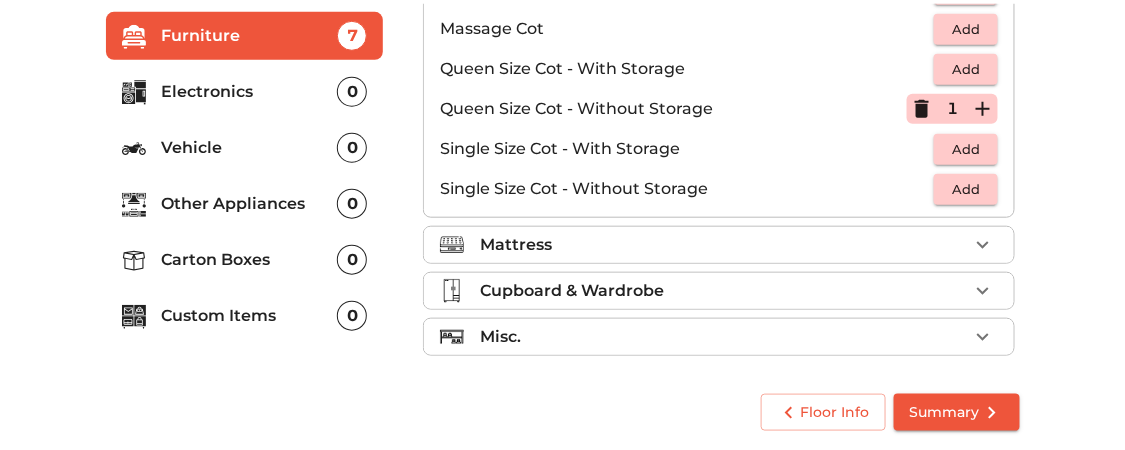 click on "Mattress" at bounding box center [724, 245] 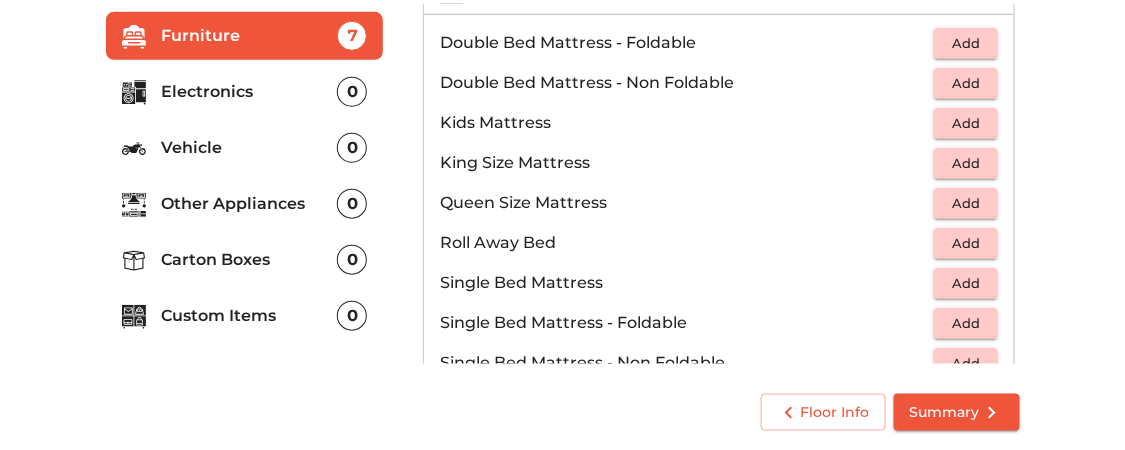 scroll, scrollTop: 94, scrollLeft: 0, axis: vertical 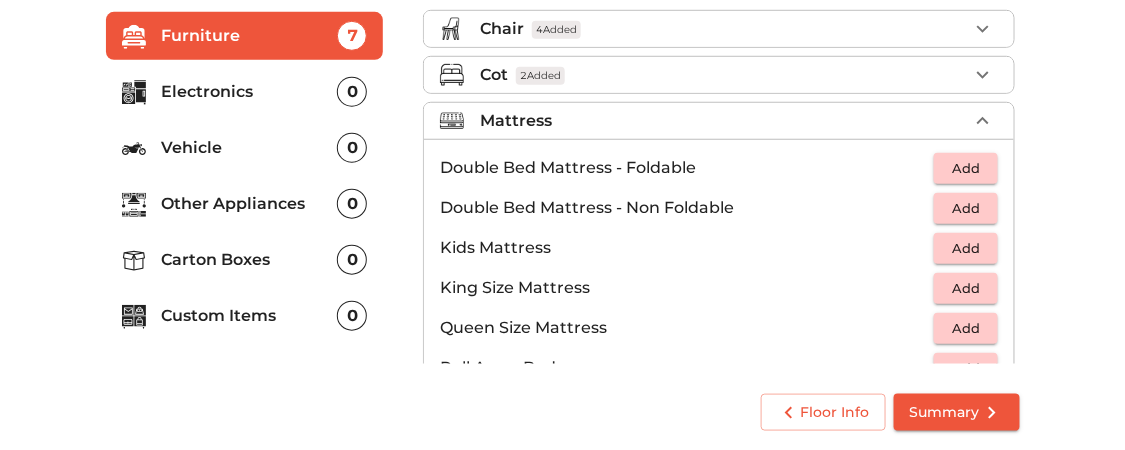 click on "Add" at bounding box center (966, 208) 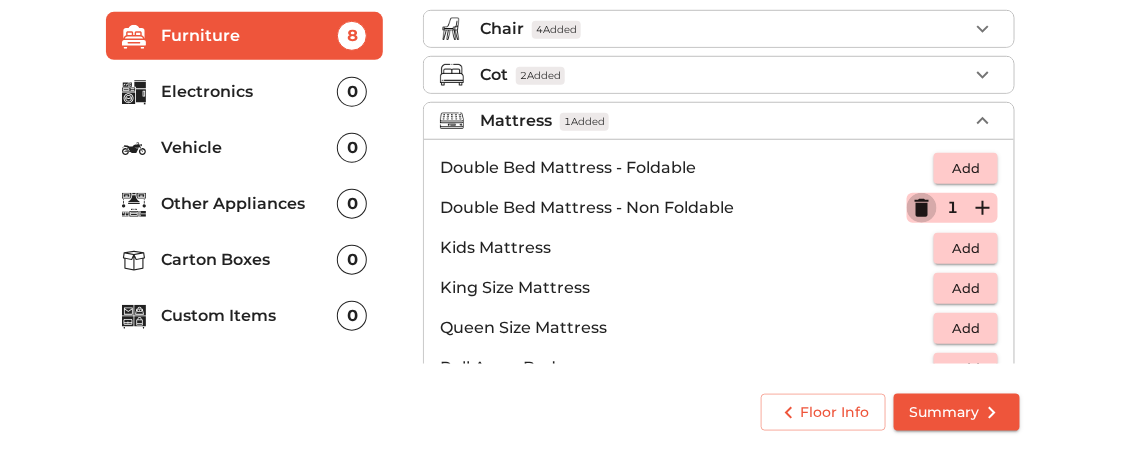click 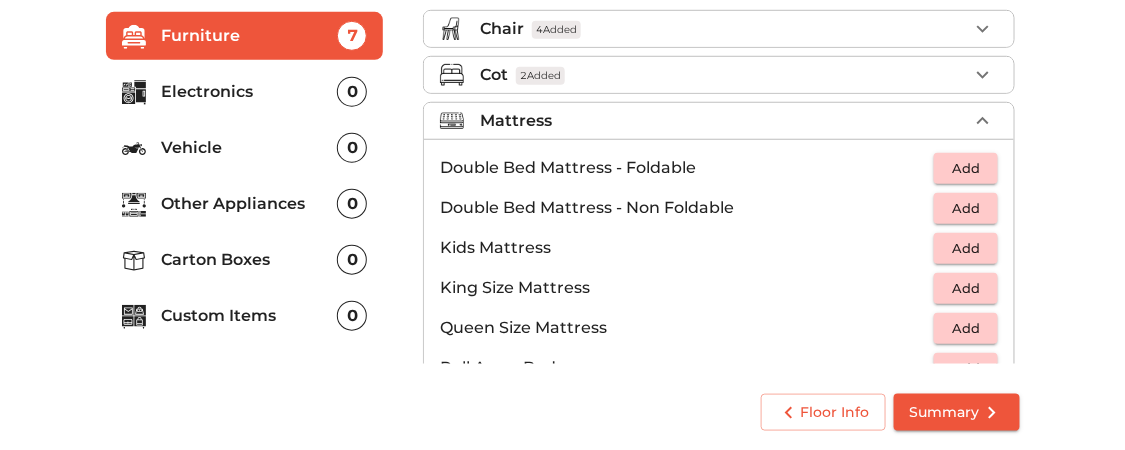 click on "Add" at bounding box center (966, 328) 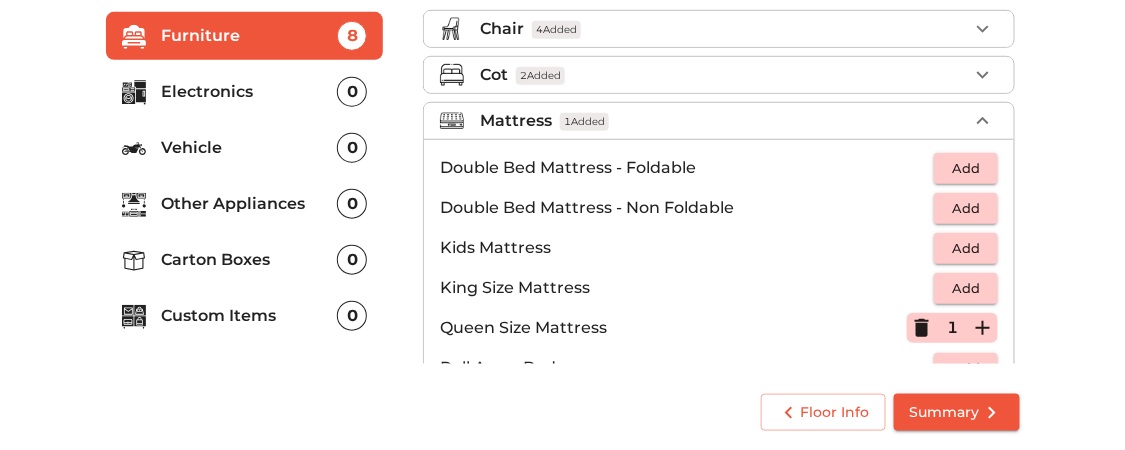 scroll, scrollTop: 219, scrollLeft: 0, axis: vertical 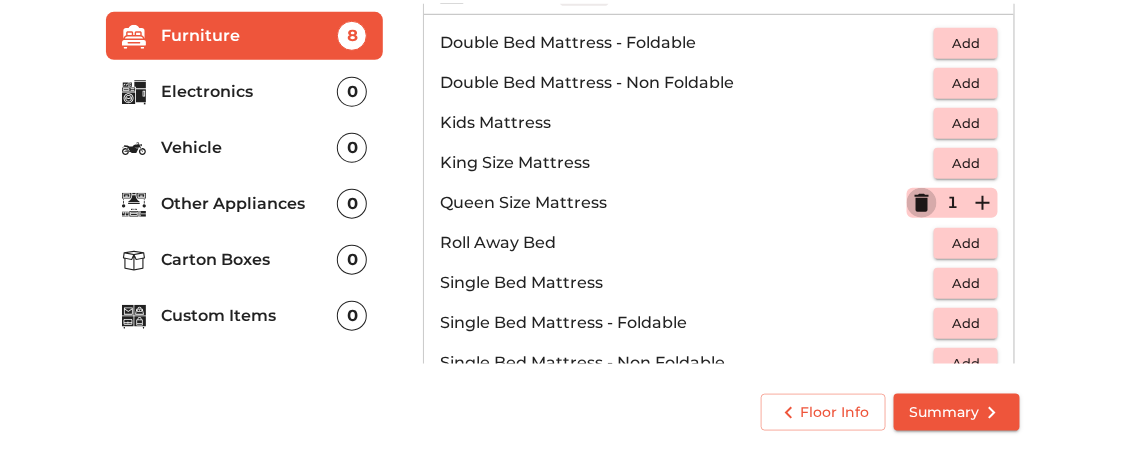 click 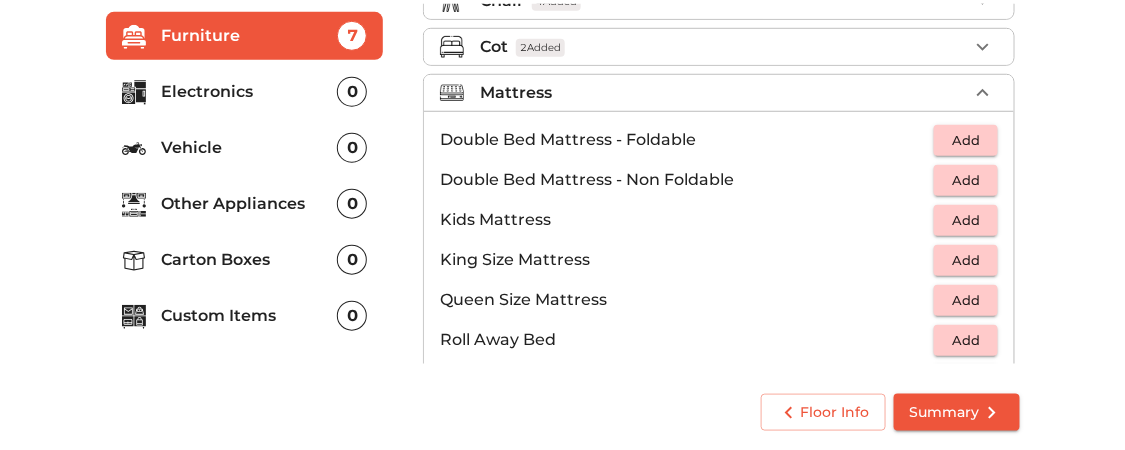 scroll, scrollTop: 94, scrollLeft: 0, axis: vertical 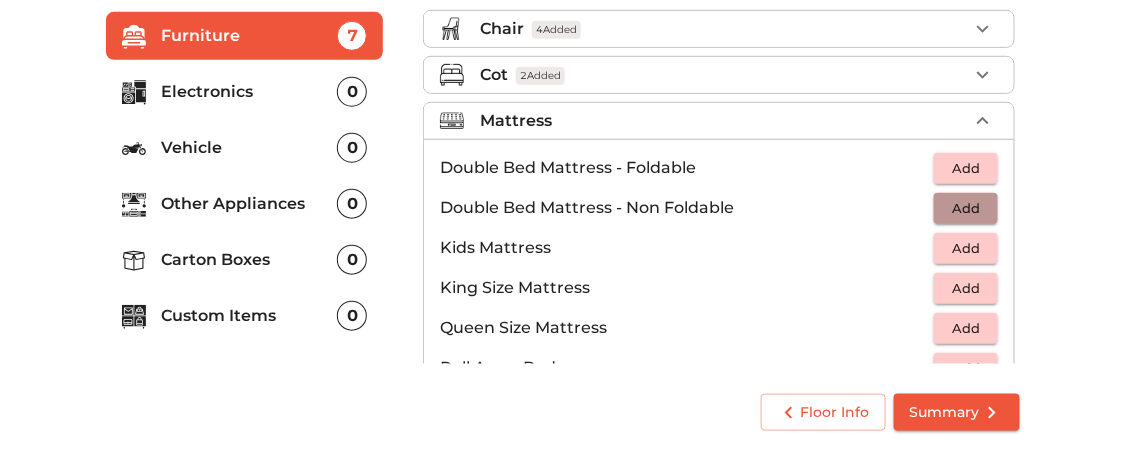 click on "Add" at bounding box center [966, 208] 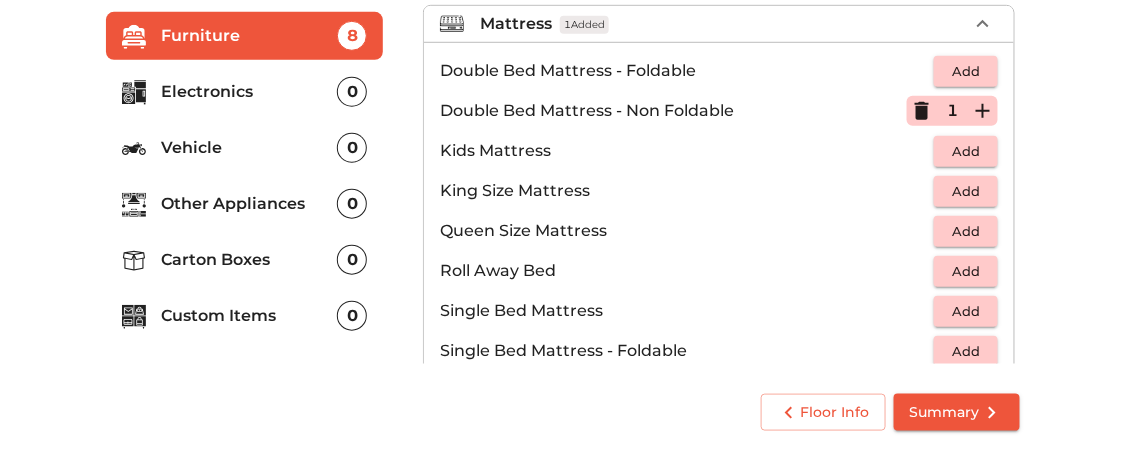 scroll, scrollTop: 219, scrollLeft: 0, axis: vertical 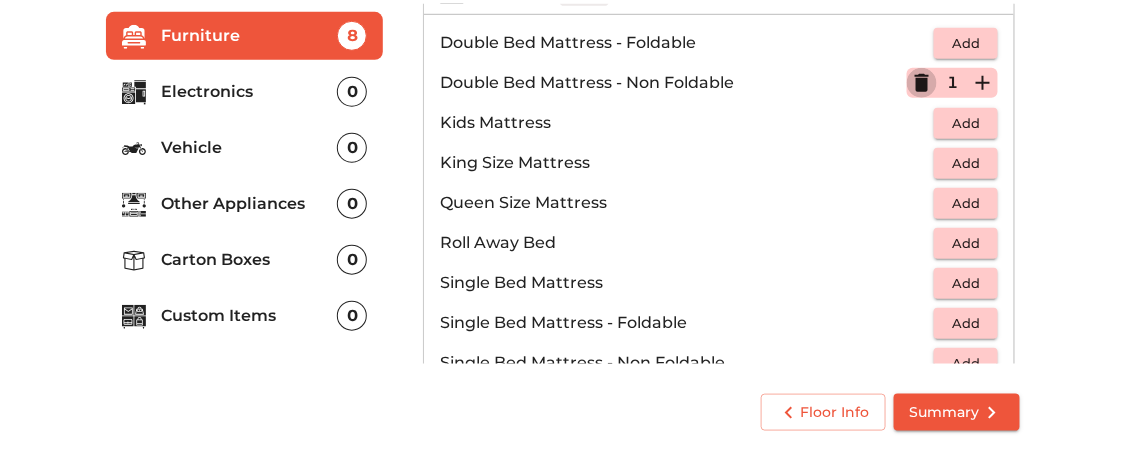 click 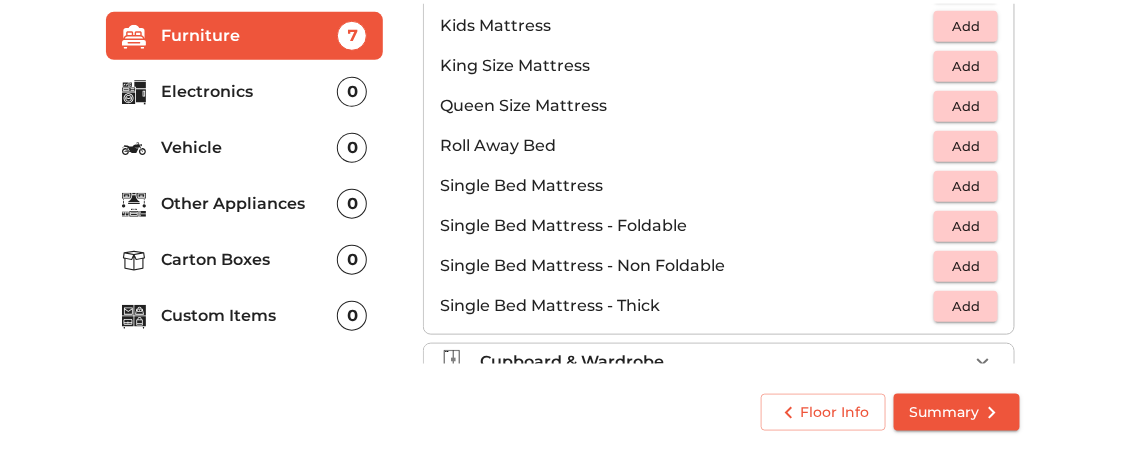 scroll, scrollTop: 344, scrollLeft: 0, axis: vertical 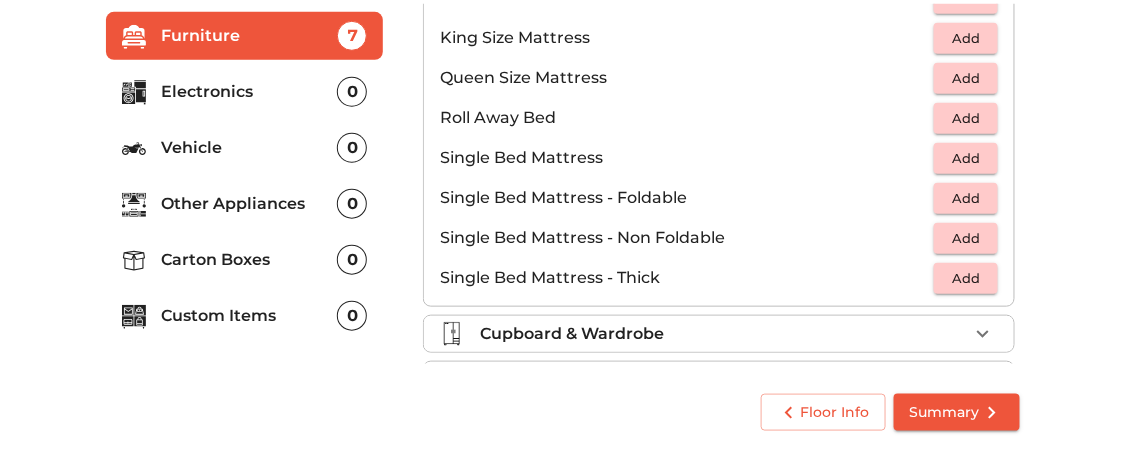 click on "Add" at bounding box center (966, 158) 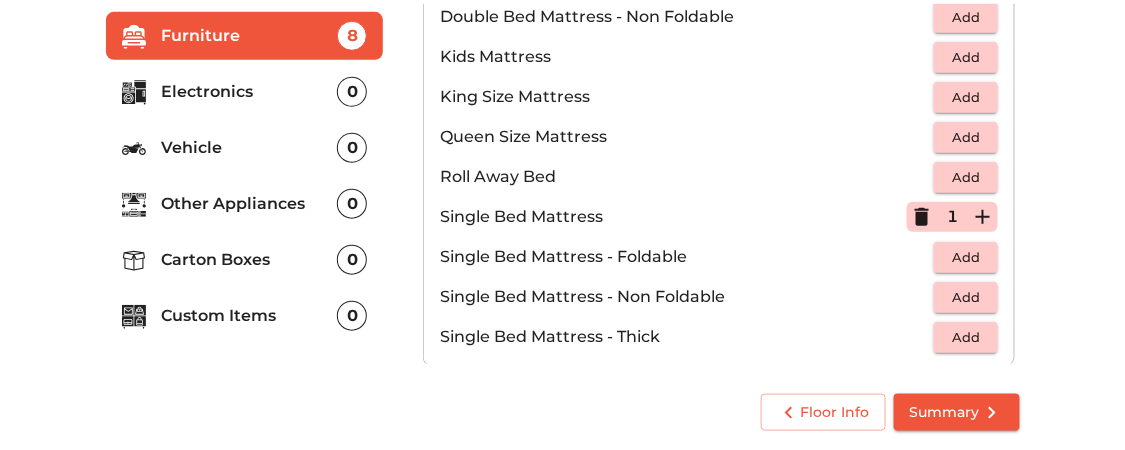 scroll, scrollTop: 219, scrollLeft: 0, axis: vertical 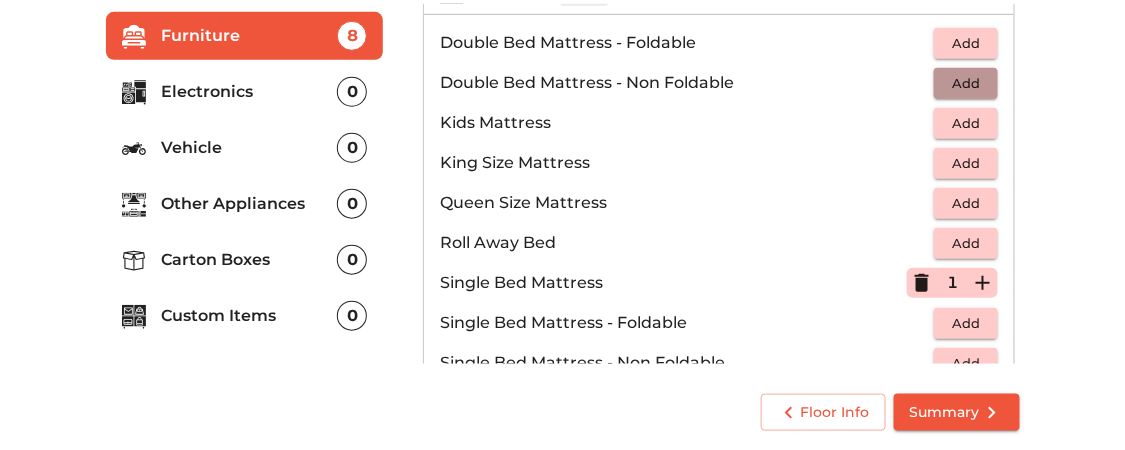 click on "Add" at bounding box center (966, 83) 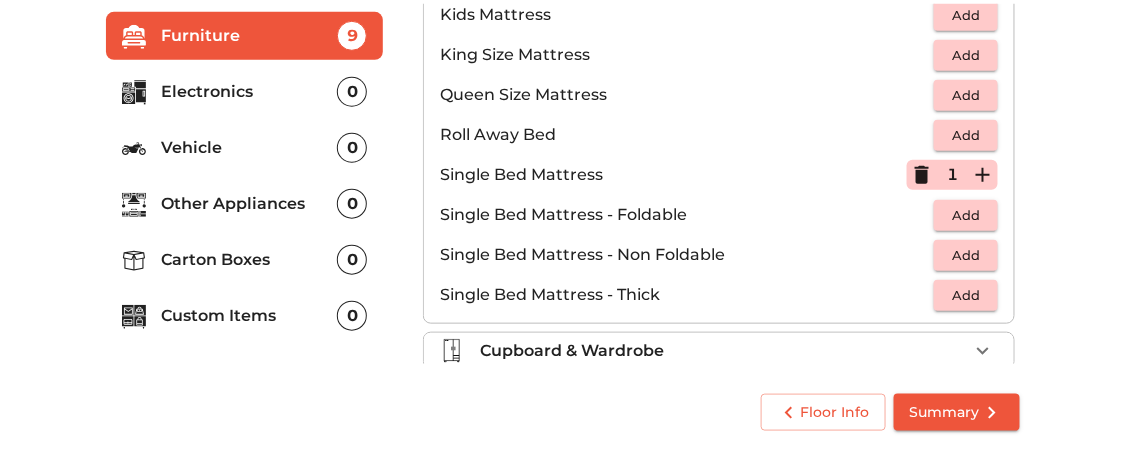 scroll, scrollTop: 388, scrollLeft: 0, axis: vertical 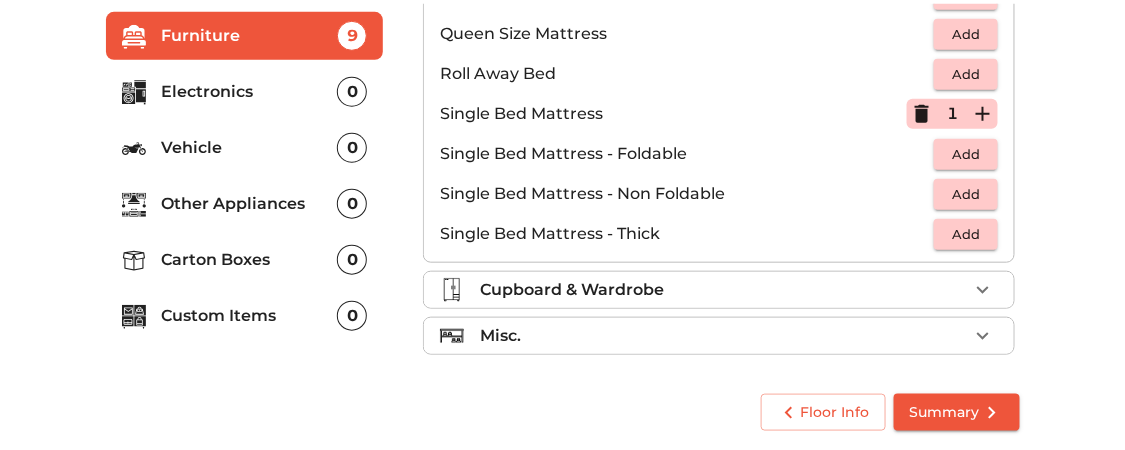 click on "Misc." at bounding box center (719, 336) 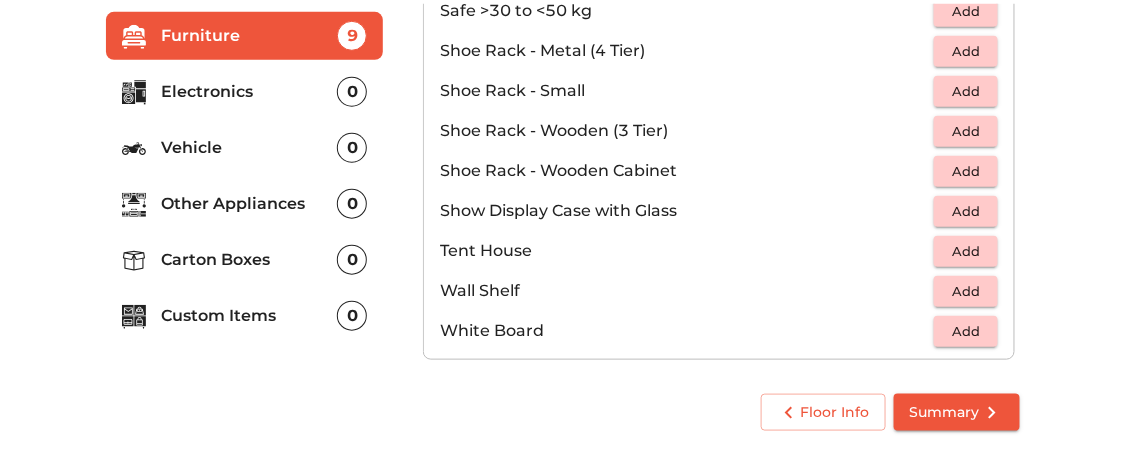 scroll, scrollTop: 1068, scrollLeft: 0, axis: vertical 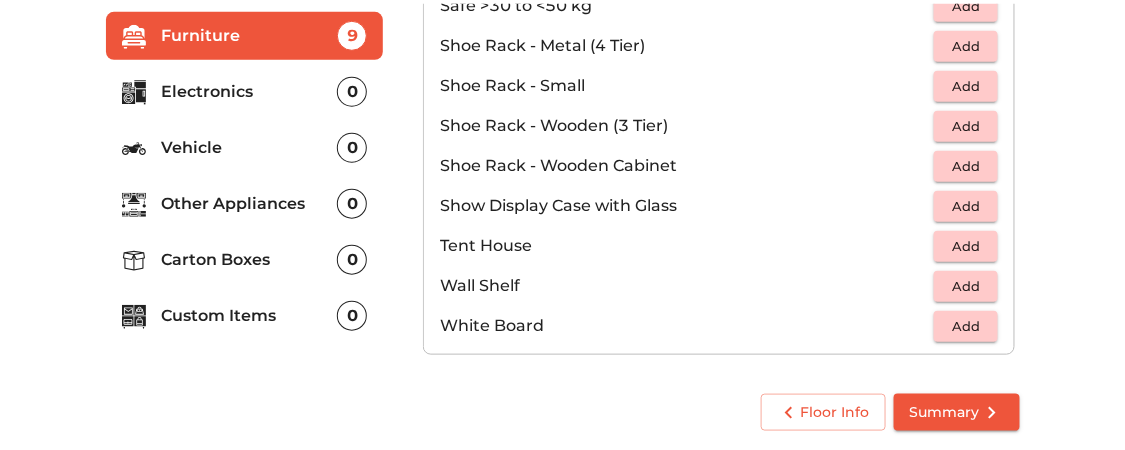 click on "0" at bounding box center (352, 204) 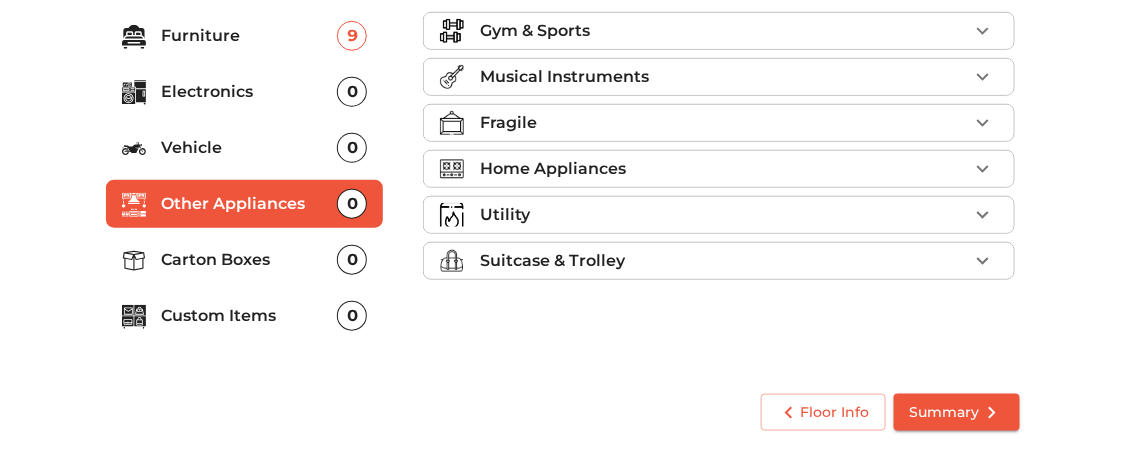 click on "Gym & Sports" at bounding box center (724, 31) 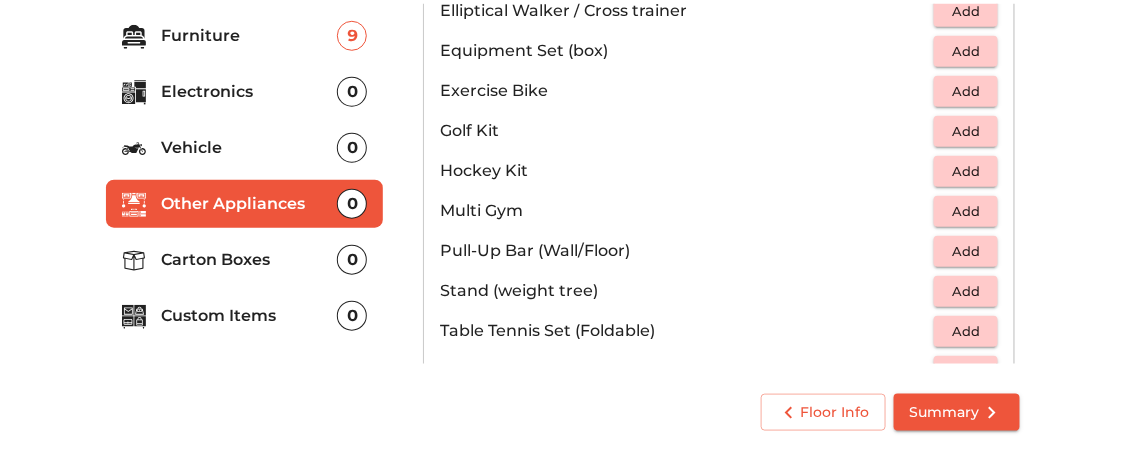 scroll, scrollTop: 375, scrollLeft: 0, axis: vertical 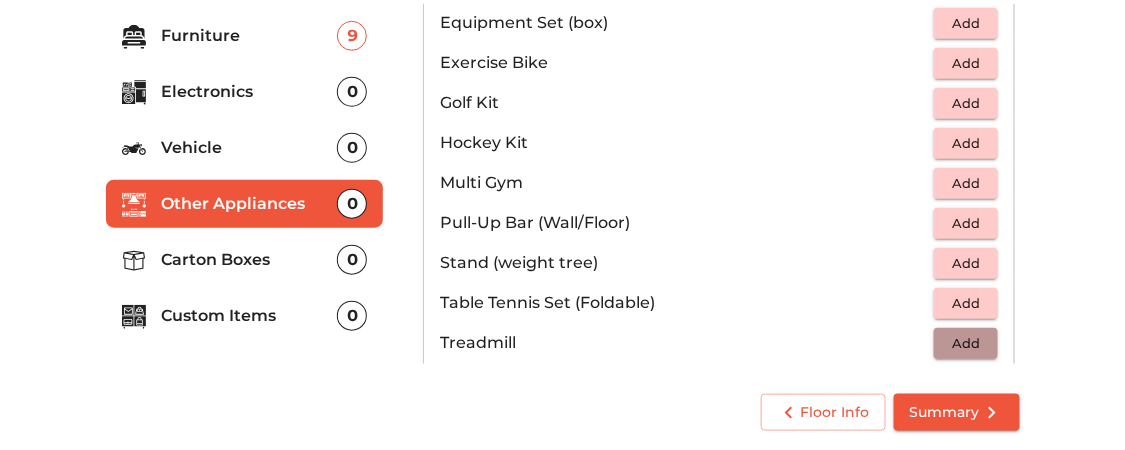 click on "Add" at bounding box center (966, 343) 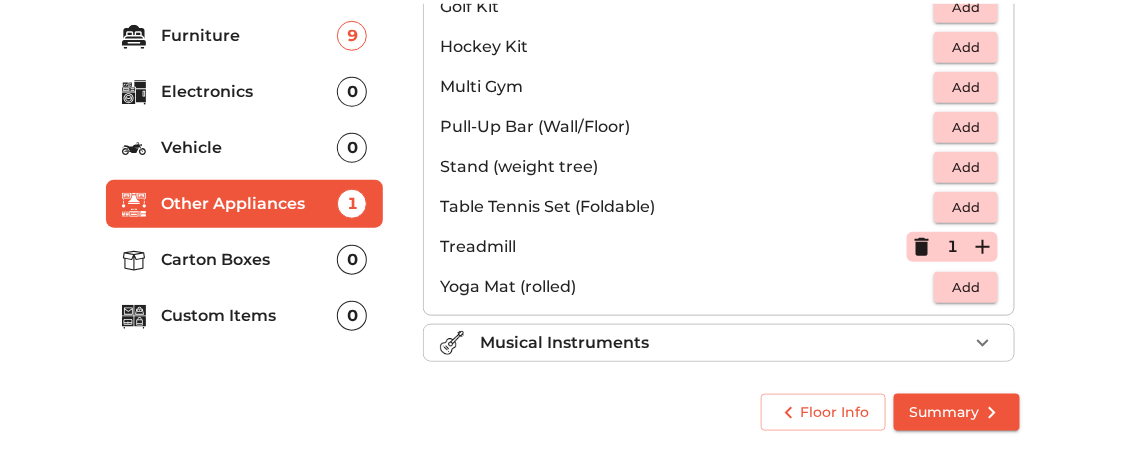 scroll, scrollTop: 500, scrollLeft: 0, axis: vertical 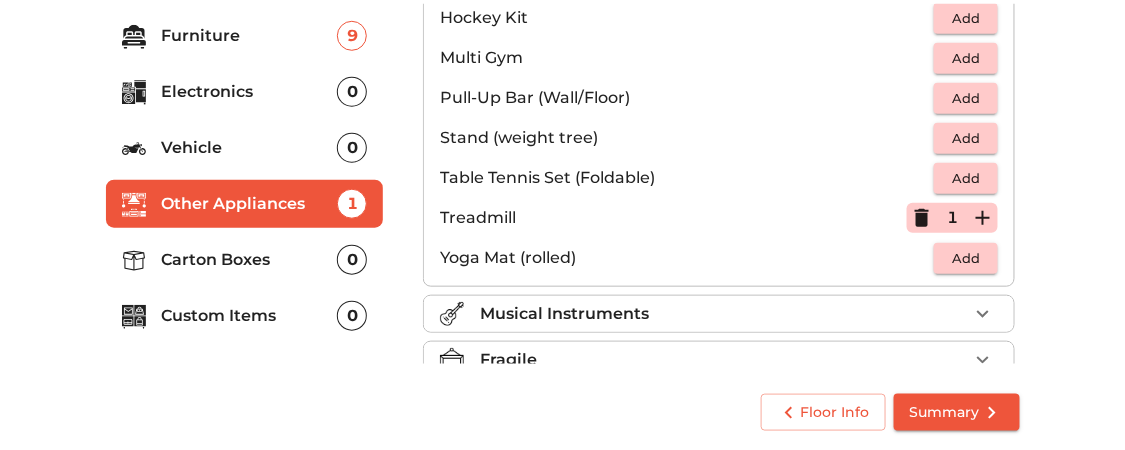 click on "Carton Boxes" at bounding box center (250, 260) 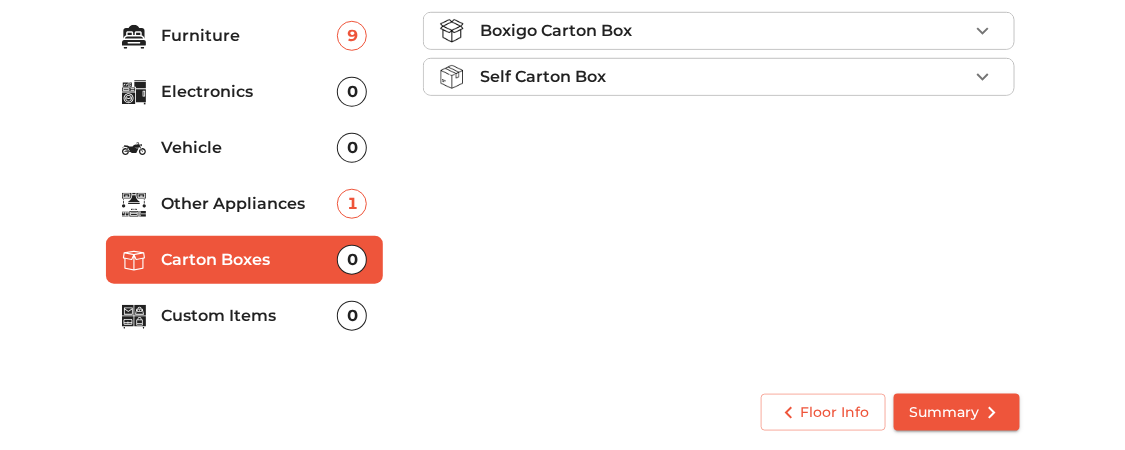 scroll, scrollTop: 0, scrollLeft: 0, axis: both 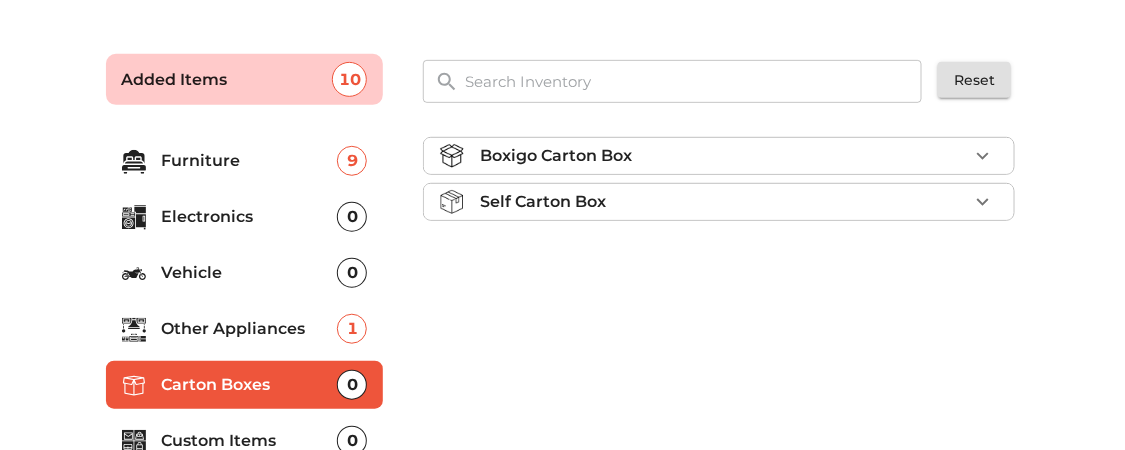 click on "Boxigo Carton Box" at bounding box center [556, 156] 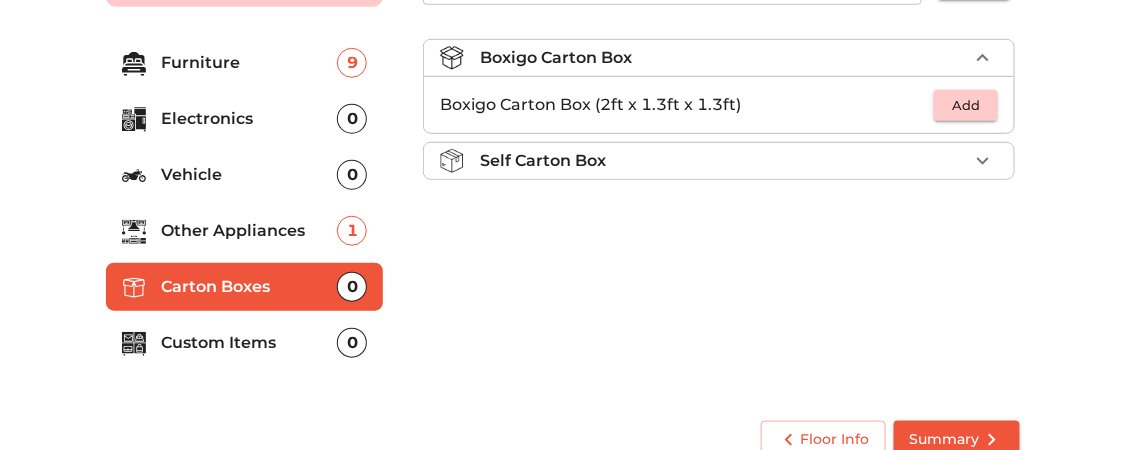 scroll, scrollTop: 347, scrollLeft: 0, axis: vertical 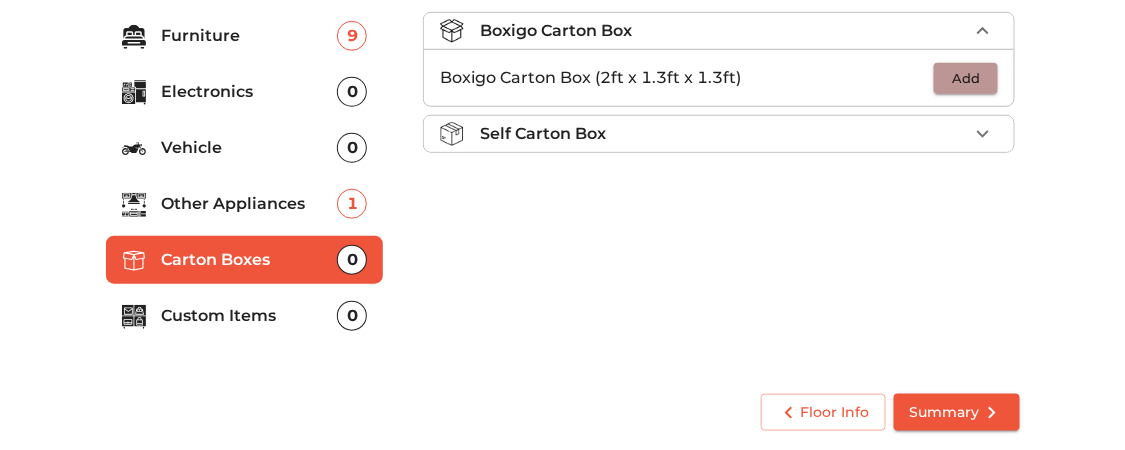 click on "Add" at bounding box center (966, 78) 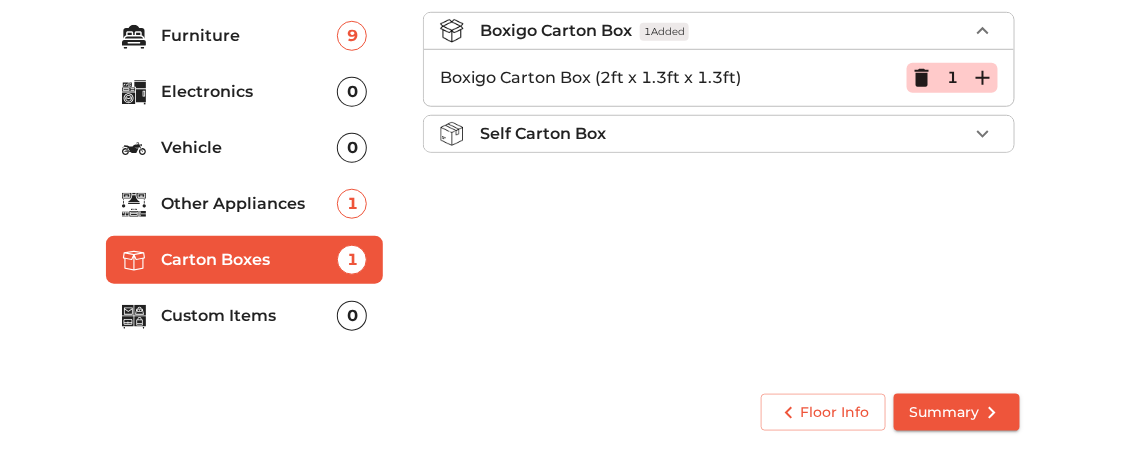 click 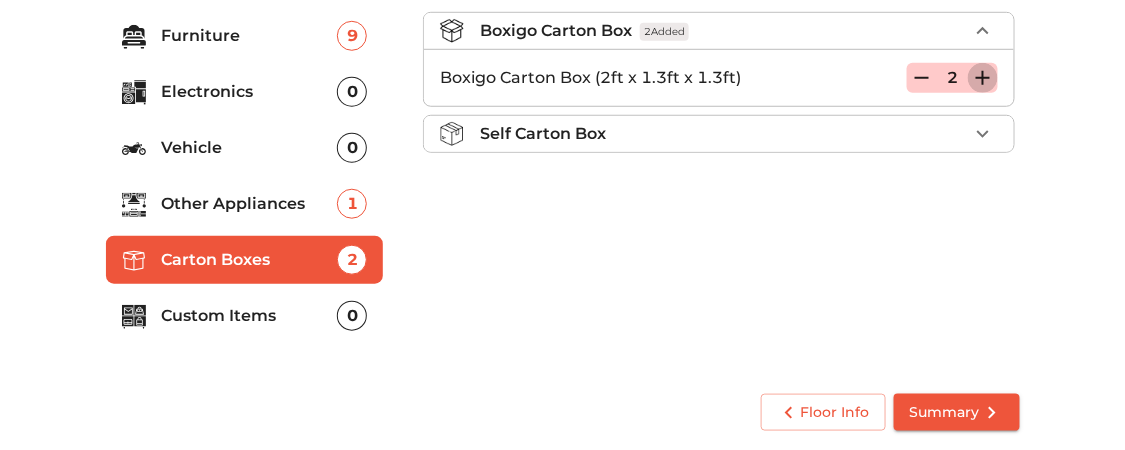 click 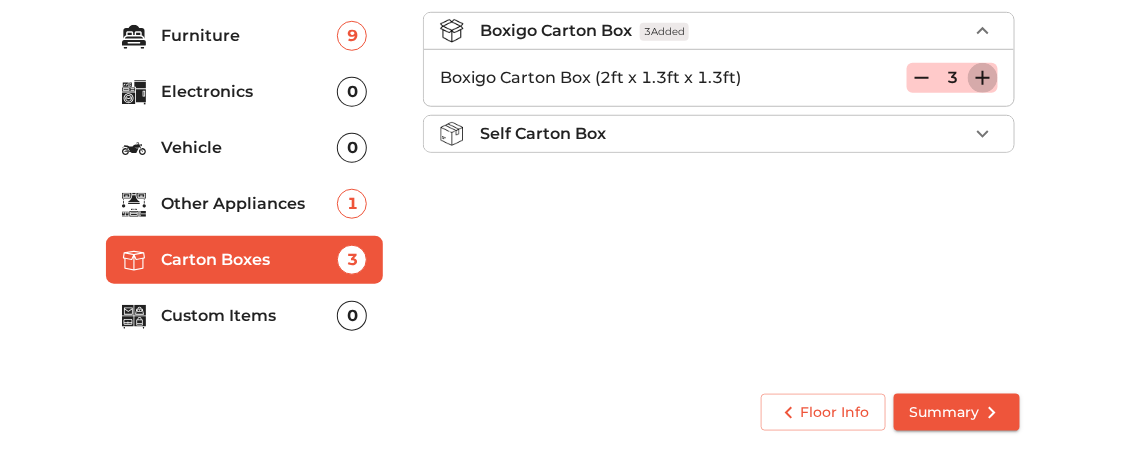 click 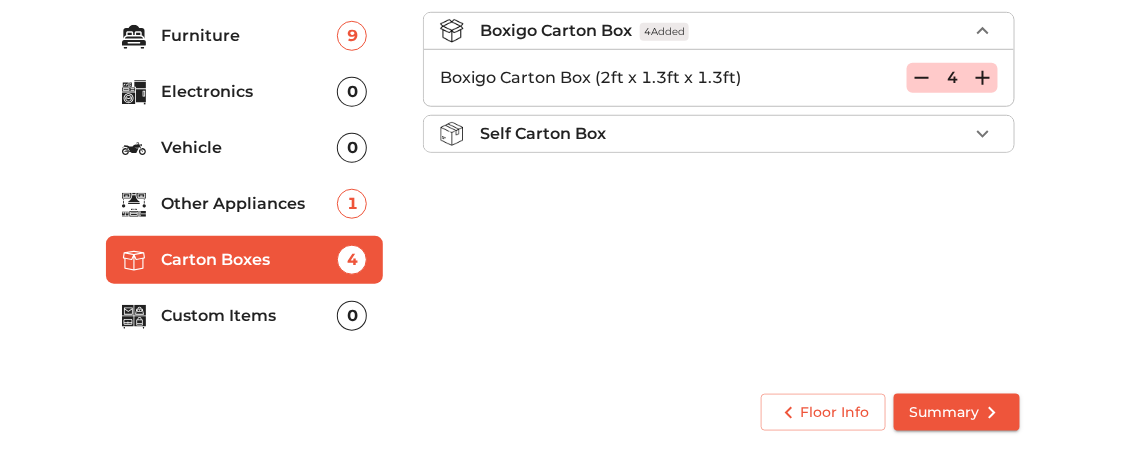 click on "Custom Items" at bounding box center [250, 316] 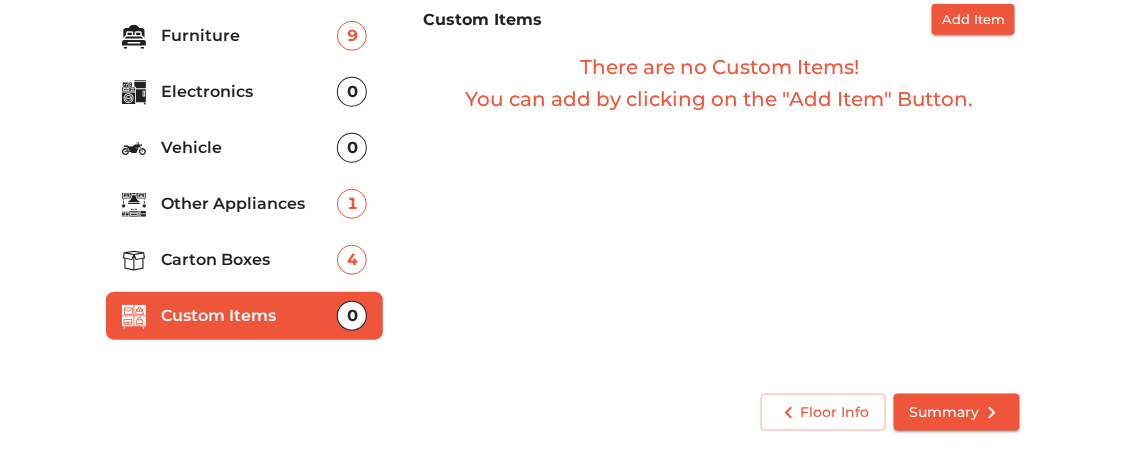 click on "Carton Boxes" at bounding box center (250, 260) 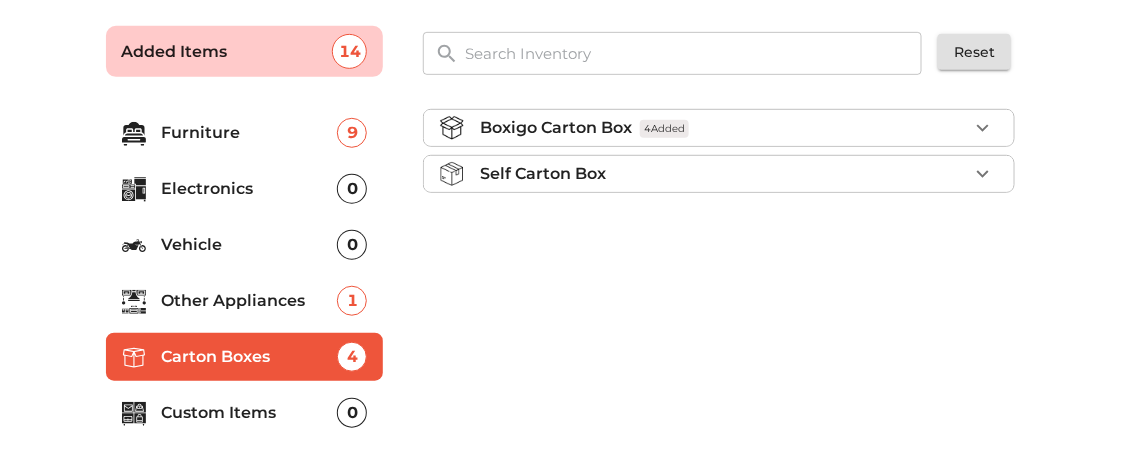 scroll, scrollTop: 222, scrollLeft: 0, axis: vertical 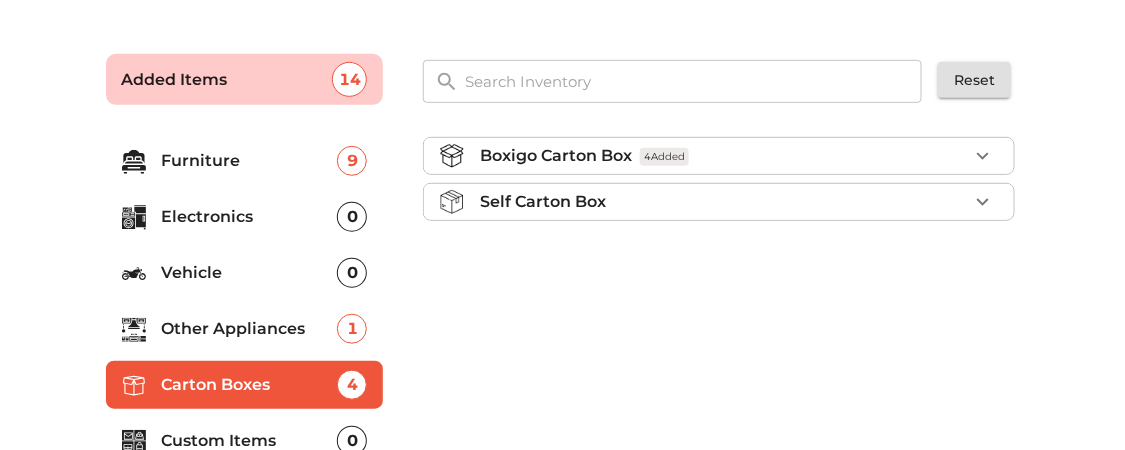 click on "Boxigo Carton Box 4  Added" at bounding box center [719, 156] 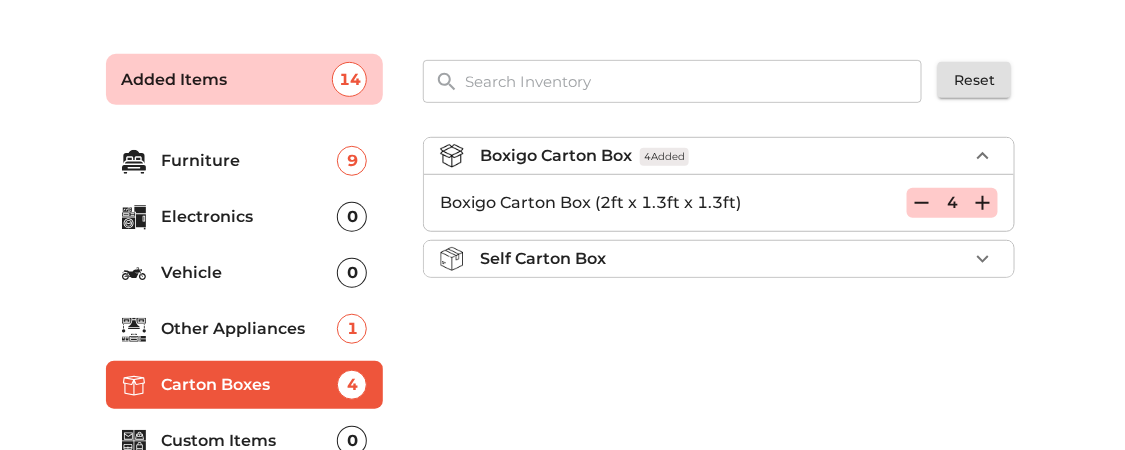 click 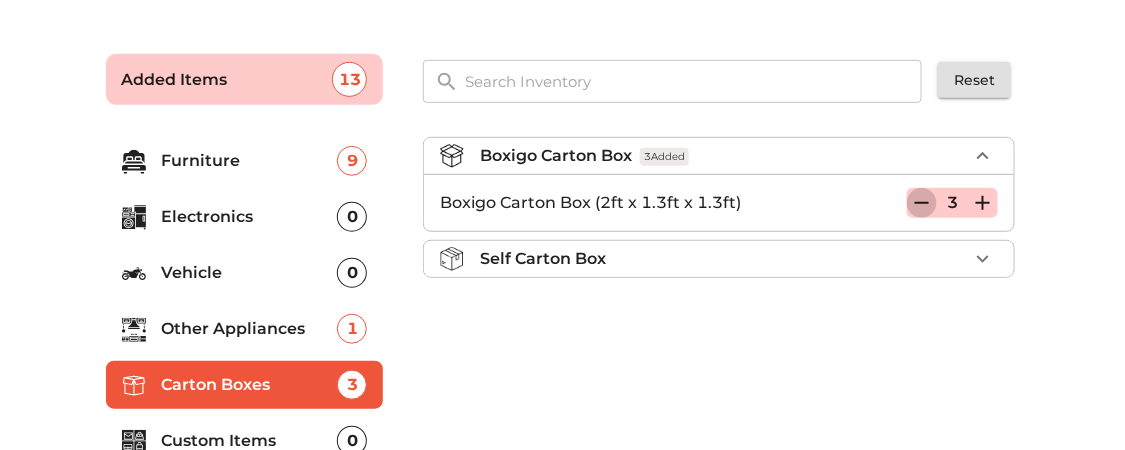 click 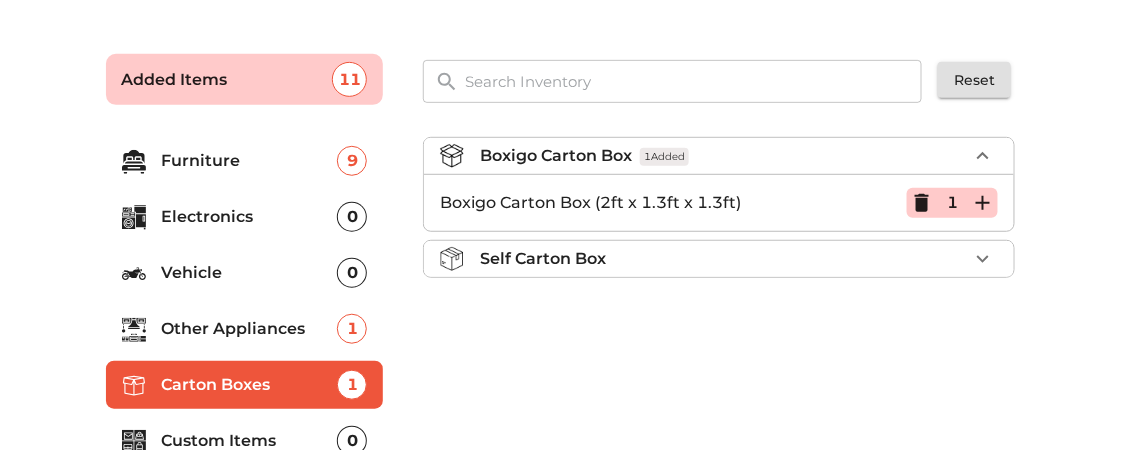 click 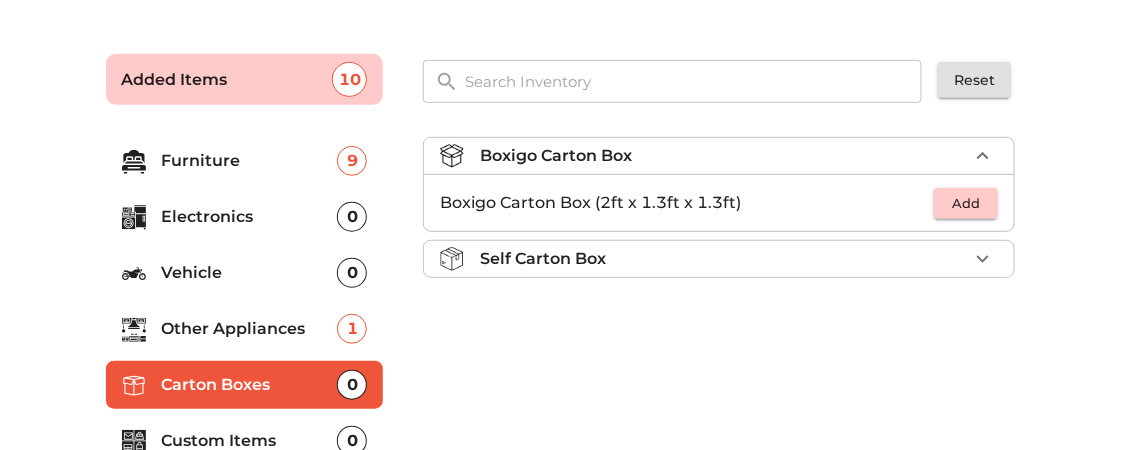 click on "Other Appliances" at bounding box center [250, 329] 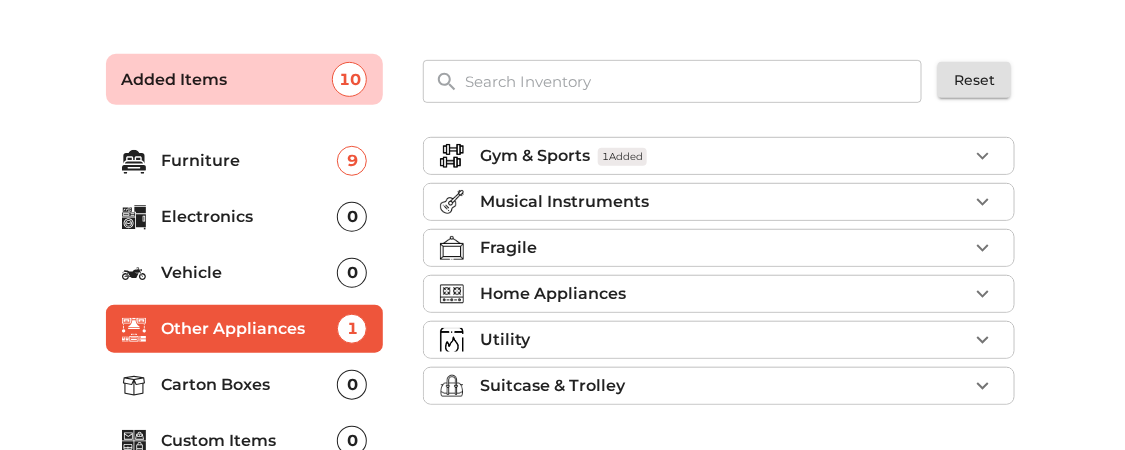 click on "Home Appliances" at bounding box center [724, 294] 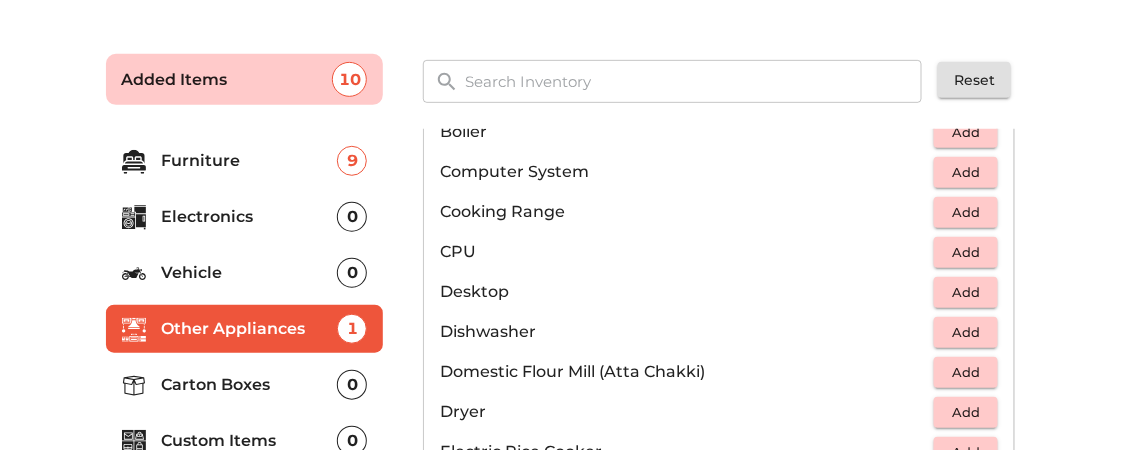 scroll, scrollTop: 500, scrollLeft: 0, axis: vertical 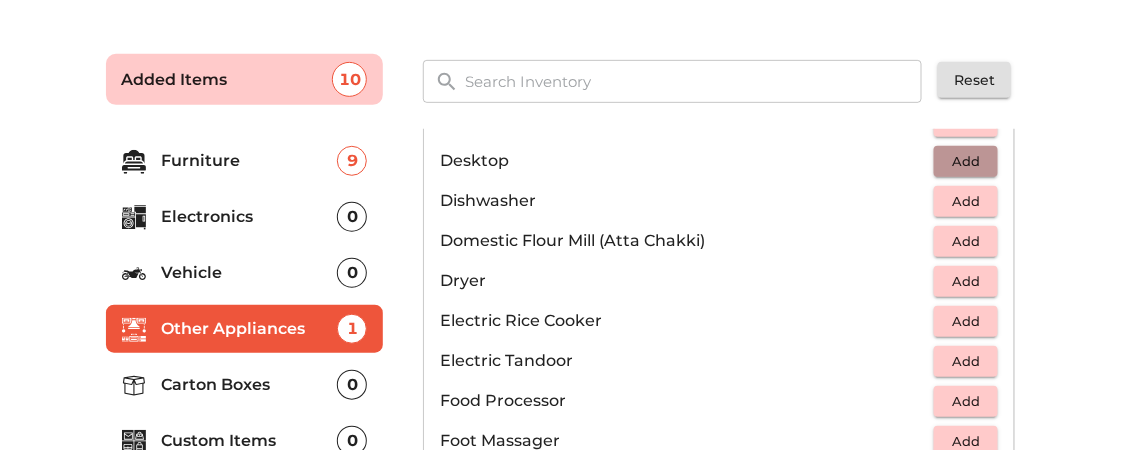 click on "Add" at bounding box center (966, 161) 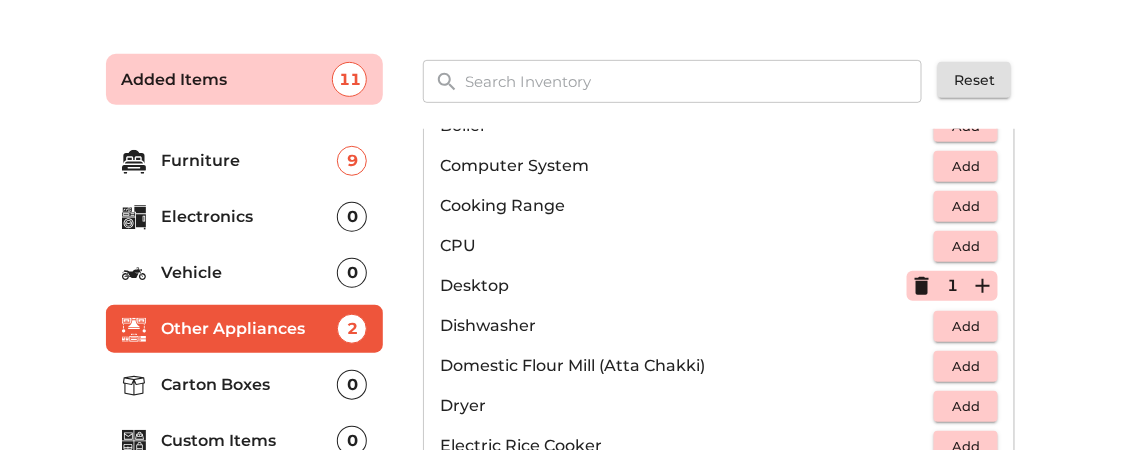 scroll, scrollTop: 250, scrollLeft: 0, axis: vertical 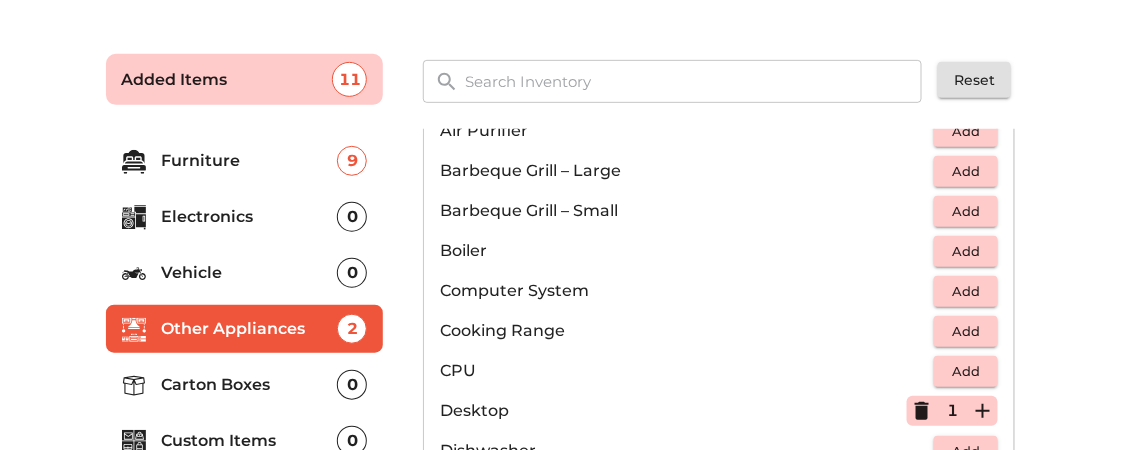 click 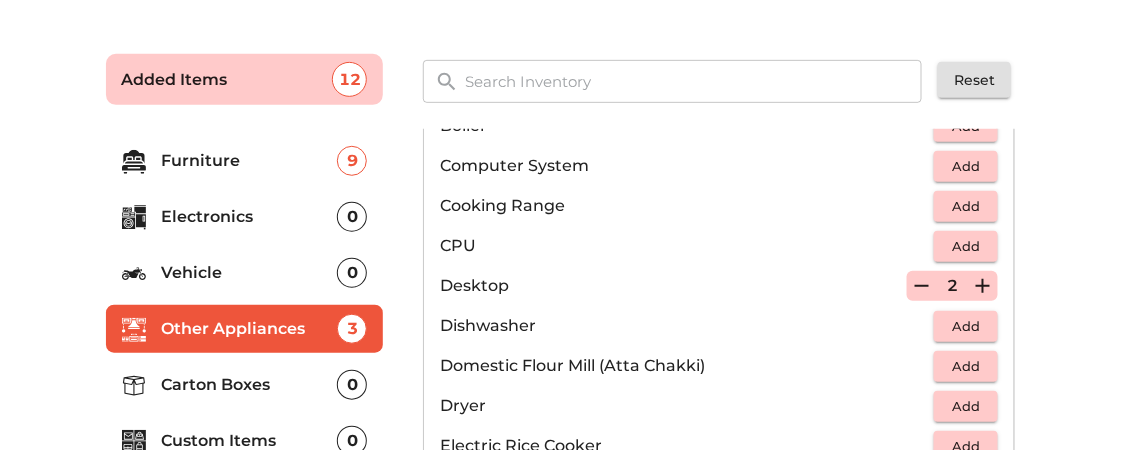 scroll, scrollTop: 125, scrollLeft: 0, axis: vertical 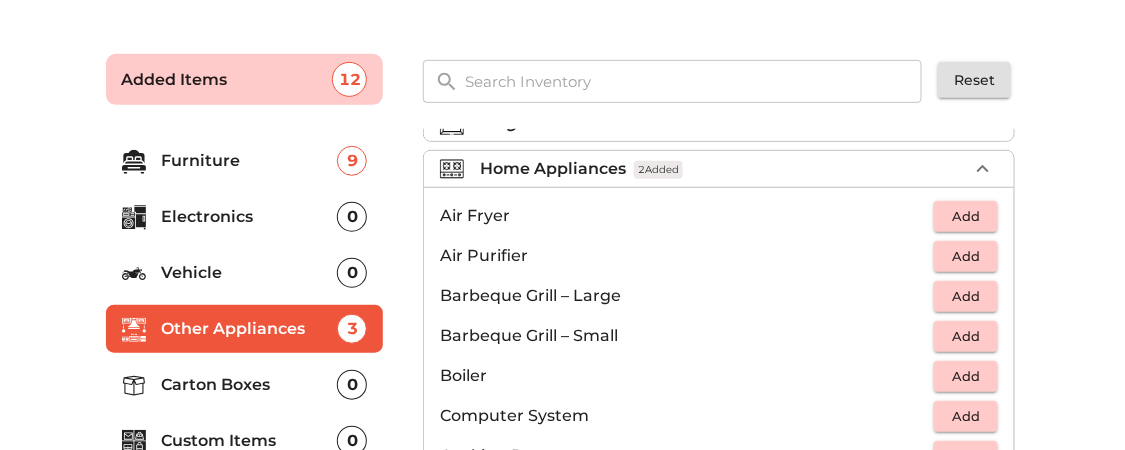 click on "Electronics" at bounding box center (250, 217) 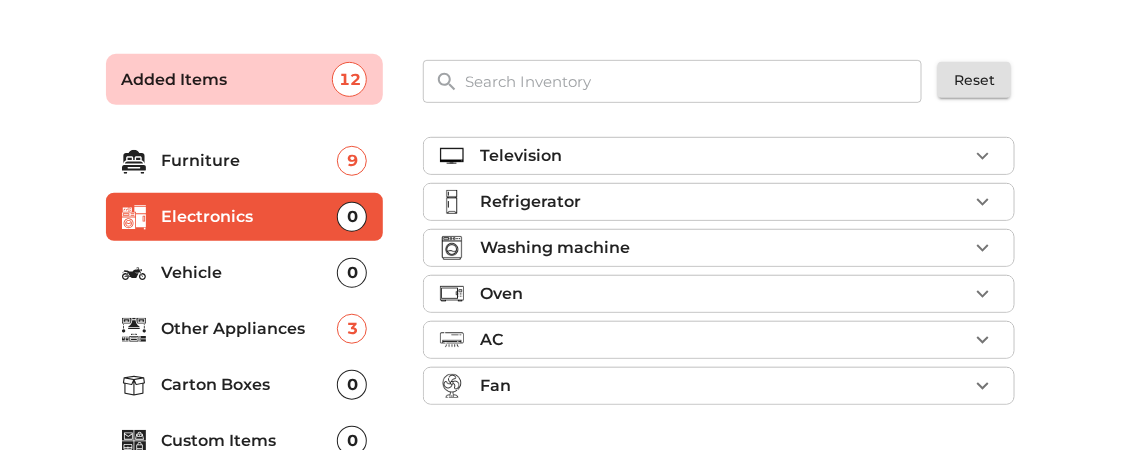 click on "Refrigerator" at bounding box center (724, 202) 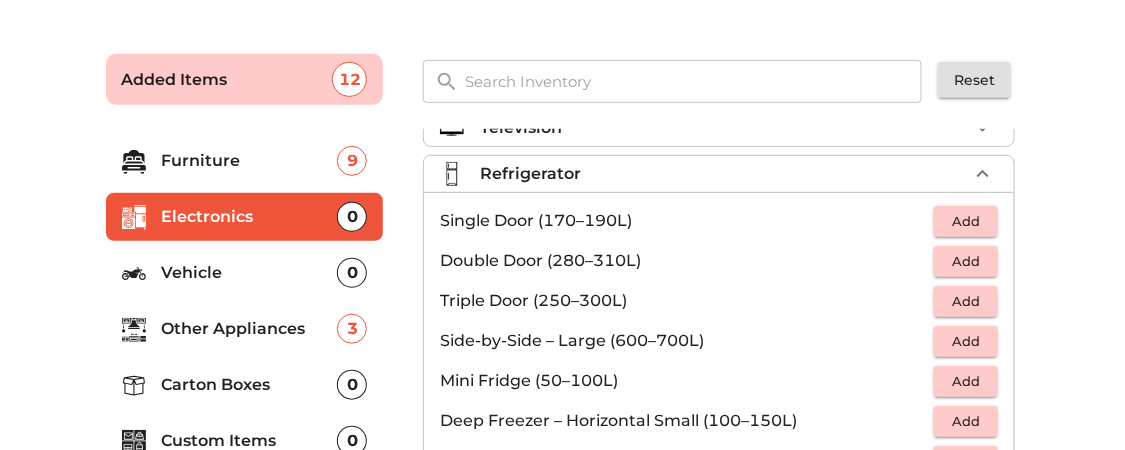scroll, scrollTop: 0, scrollLeft: 0, axis: both 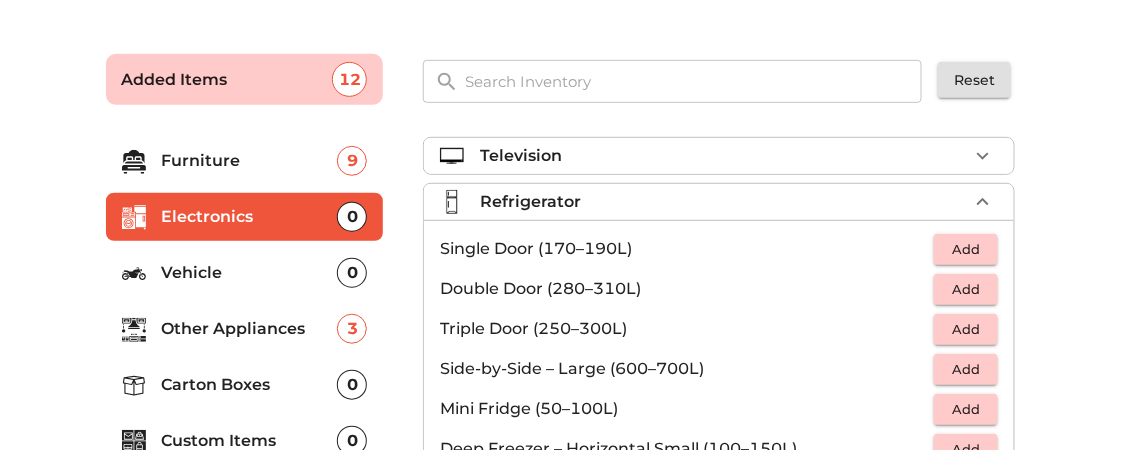 click on "Add" at bounding box center [966, 249] 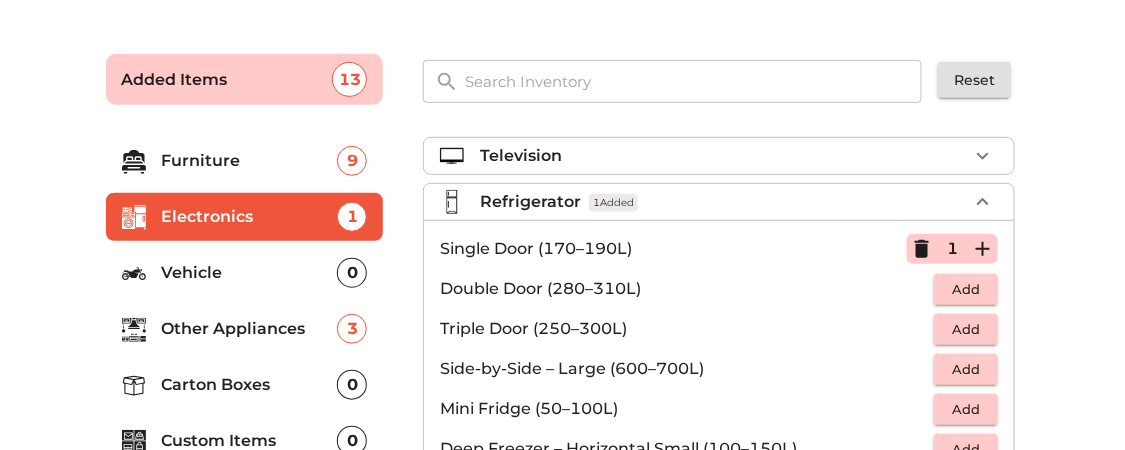 scroll, scrollTop: 347, scrollLeft: 0, axis: vertical 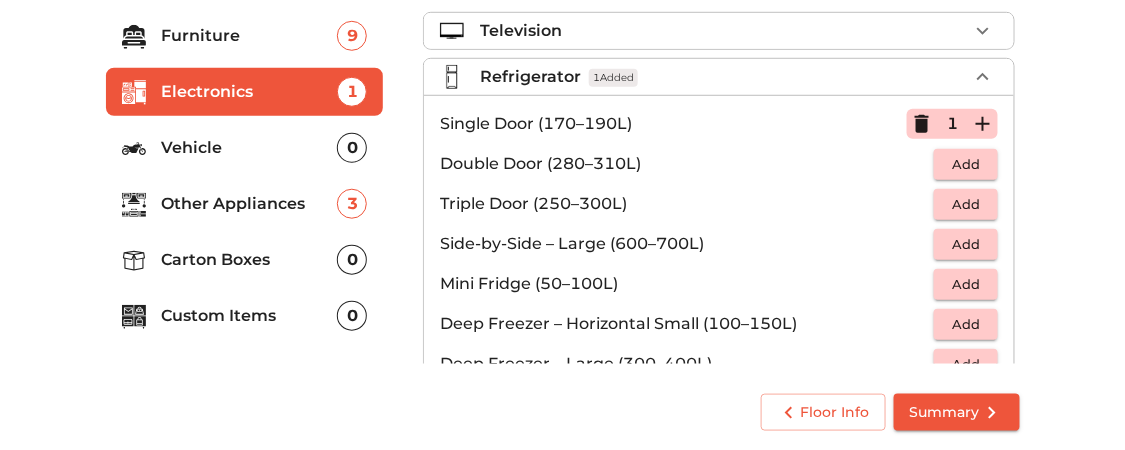 click on "Other Appliances" at bounding box center [250, 204] 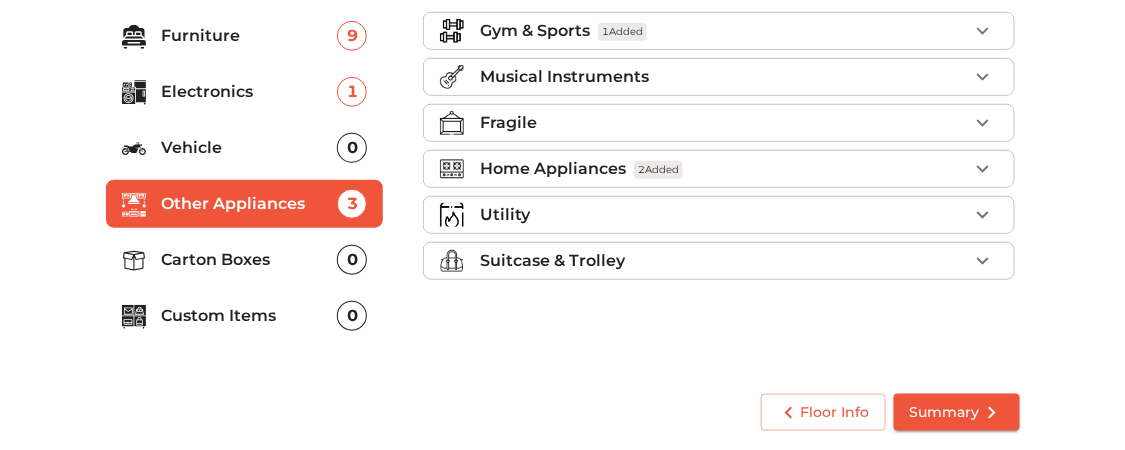 click on "Home Appliances" at bounding box center [553, 169] 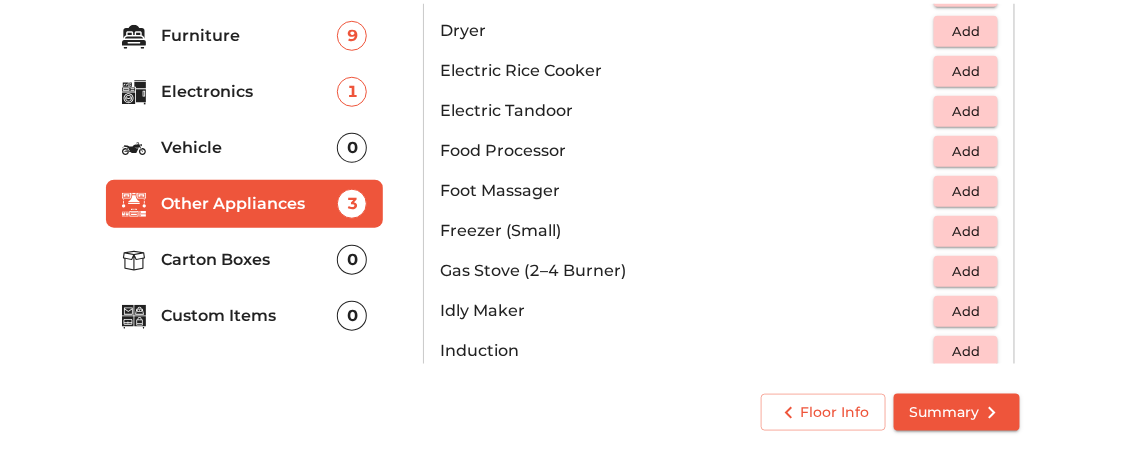 scroll, scrollTop: 875, scrollLeft: 0, axis: vertical 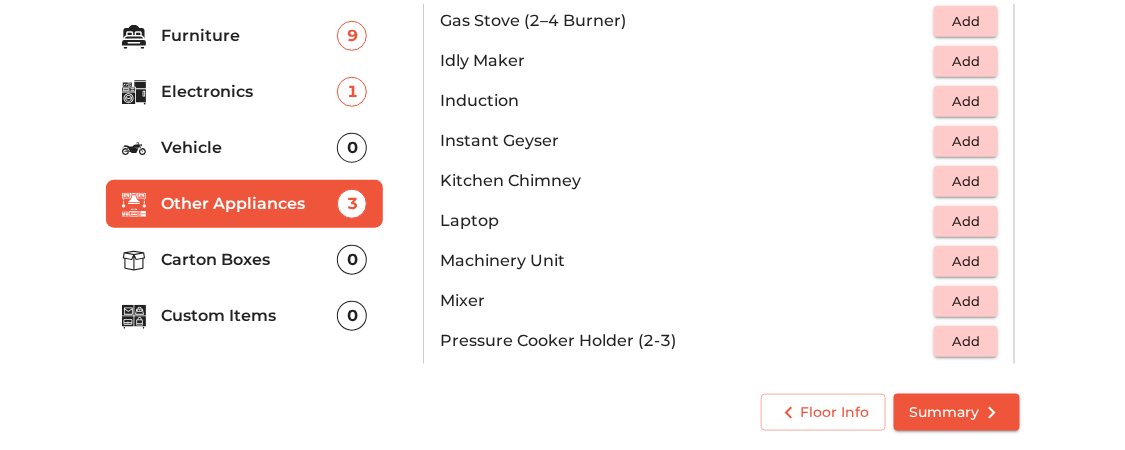 click on "Add" at bounding box center [966, 21] 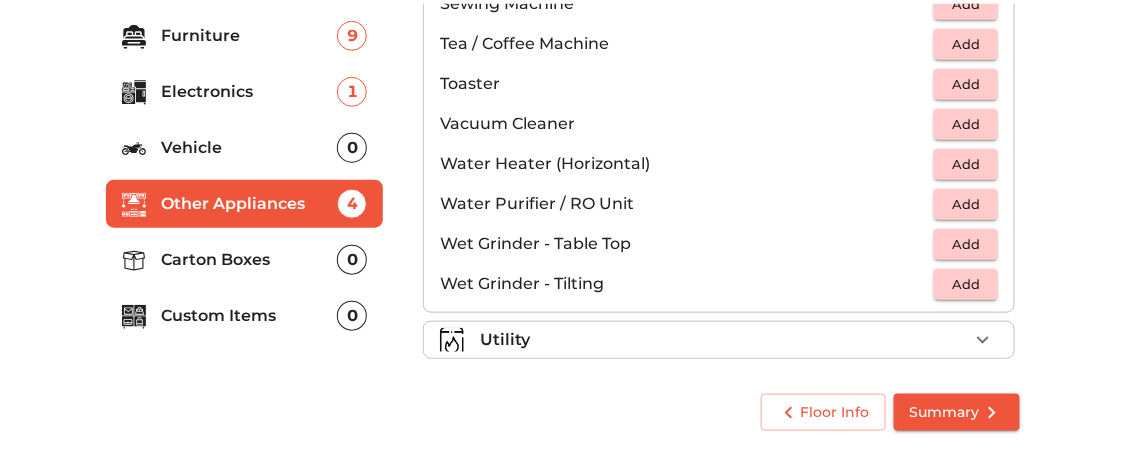 scroll, scrollTop: 1375, scrollLeft: 0, axis: vertical 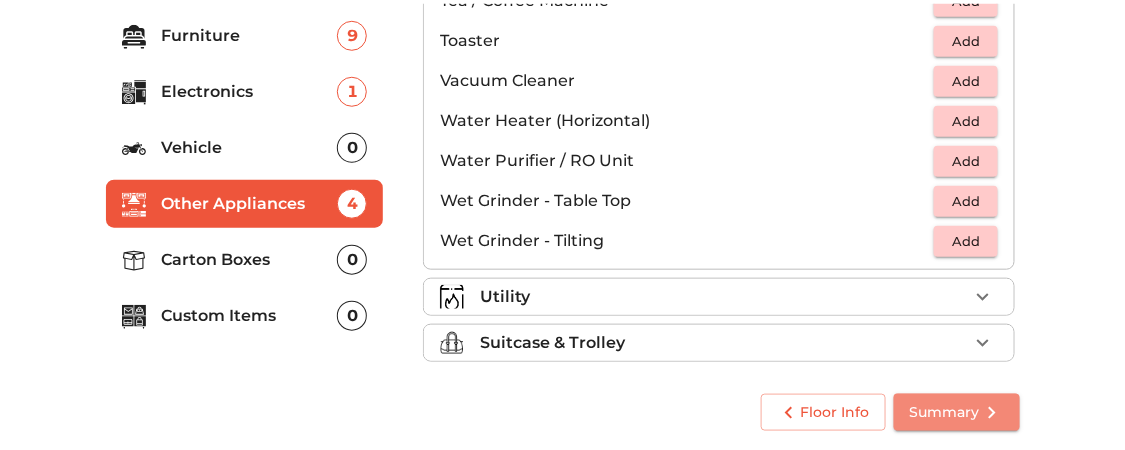 click on "Summary" at bounding box center [957, 412] 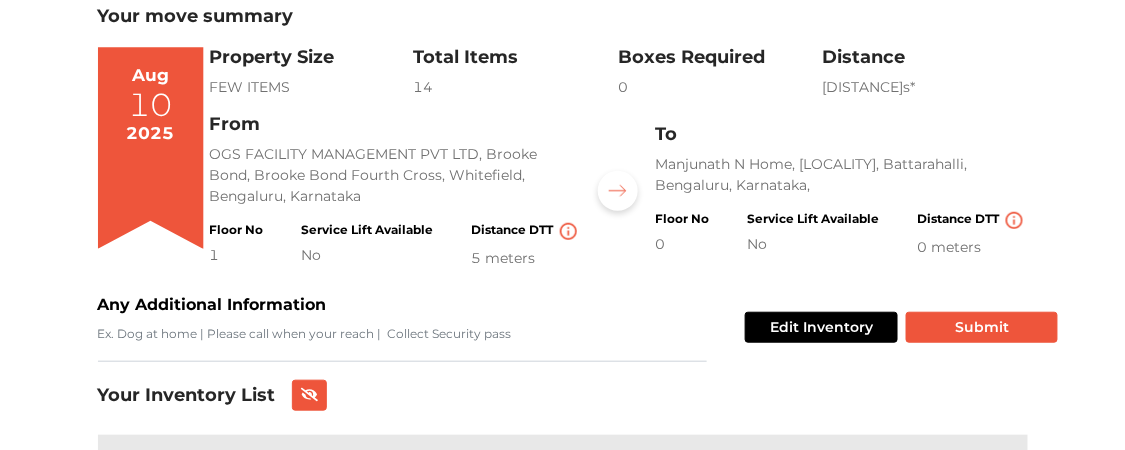 scroll, scrollTop: 492, scrollLeft: 0, axis: vertical 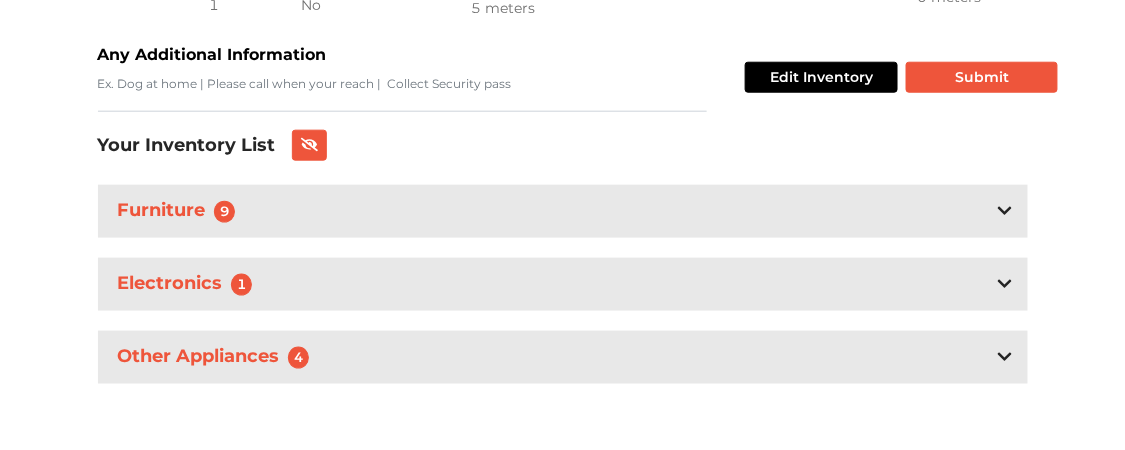 click on "Furniture 9" at bounding box center [563, 211] 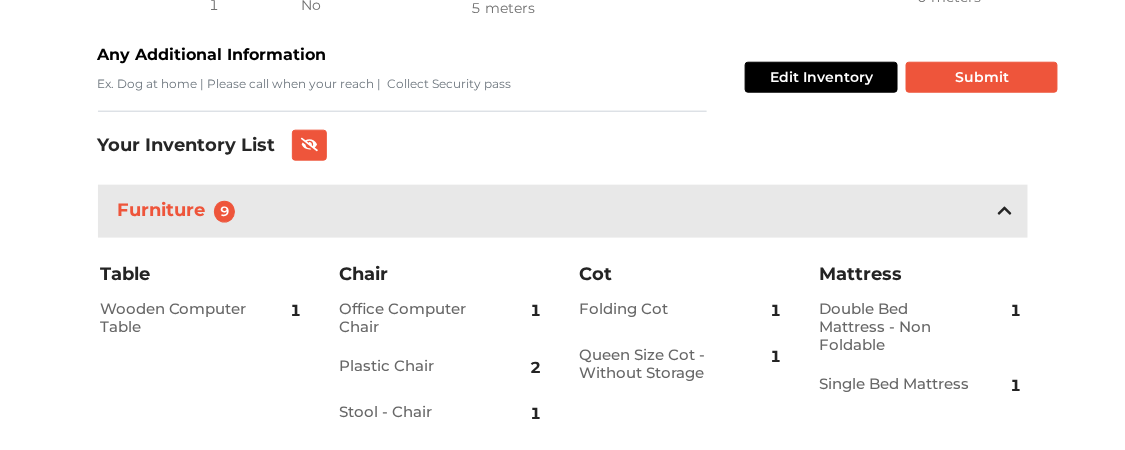 scroll, scrollTop: 706, scrollLeft: 0, axis: vertical 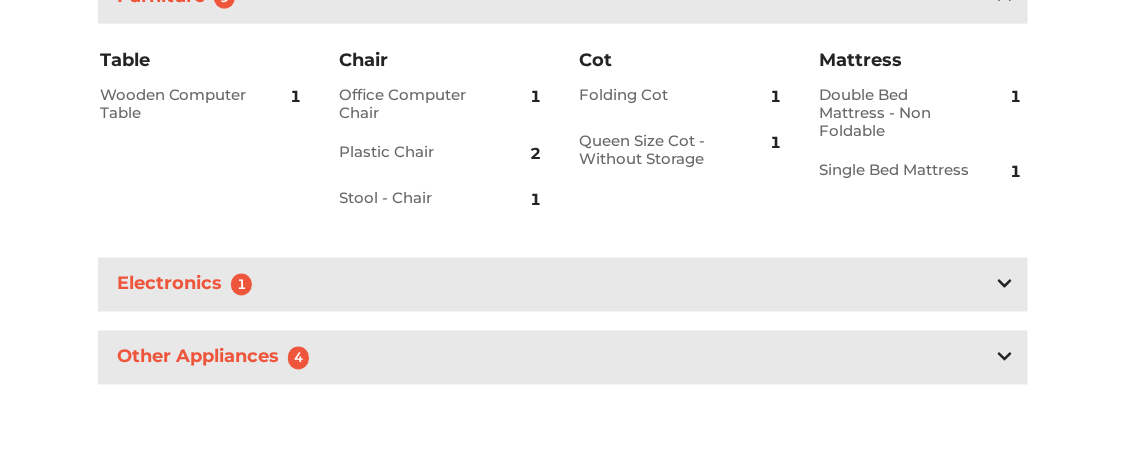click on "Electronics 1" at bounding box center (563, 284) 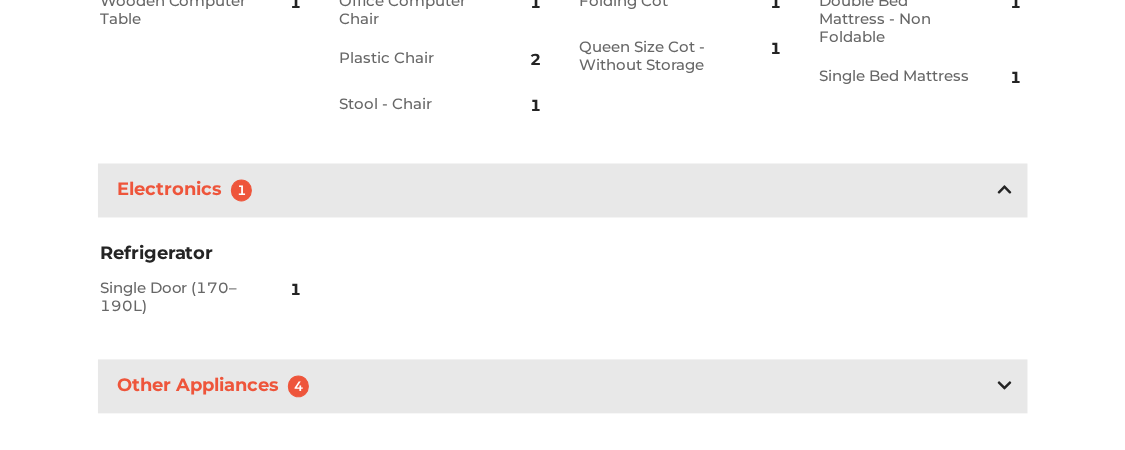 scroll, scrollTop: 829, scrollLeft: 0, axis: vertical 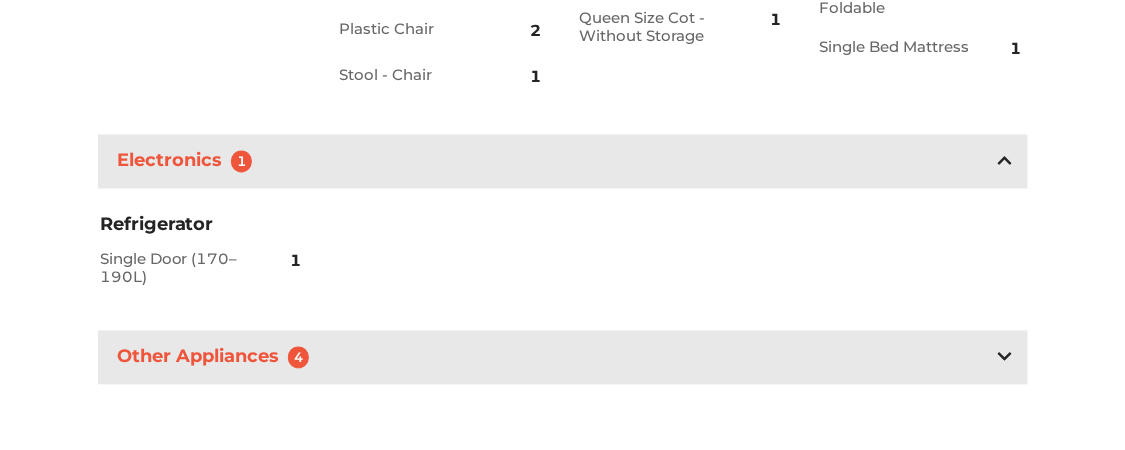 click on "Other Appliances 4" at bounding box center [563, 357] 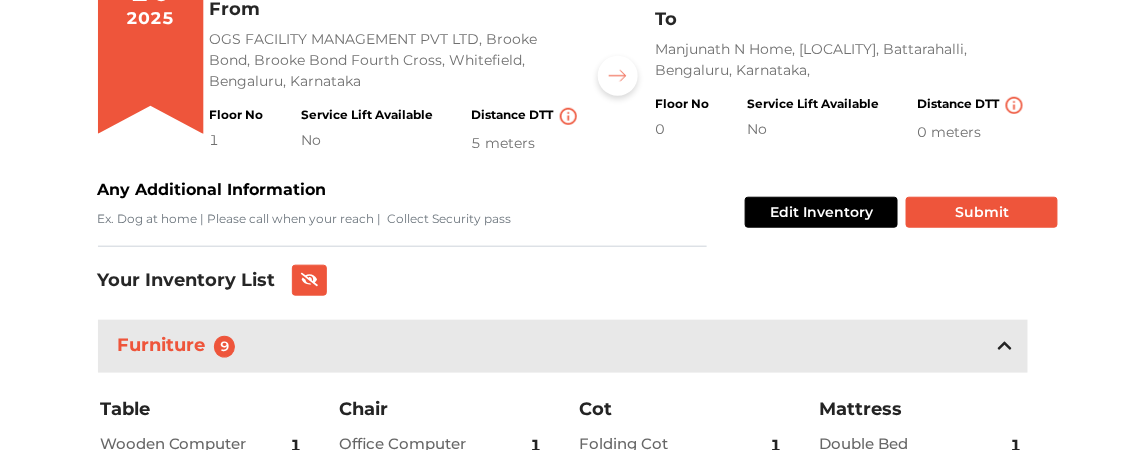 scroll, scrollTop: 329, scrollLeft: 0, axis: vertical 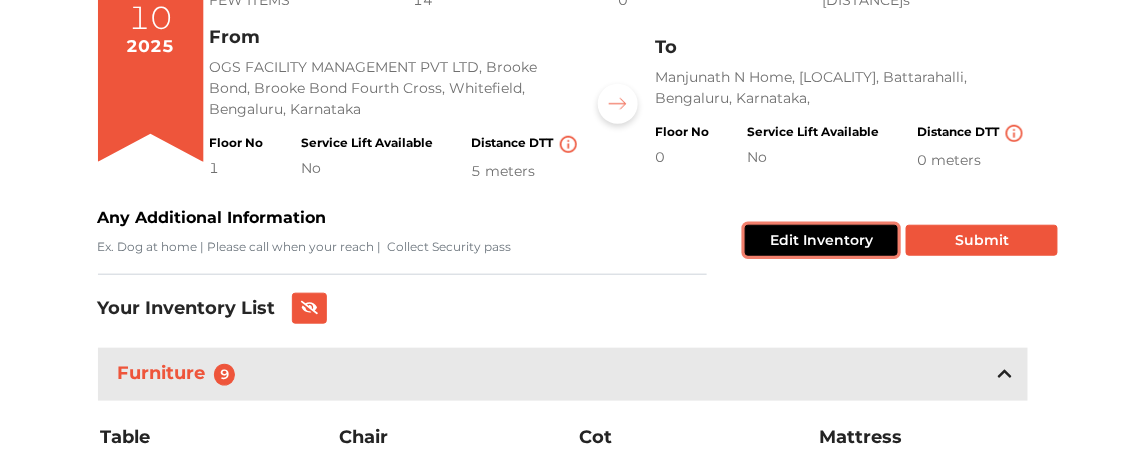 click on "Edit Inventory" at bounding box center [821, 240] 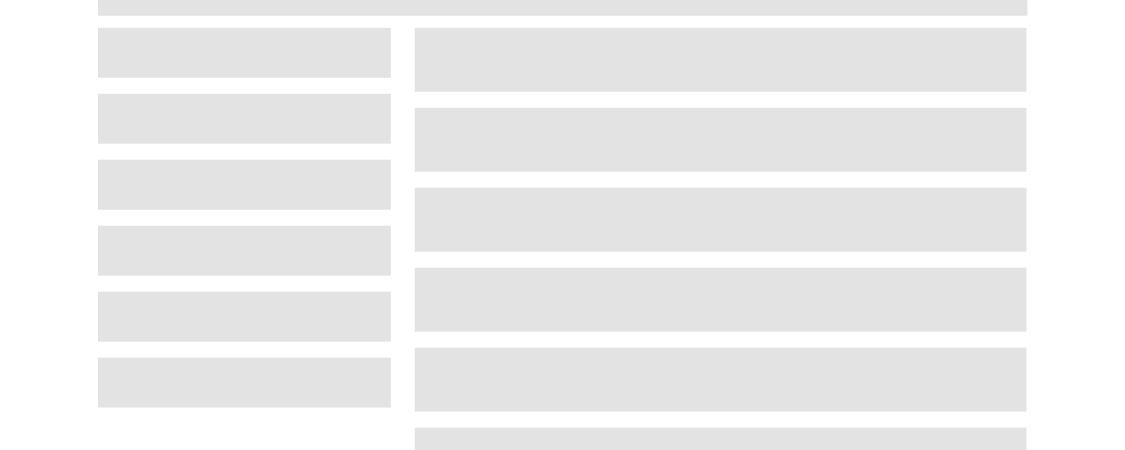 scroll, scrollTop: 182, scrollLeft: 0, axis: vertical 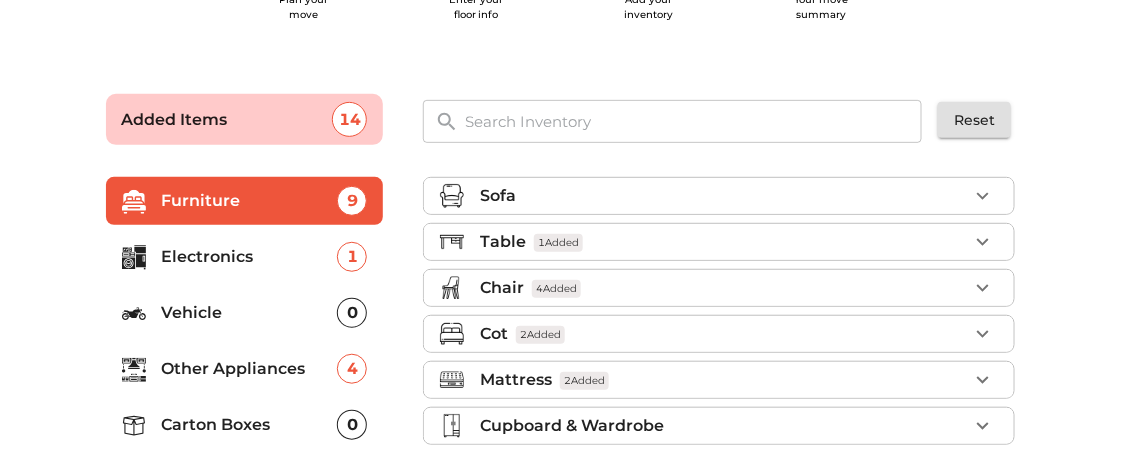 click on "Electronics" at bounding box center [250, 257] 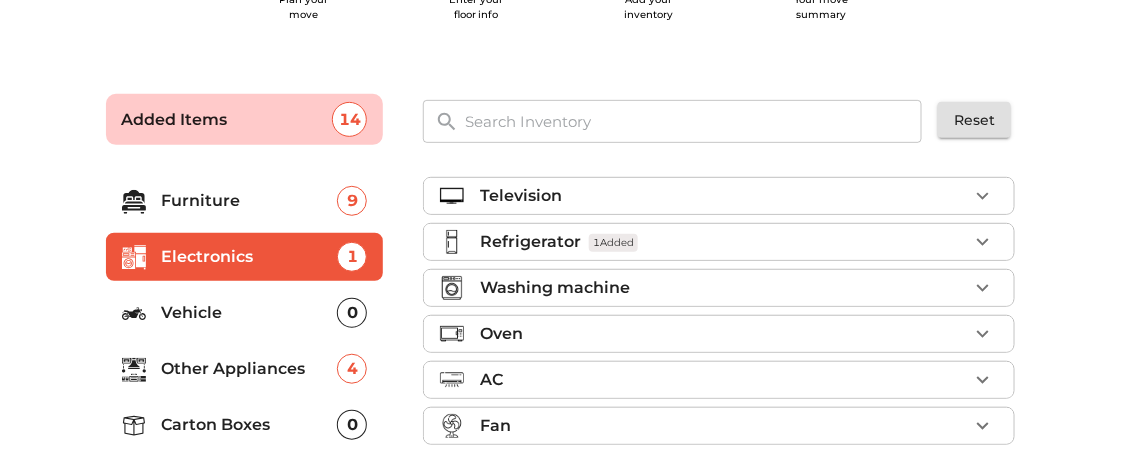 click on "Washing machine" at bounding box center [719, 288] 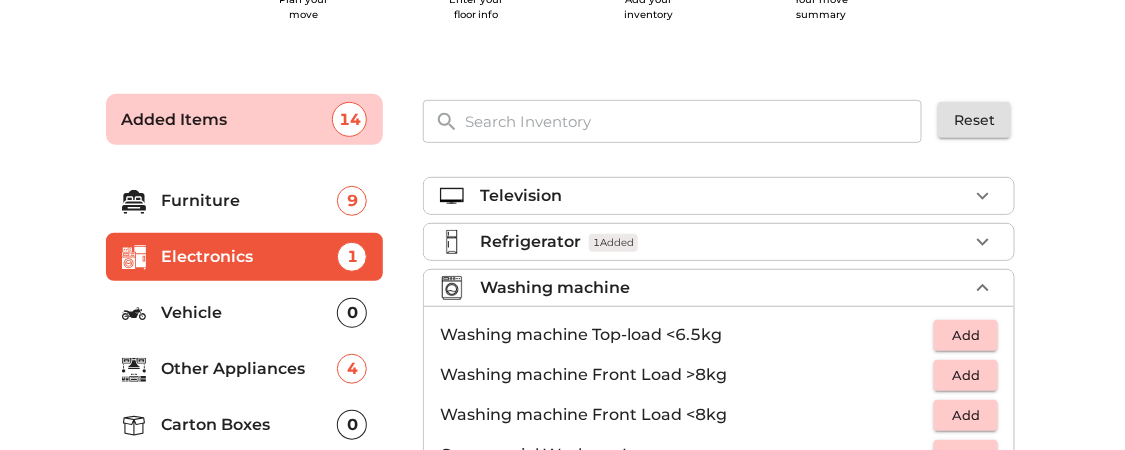scroll, scrollTop: 103, scrollLeft: 0, axis: vertical 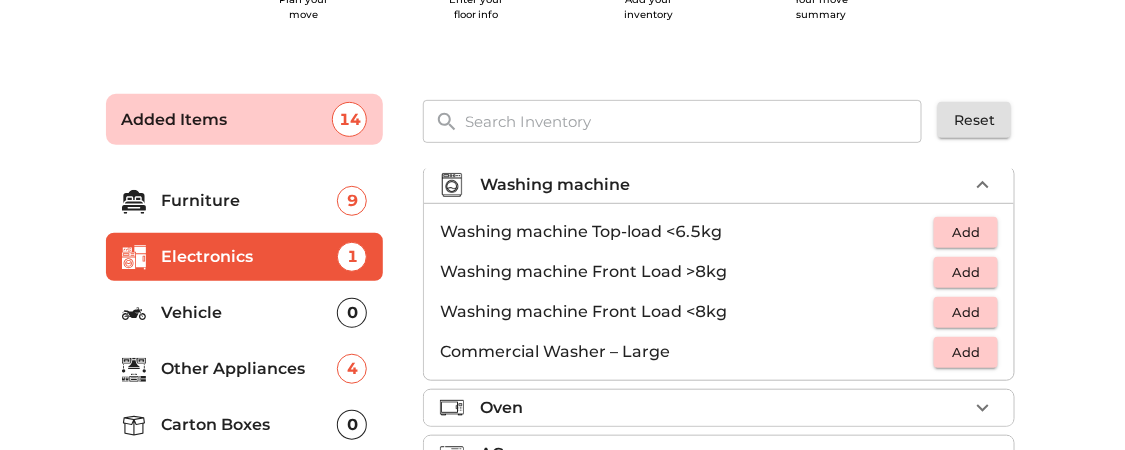 click on "Add" at bounding box center [966, 232] 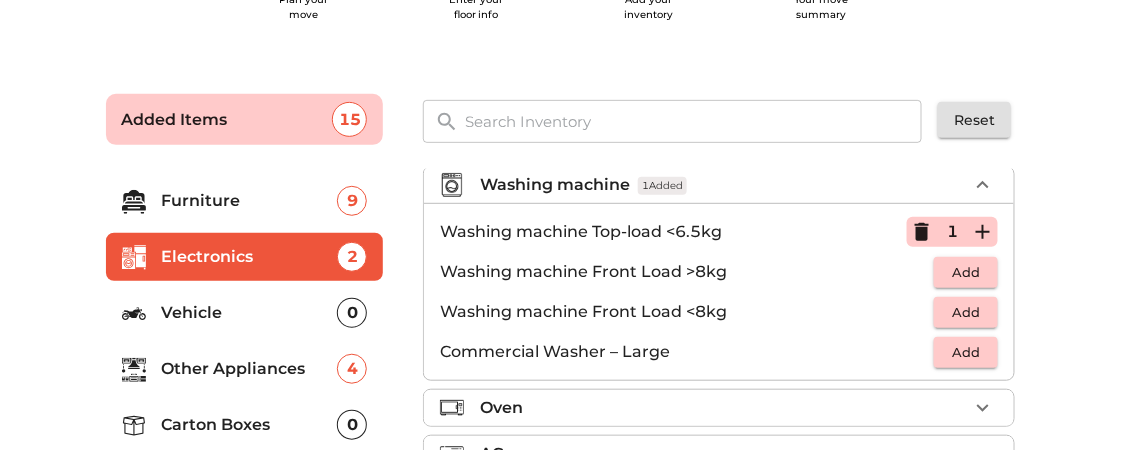 scroll, scrollTop: 307, scrollLeft: 0, axis: vertical 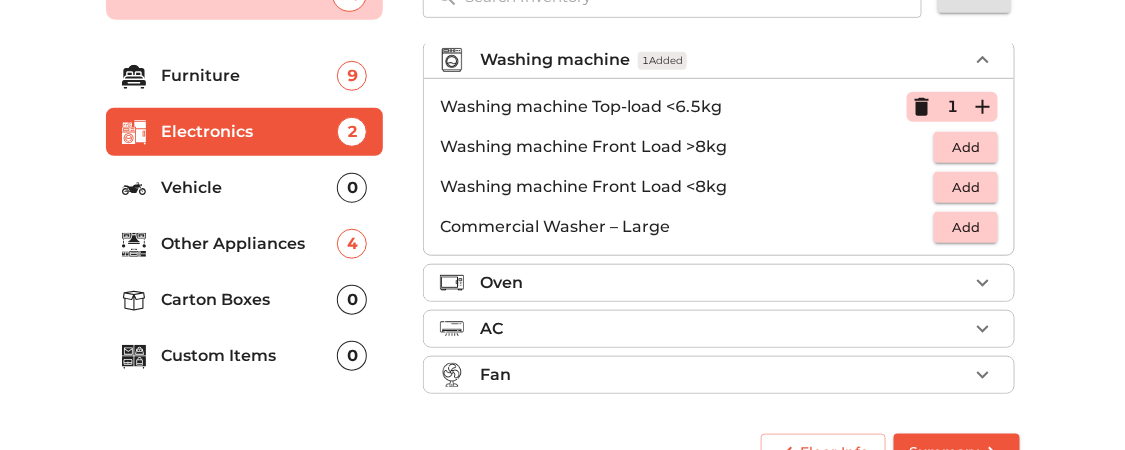 click on "AC" at bounding box center [724, 329] 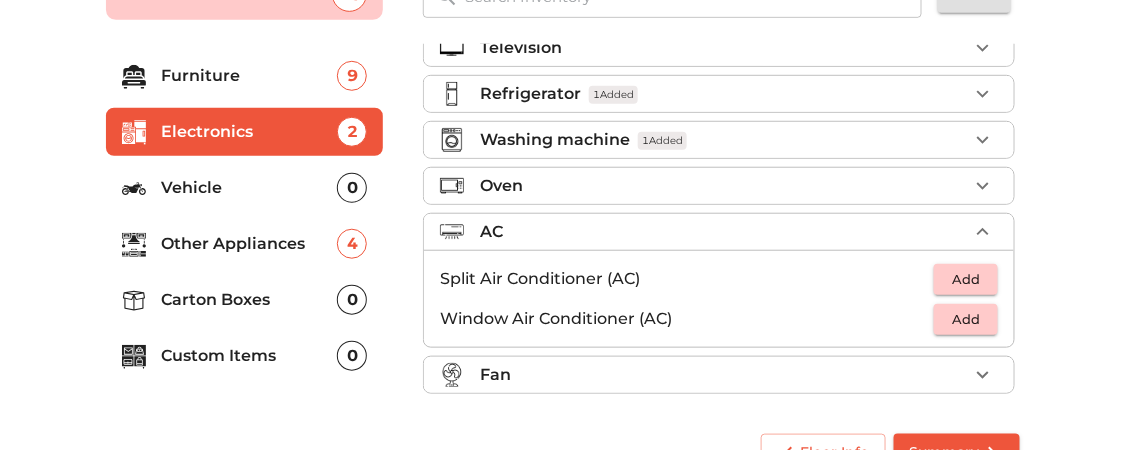 click on "Fan" at bounding box center (724, 375) 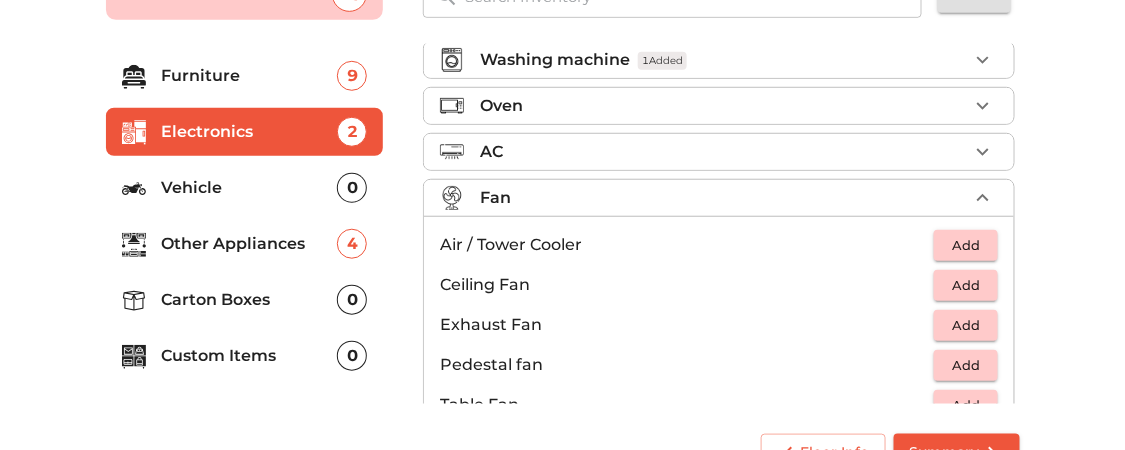 scroll, scrollTop: 0, scrollLeft: 0, axis: both 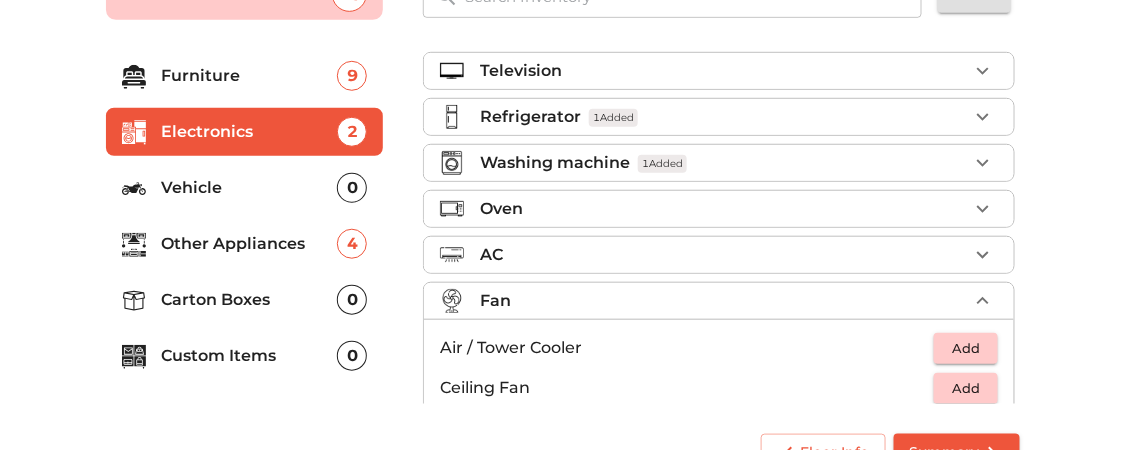 click on "Television" at bounding box center [521, 71] 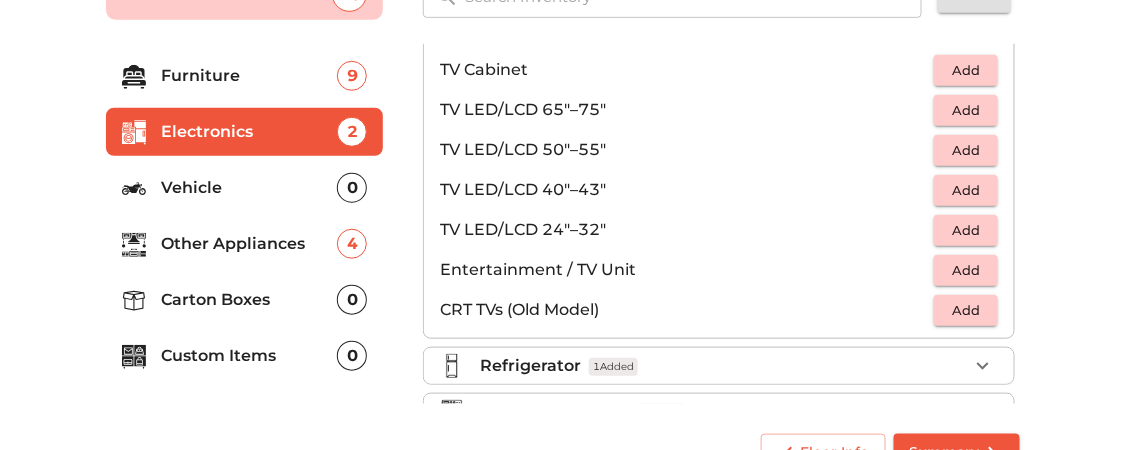 scroll, scrollTop: 0, scrollLeft: 0, axis: both 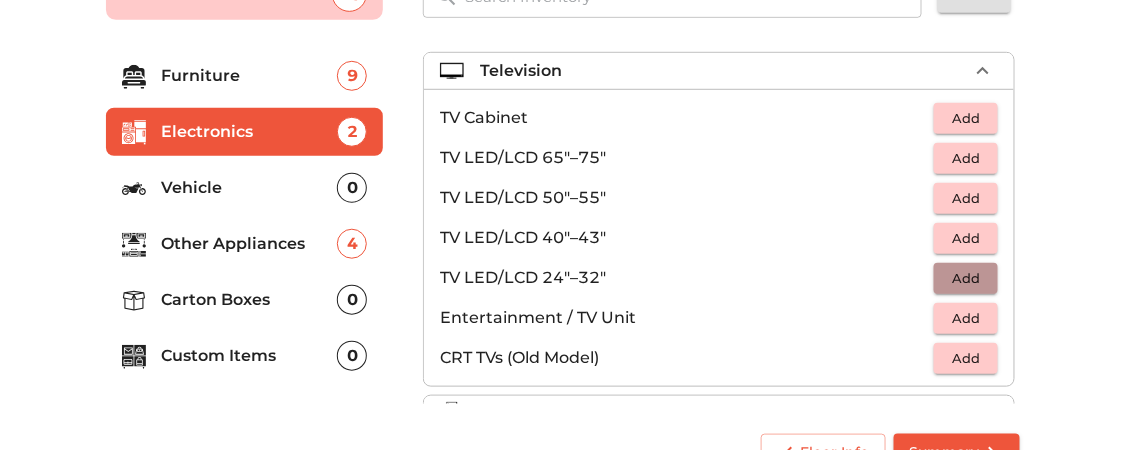 click on "Add" at bounding box center (966, 278) 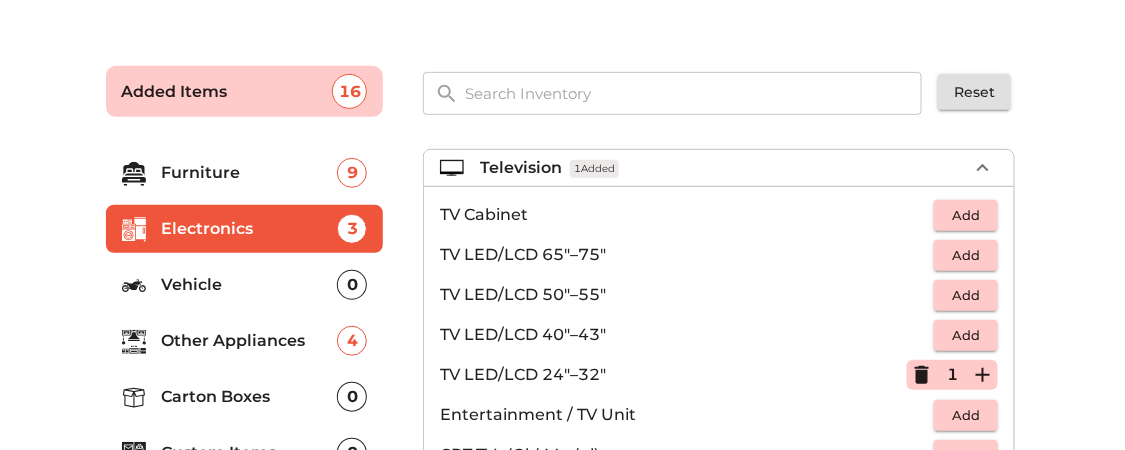 scroll, scrollTop: 182, scrollLeft: 0, axis: vertical 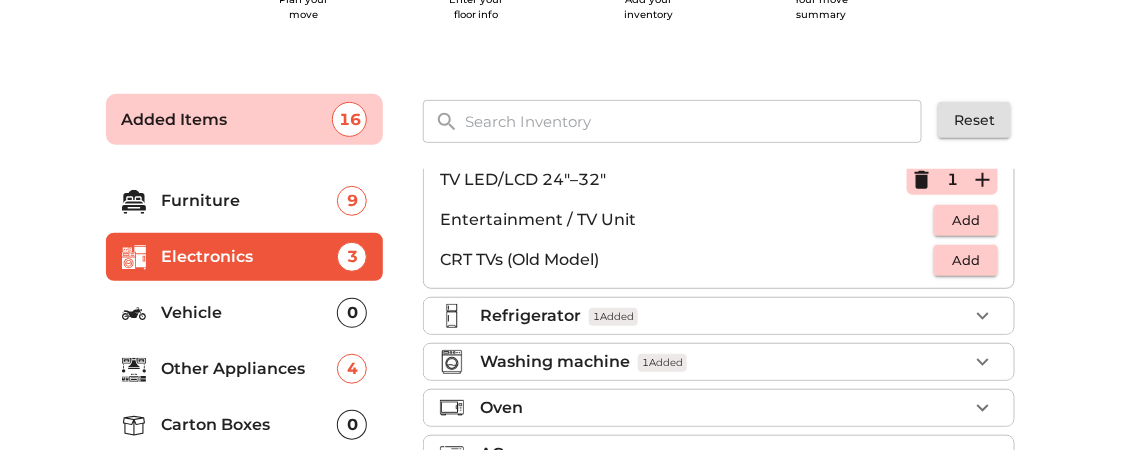 click on "Electronics" at bounding box center [250, 257] 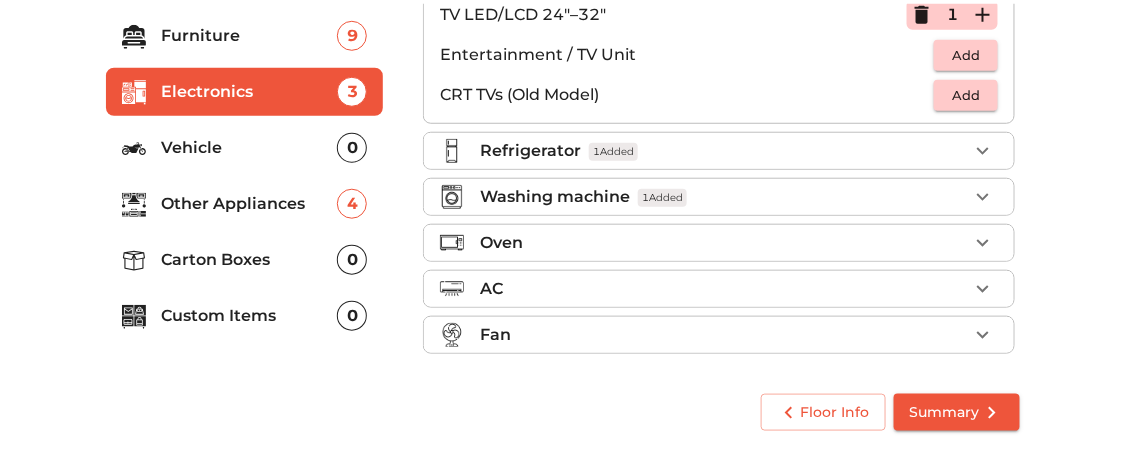 click on "Other Appliances 4" at bounding box center (245, 204) 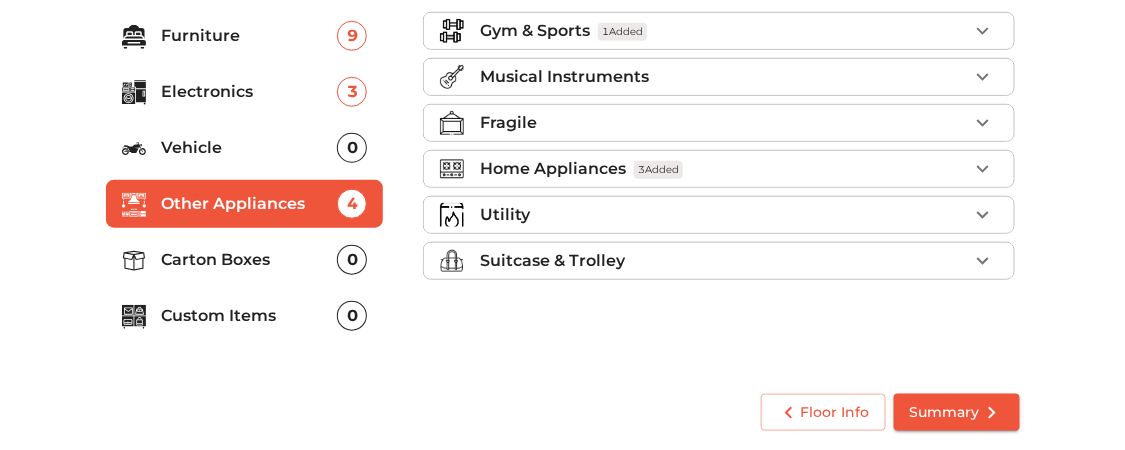 scroll, scrollTop: 0, scrollLeft: 0, axis: both 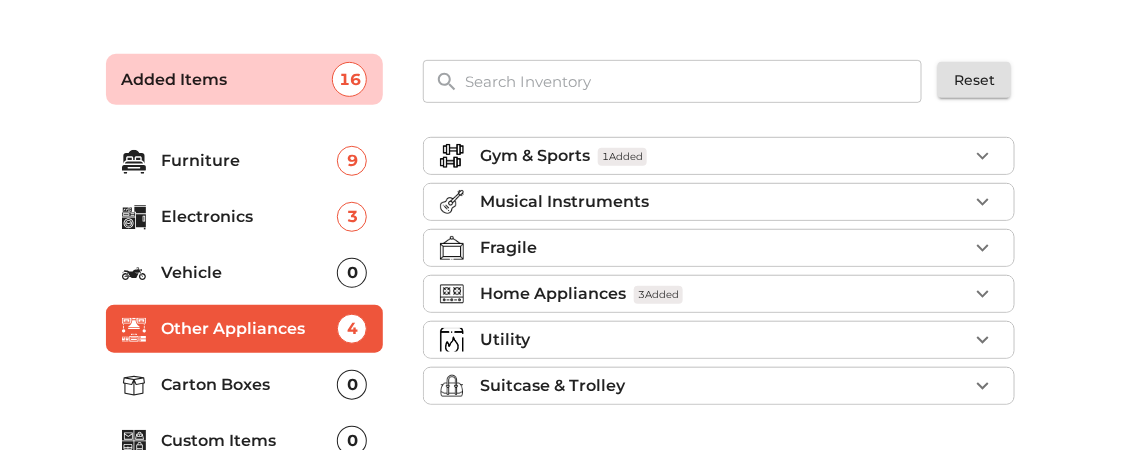 click on "Home Appliances" at bounding box center [553, 294] 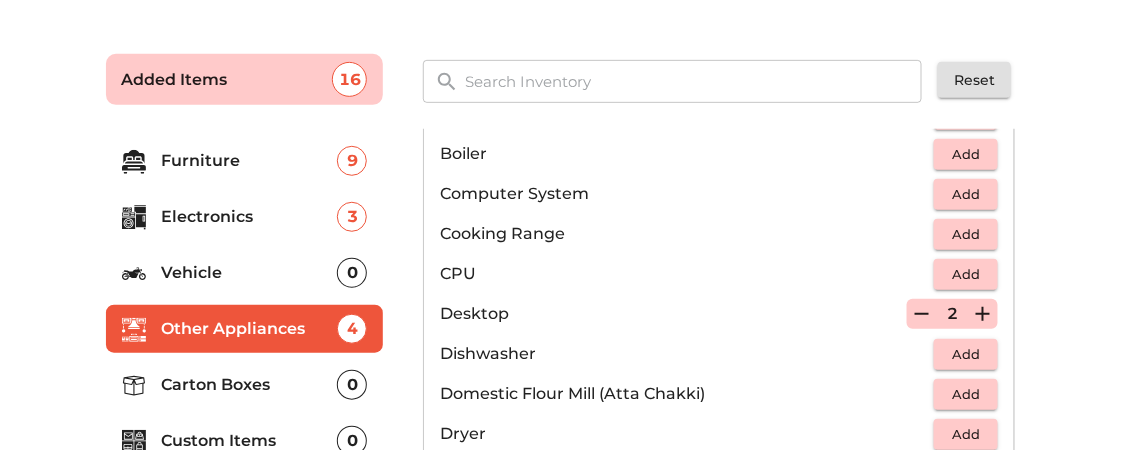 scroll, scrollTop: 375, scrollLeft: 0, axis: vertical 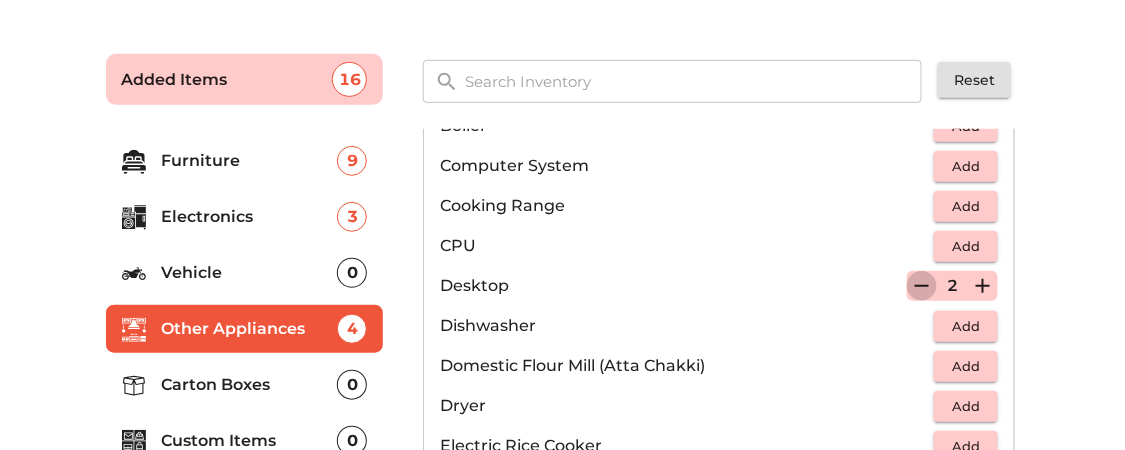 click 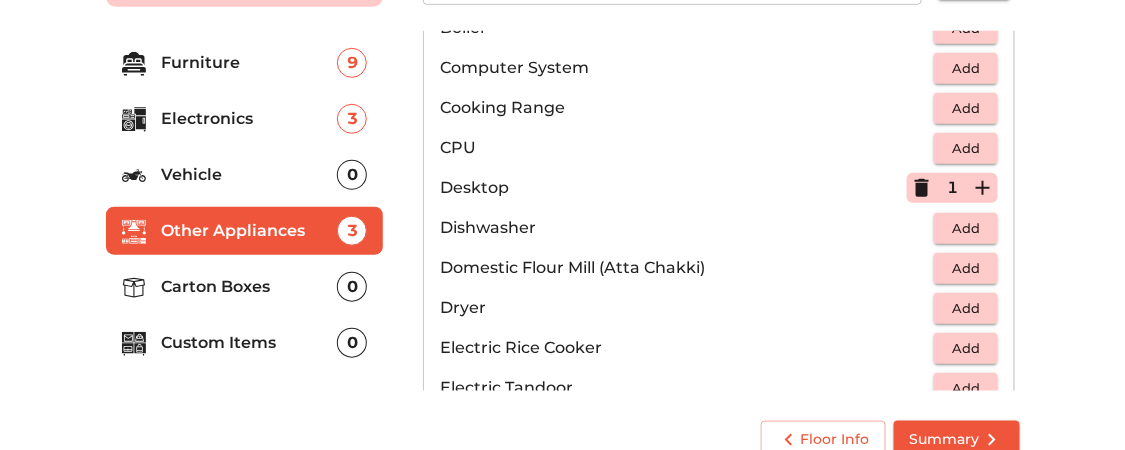 scroll, scrollTop: 347, scrollLeft: 0, axis: vertical 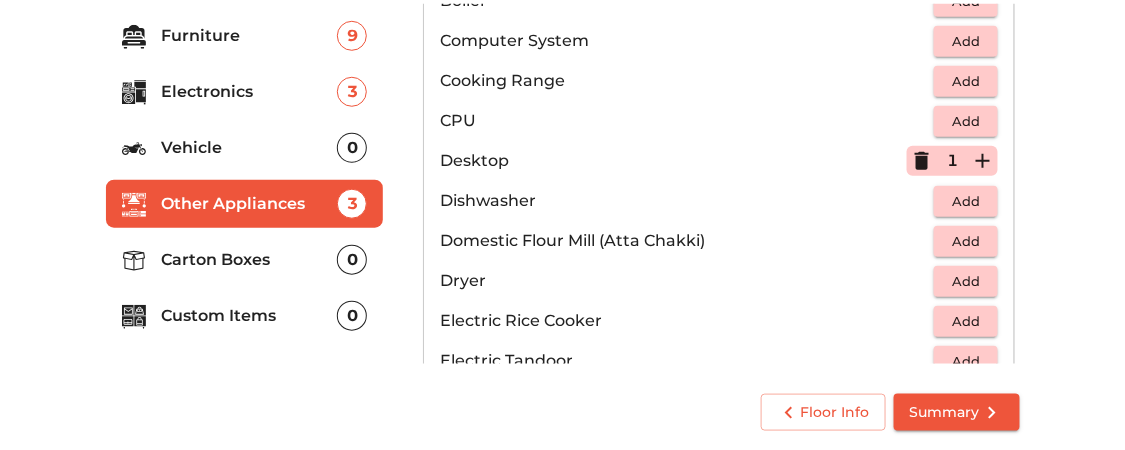 click on "Carton Boxes" at bounding box center (250, 260) 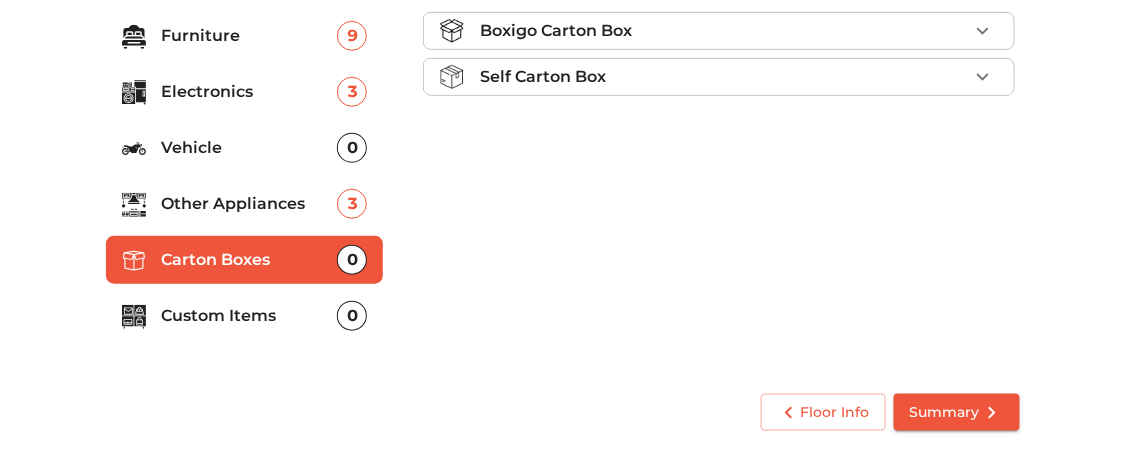 scroll, scrollTop: 0, scrollLeft: 0, axis: both 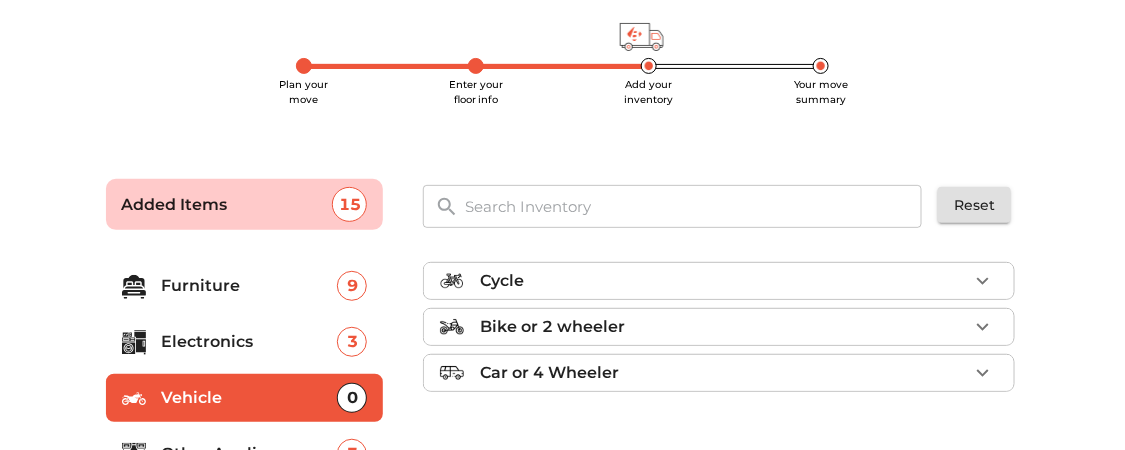 click on "Furniture 9" at bounding box center (245, 286) 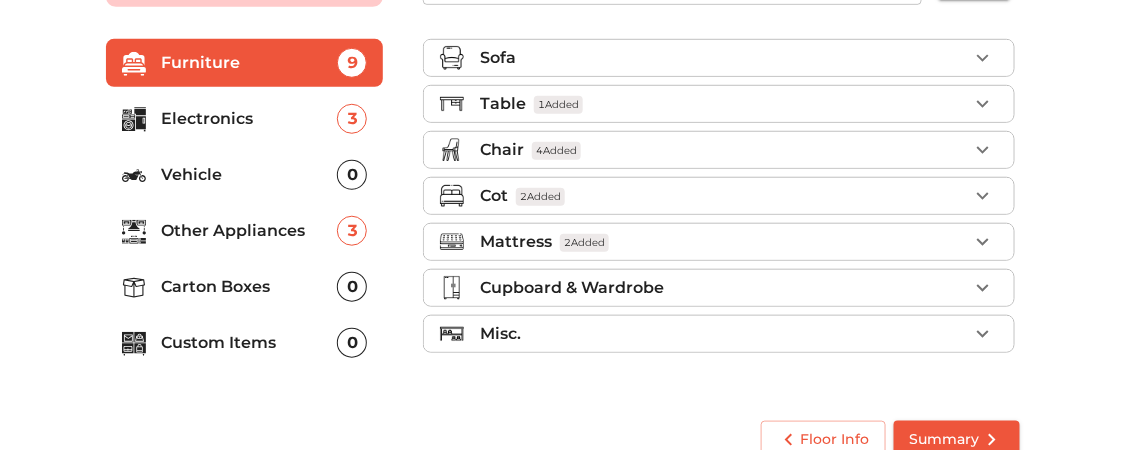 scroll, scrollTop: 347, scrollLeft: 0, axis: vertical 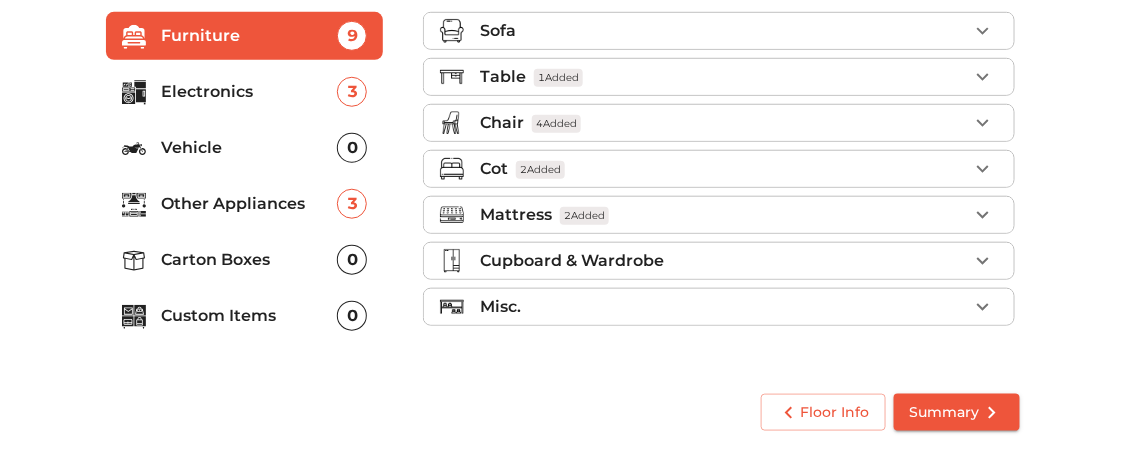 click on "Misc." at bounding box center [724, 307] 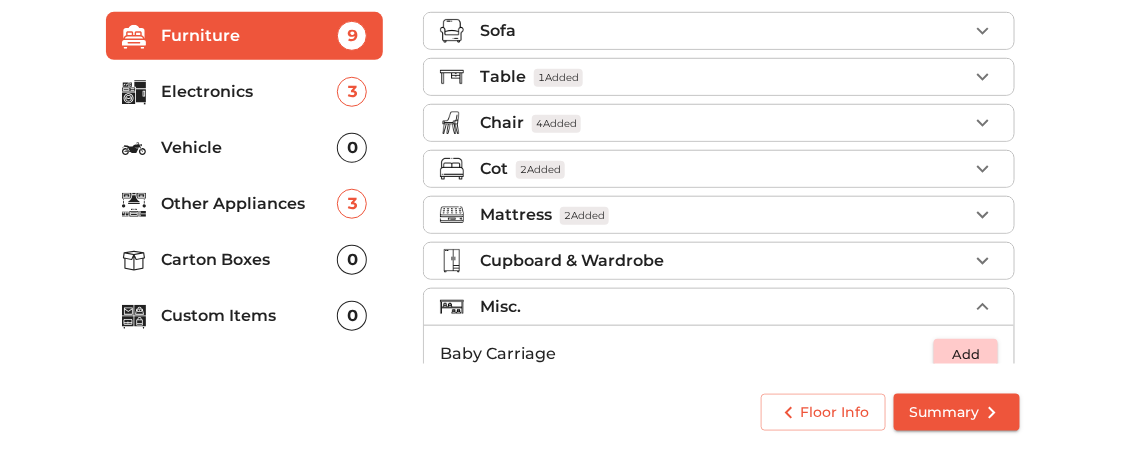 click on "Cupboard & Wardrobe" at bounding box center [572, 261] 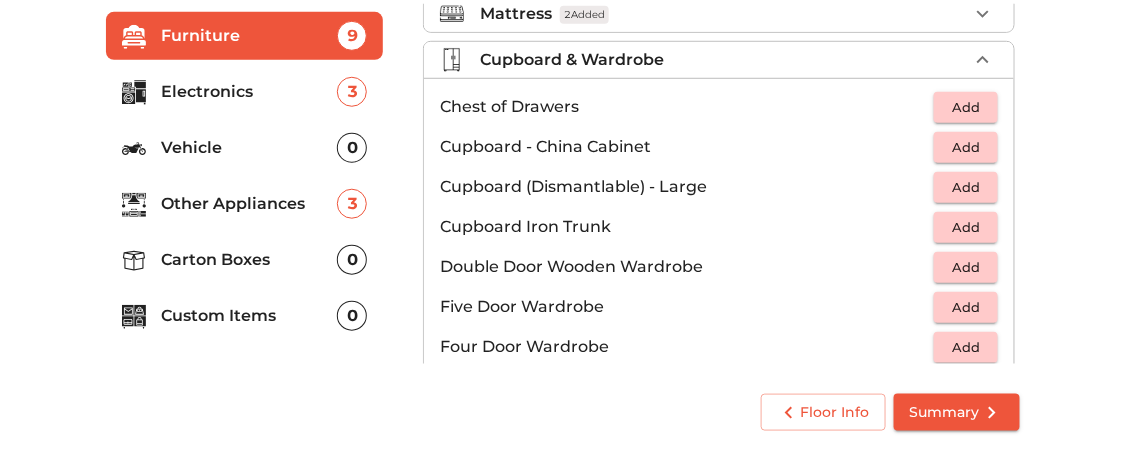 scroll, scrollTop: 250, scrollLeft: 0, axis: vertical 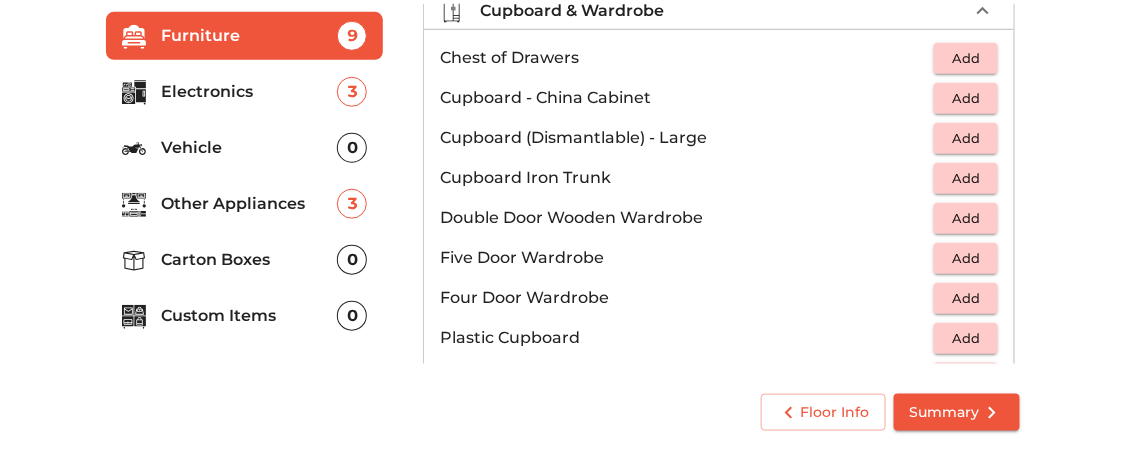 click on "Electronics" at bounding box center [250, 92] 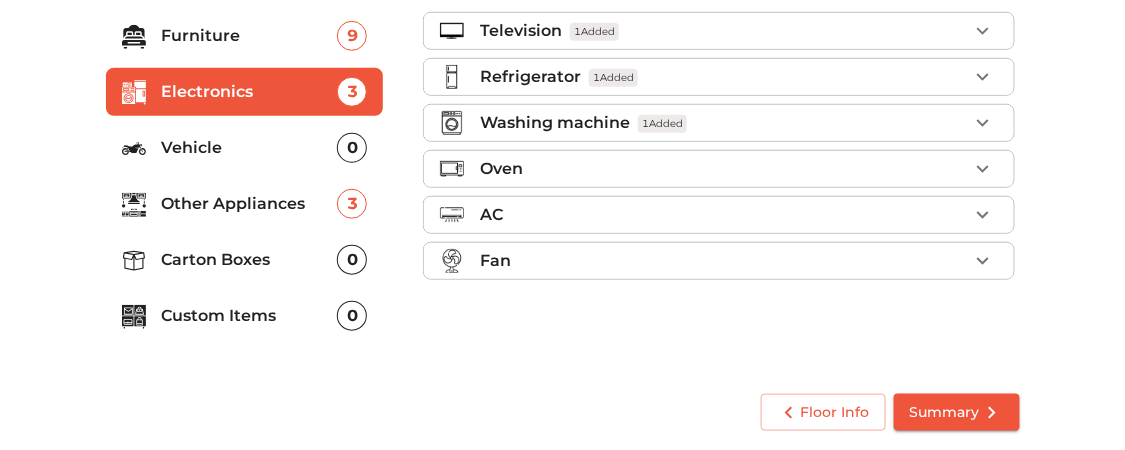 scroll, scrollTop: 0, scrollLeft: 0, axis: both 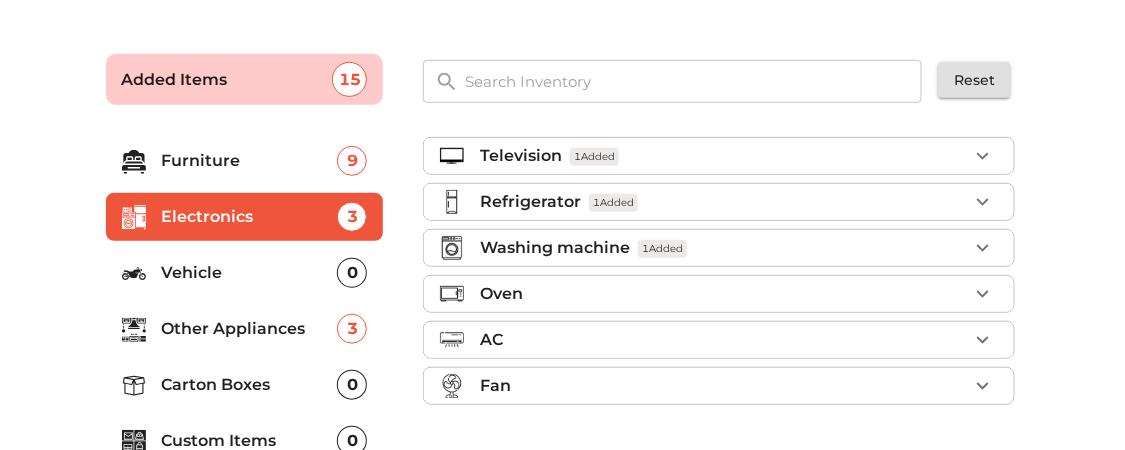 click on "Vehicle" at bounding box center [250, 273] 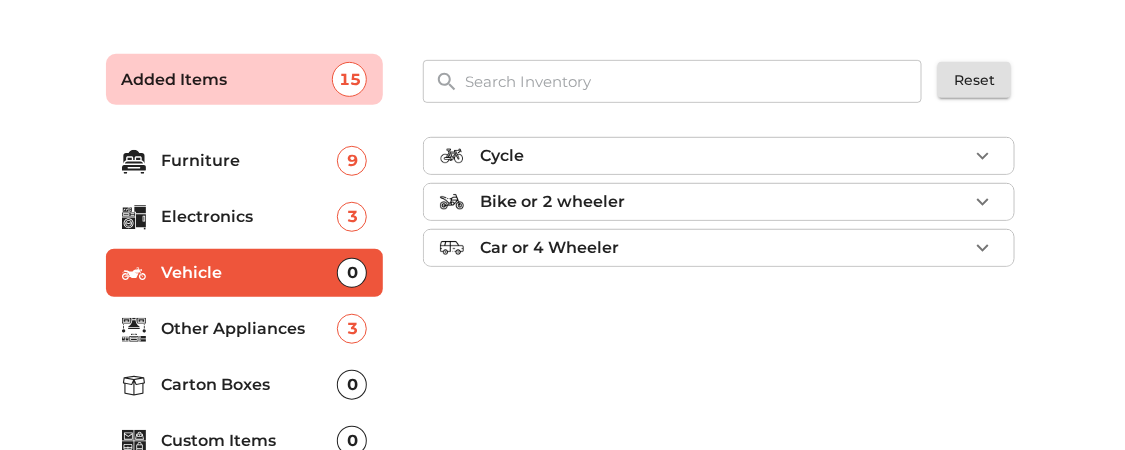 click on "Other Appliances" at bounding box center (250, 329) 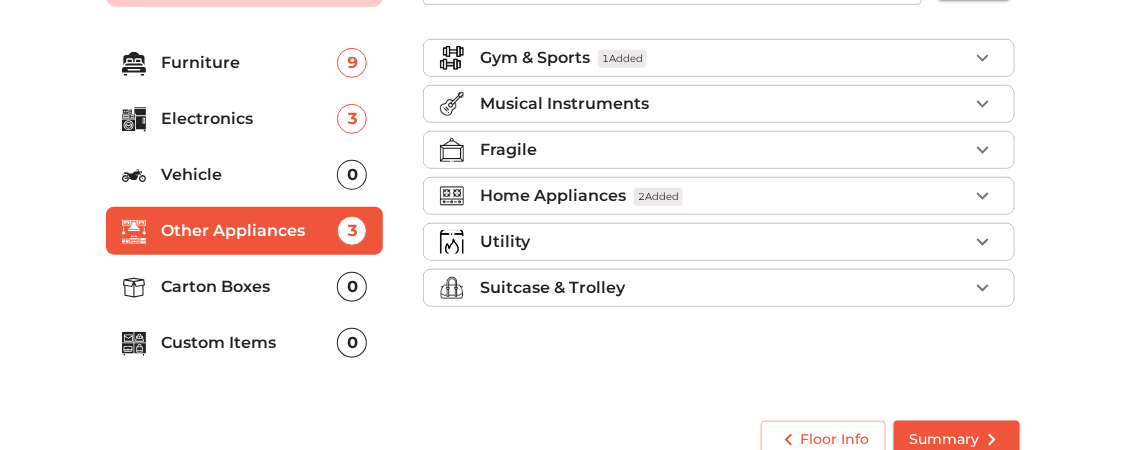 scroll, scrollTop: 347, scrollLeft: 0, axis: vertical 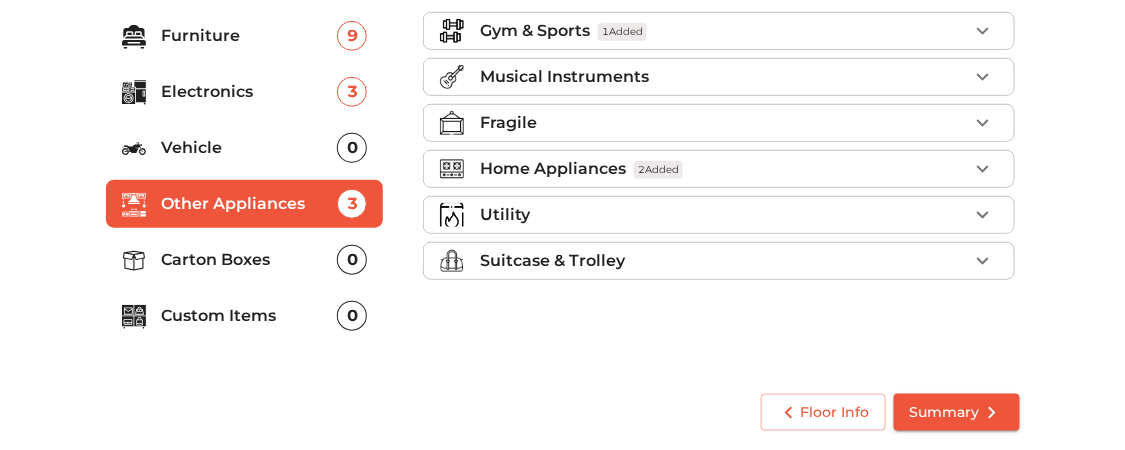click on "Utility" at bounding box center (724, 215) 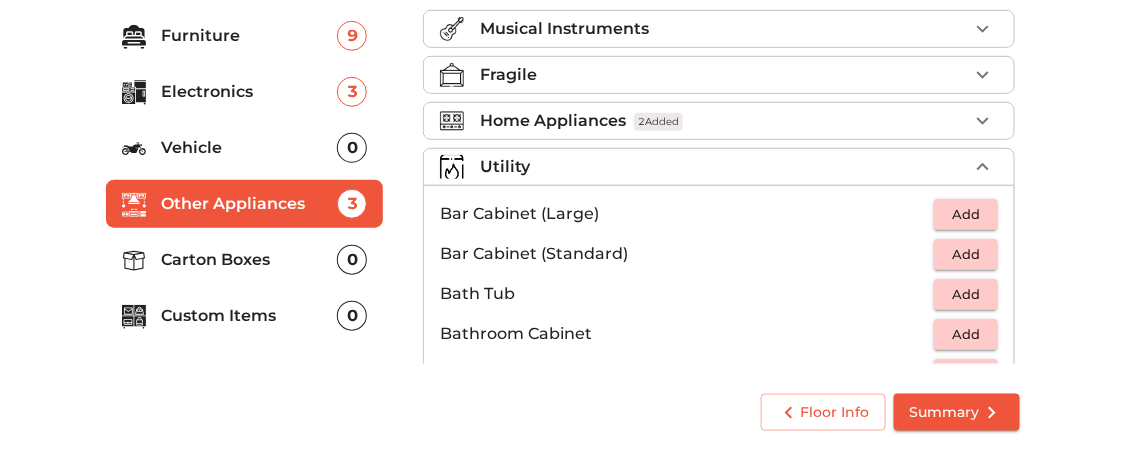 scroll, scrollTop: 0, scrollLeft: 0, axis: both 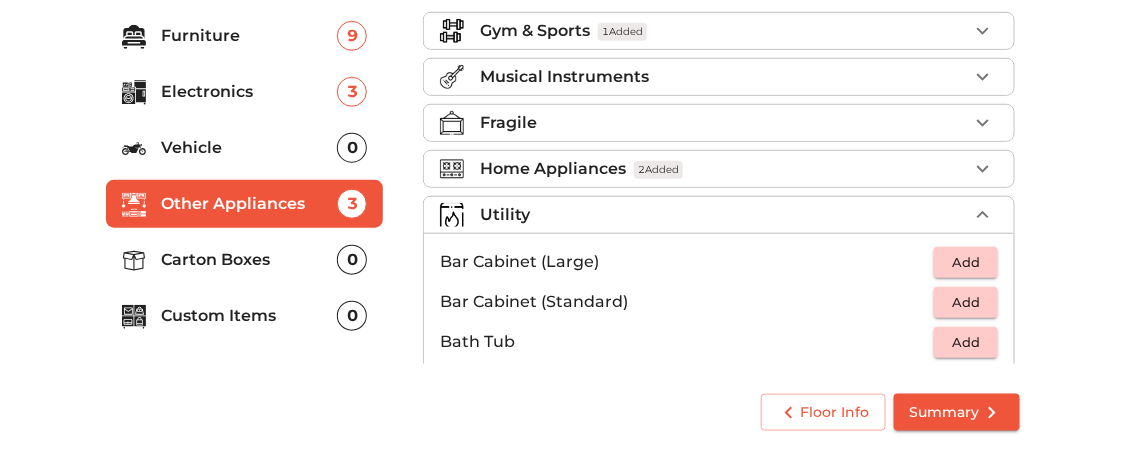 click on "Carton Boxes" at bounding box center (250, 260) 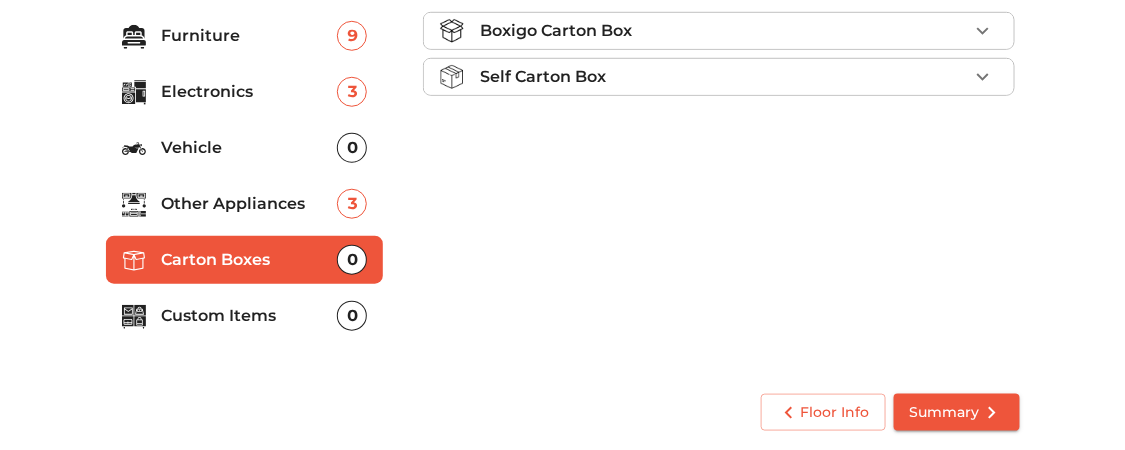 click on "Custom Items" at bounding box center (250, 316) 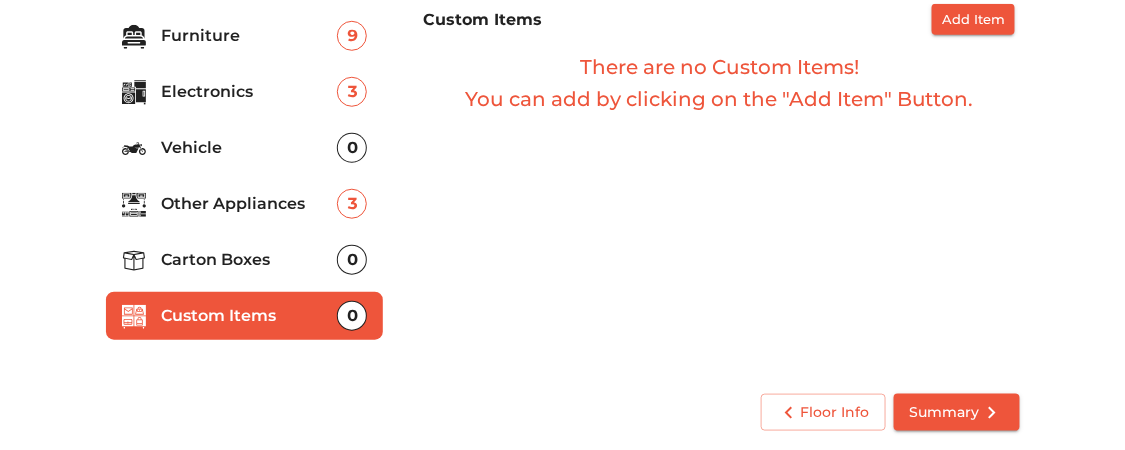 click 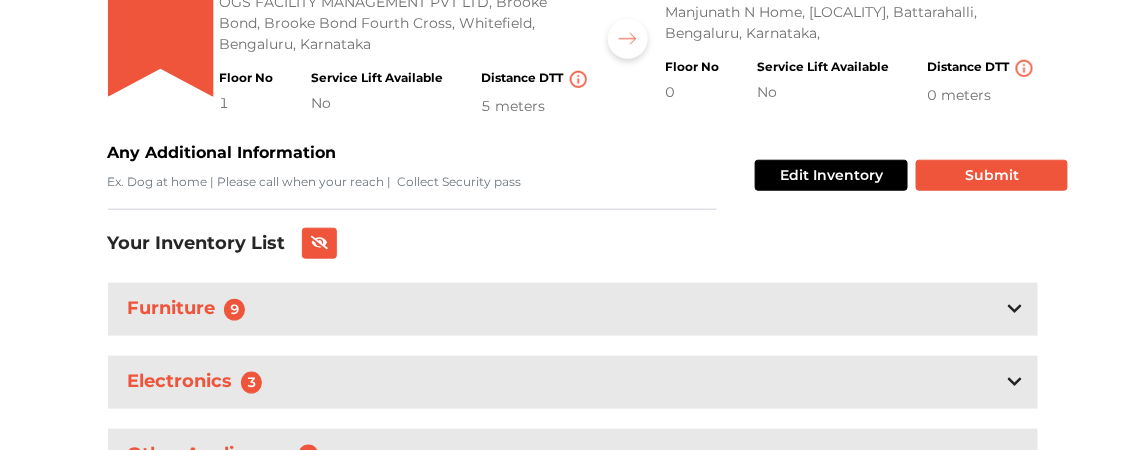 scroll, scrollTop: 367, scrollLeft: 0, axis: vertical 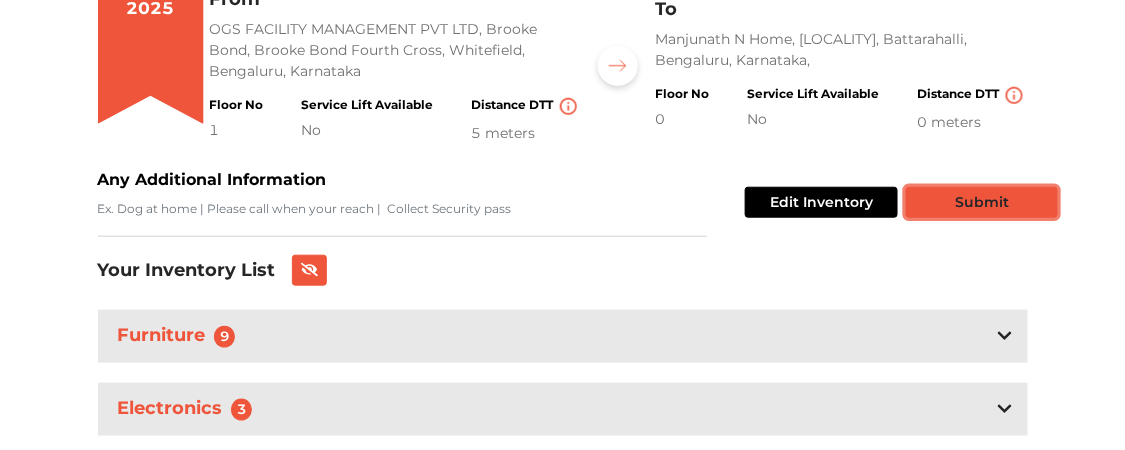 click on "Submit" at bounding box center [982, 202] 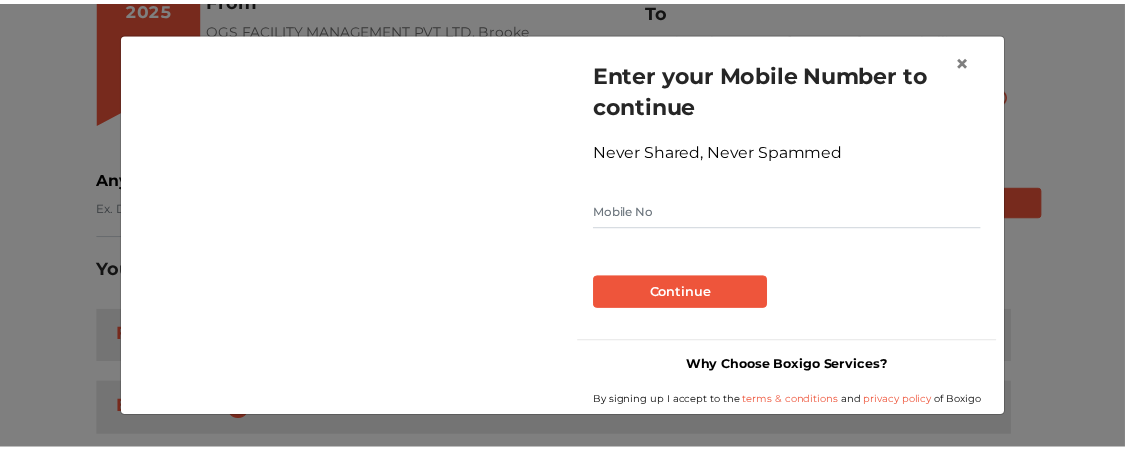 scroll, scrollTop: 123, scrollLeft: 0, axis: vertical 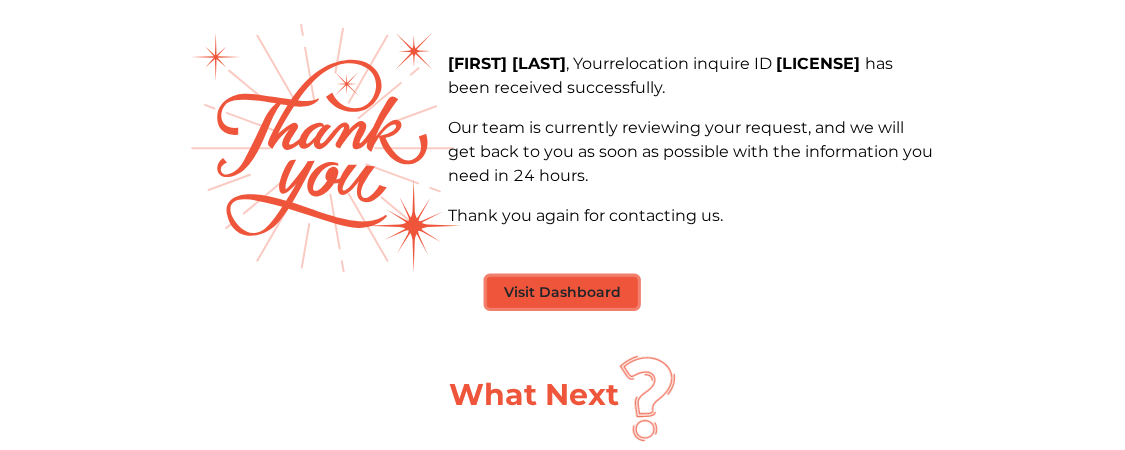 click on "Visit Dashboard" at bounding box center (562, 292) 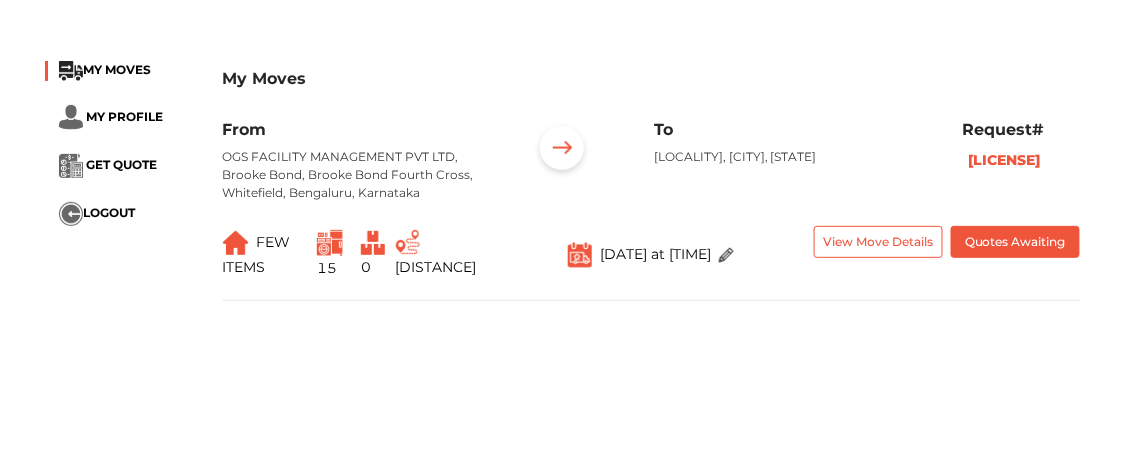 scroll, scrollTop: 125, scrollLeft: 0, axis: vertical 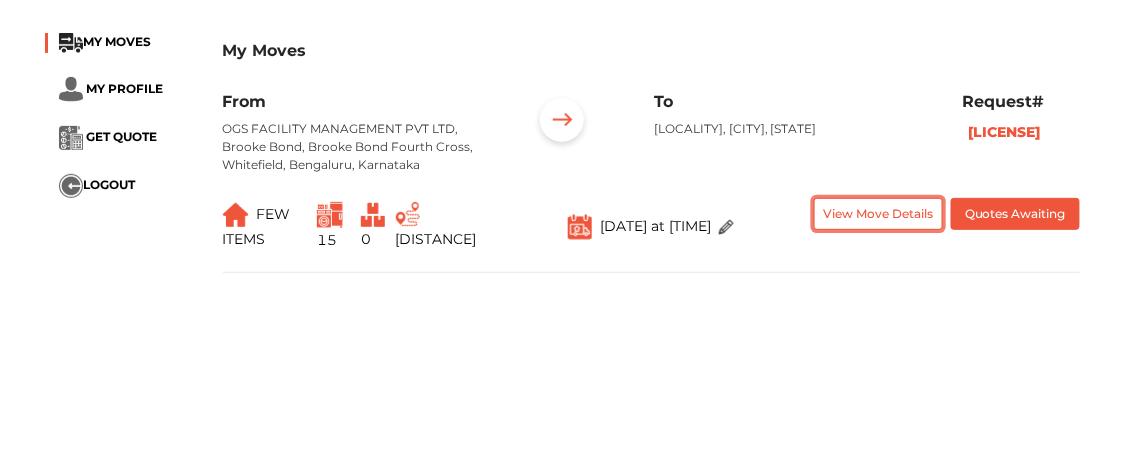 click on "View Move Details" at bounding box center [878, 214] 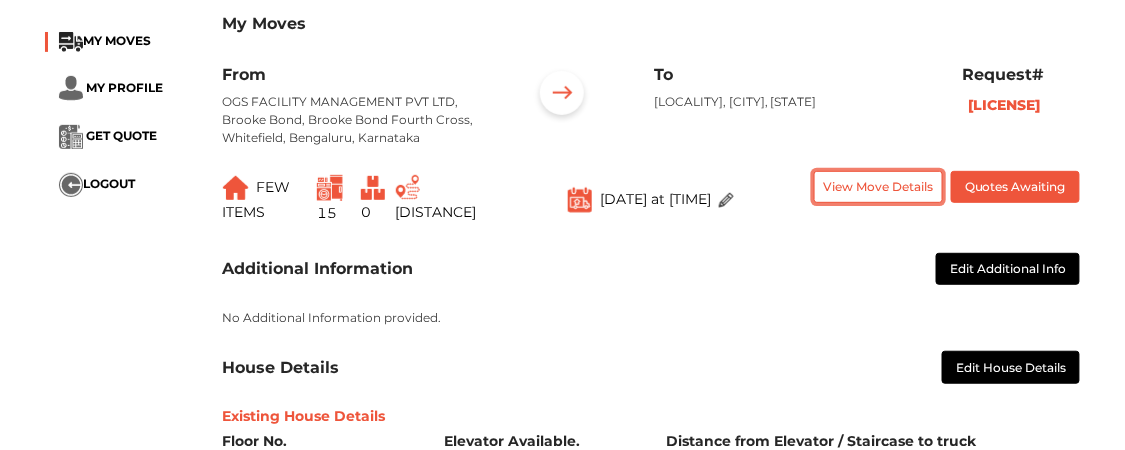 scroll, scrollTop: 125, scrollLeft: 0, axis: vertical 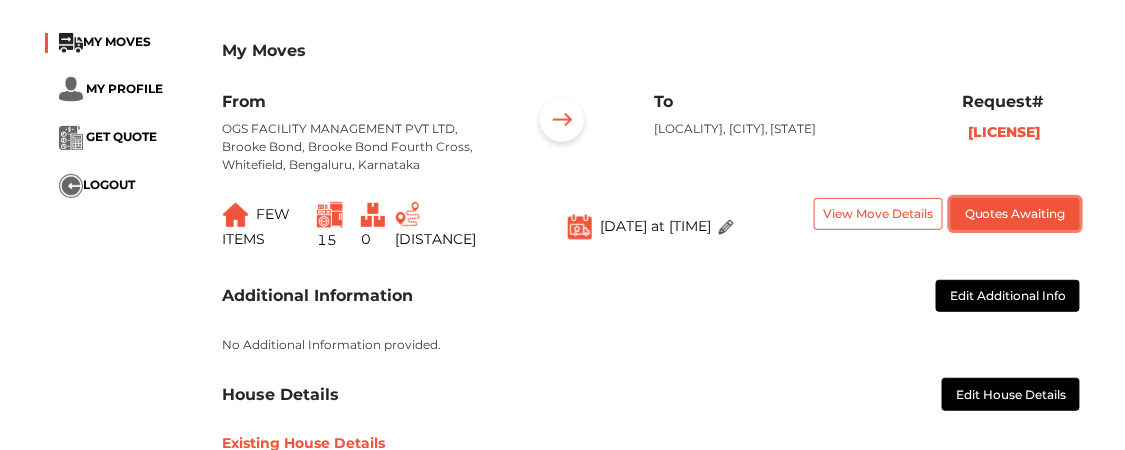 click on "Quotes Awaiting" at bounding box center [1015, 214] 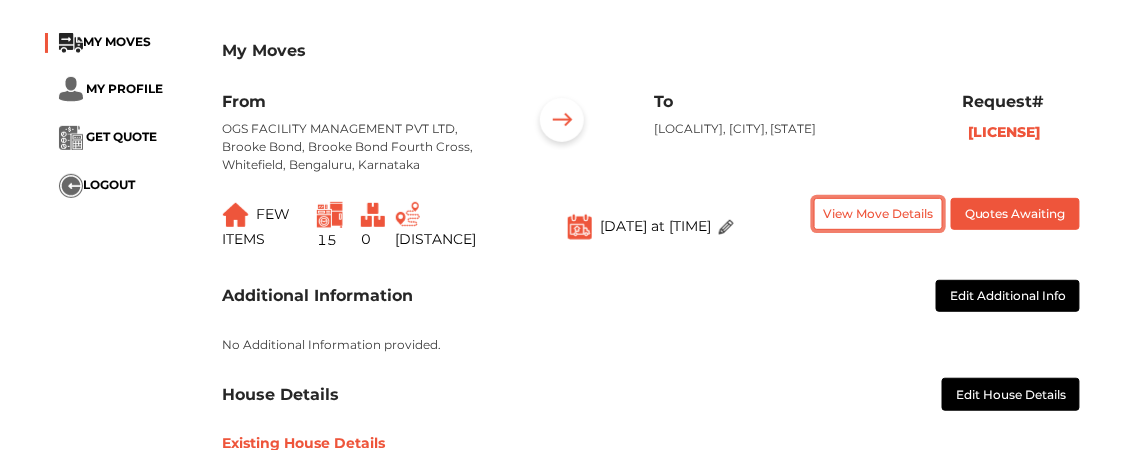 click on "View Move Details" at bounding box center (878, 214) 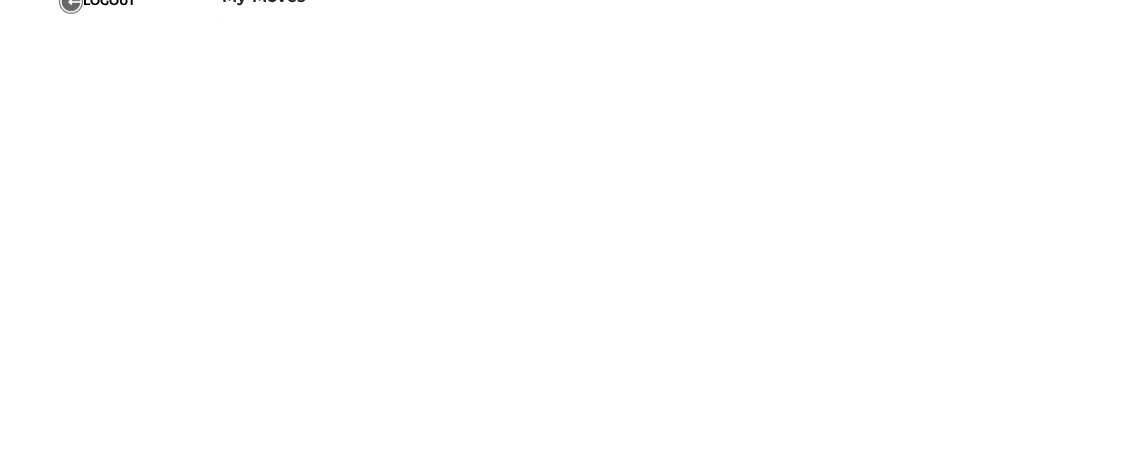 scroll, scrollTop: 125, scrollLeft: 0, axis: vertical 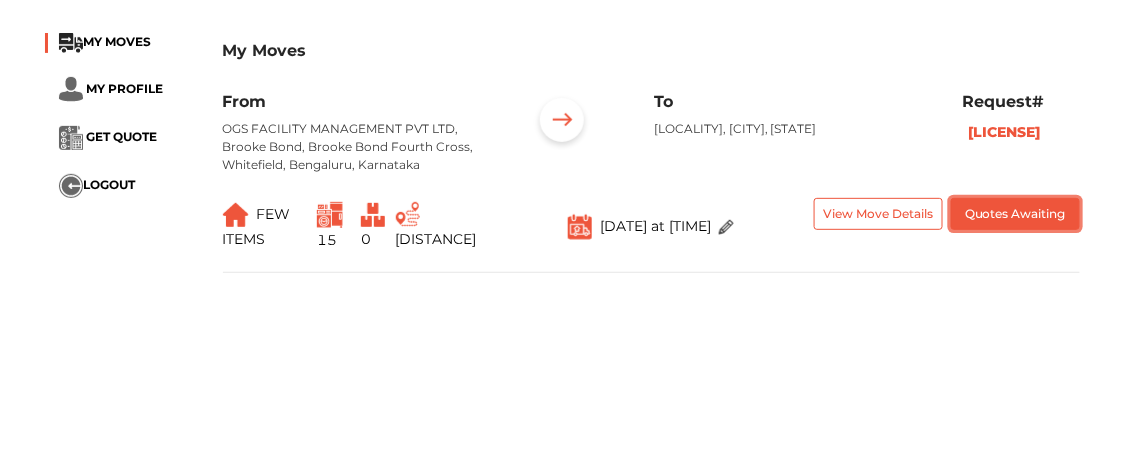 click on "Quotes Awaiting" at bounding box center [1015, 214] 